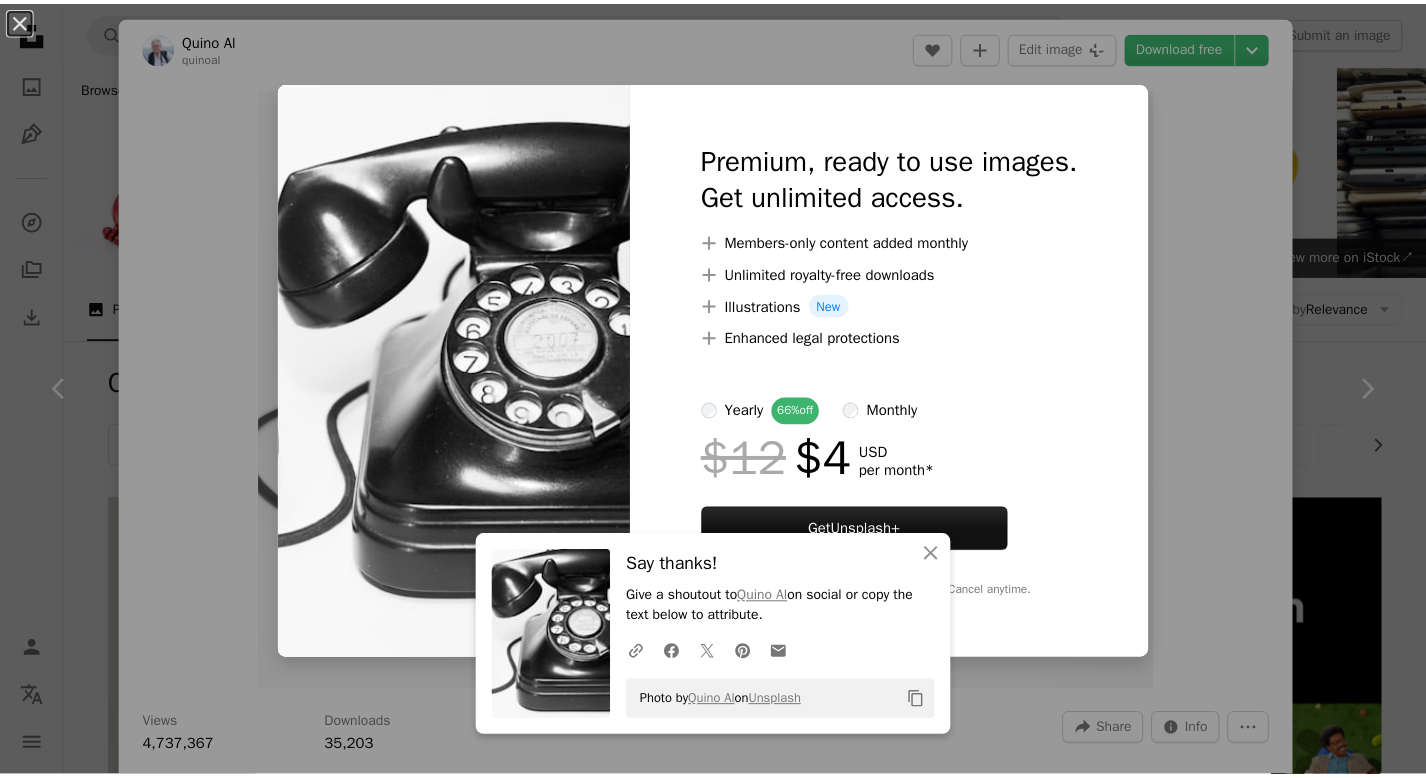 scroll, scrollTop: 1820, scrollLeft: 0, axis: vertical 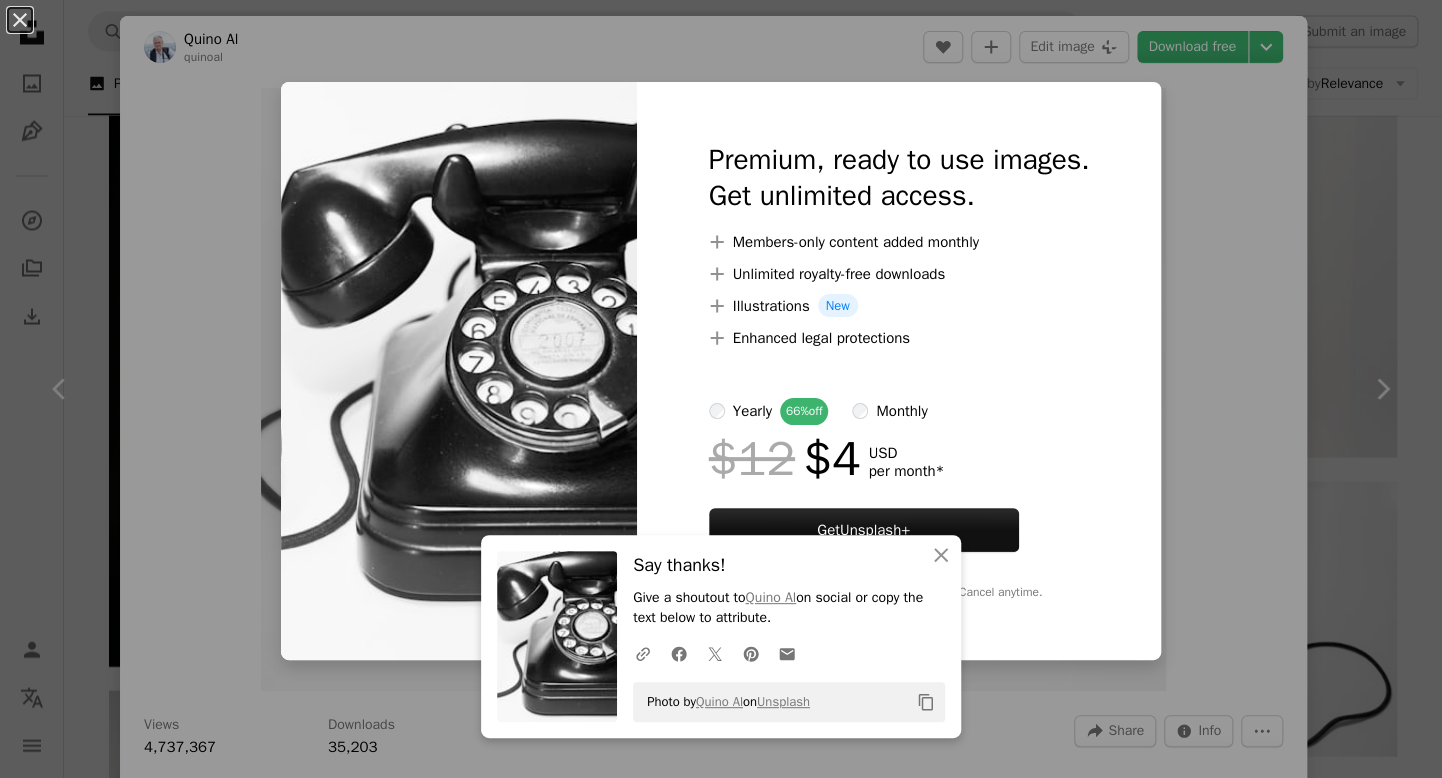 click on "monthly" at bounding box center (889, 411) 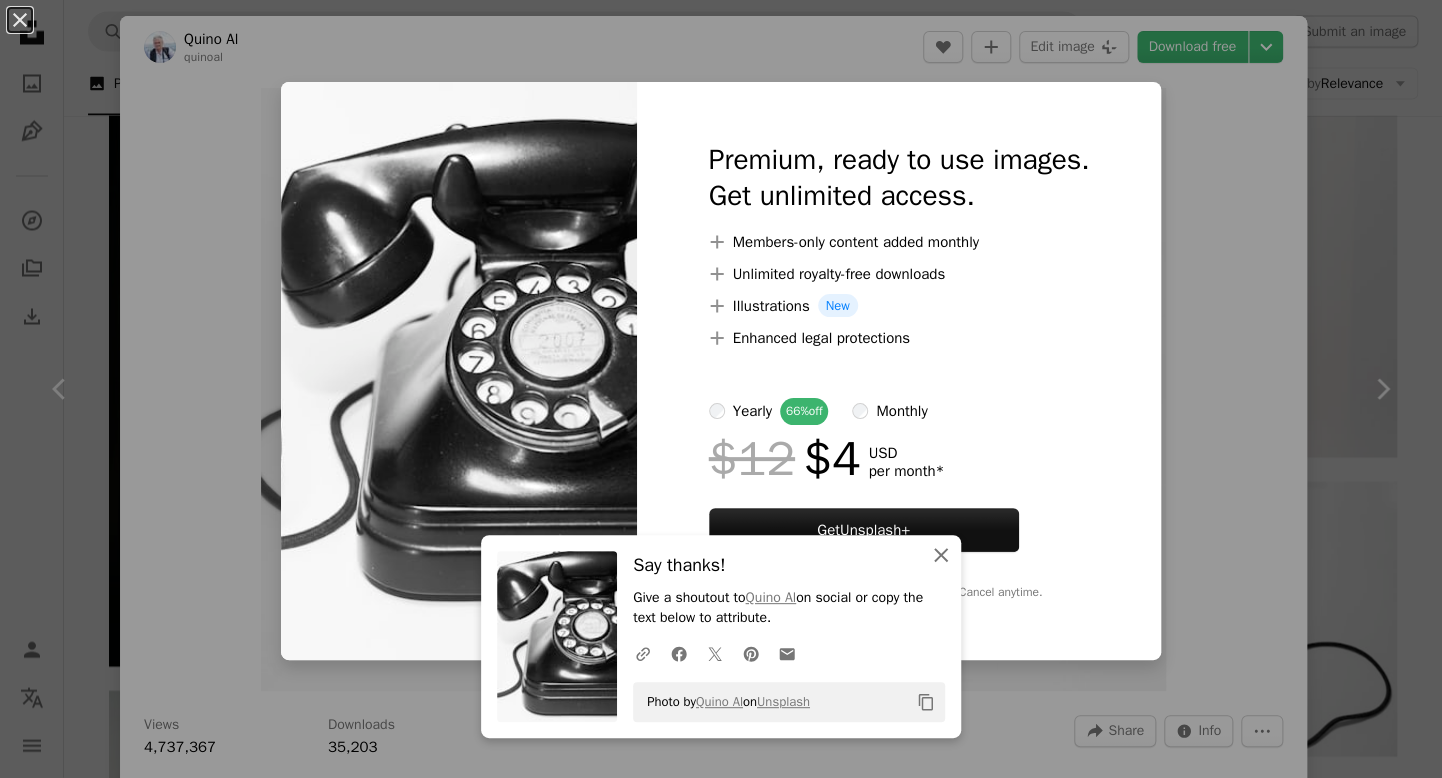 click on "An X shape" 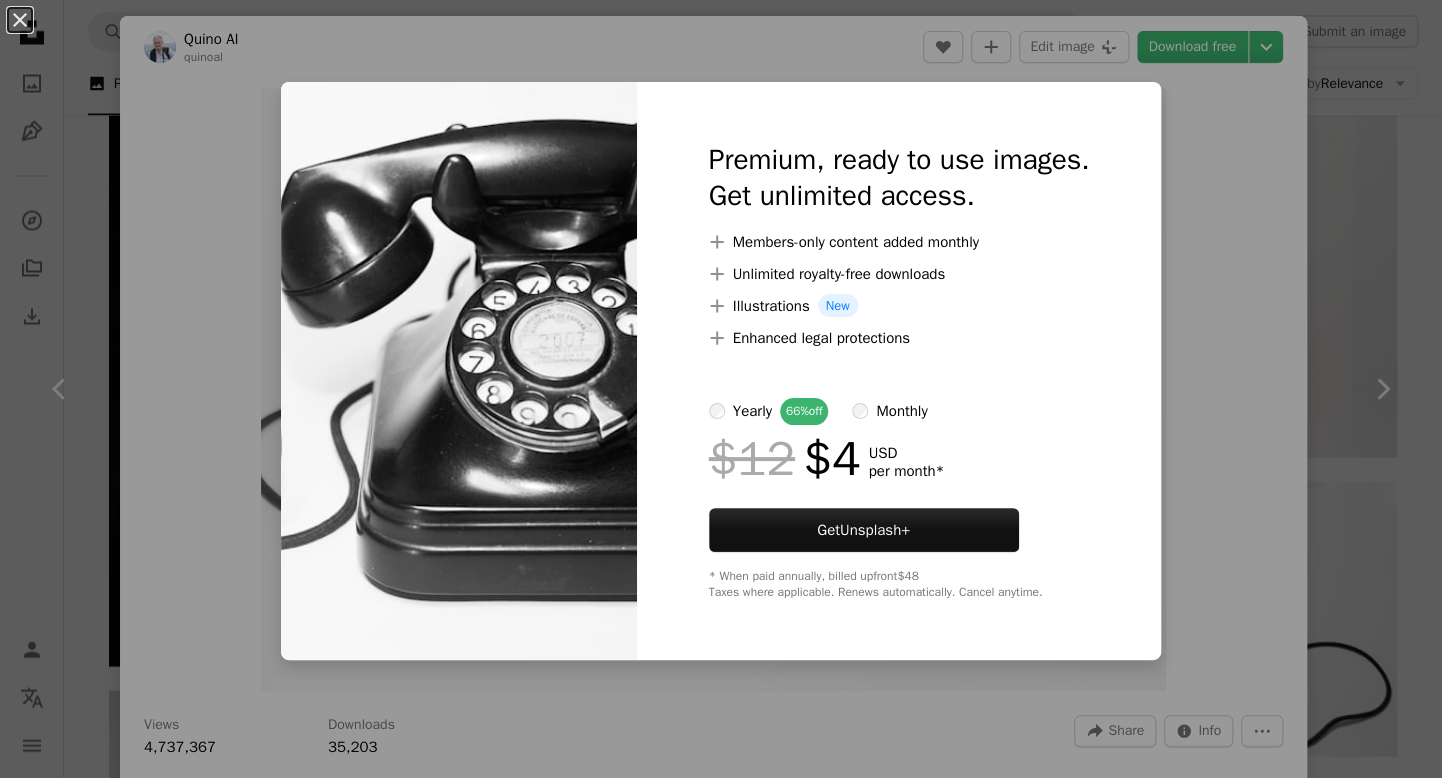 click on "An X shape Premium, ready to use images. Get unlimited access. A plus sign Members-only content added monthly A plus sign Unlimited royalty-free downloads A plus sign Illustrations  New A plus sign Enhanced legal protections yearly 66%  off monthly $12   $4 USD per month * Get  Unsplash+ * When paid annually, billed upfront  $48 Taxes where applicable. Renews automatically. Cancel anytime." at bounding box center (721, 389) 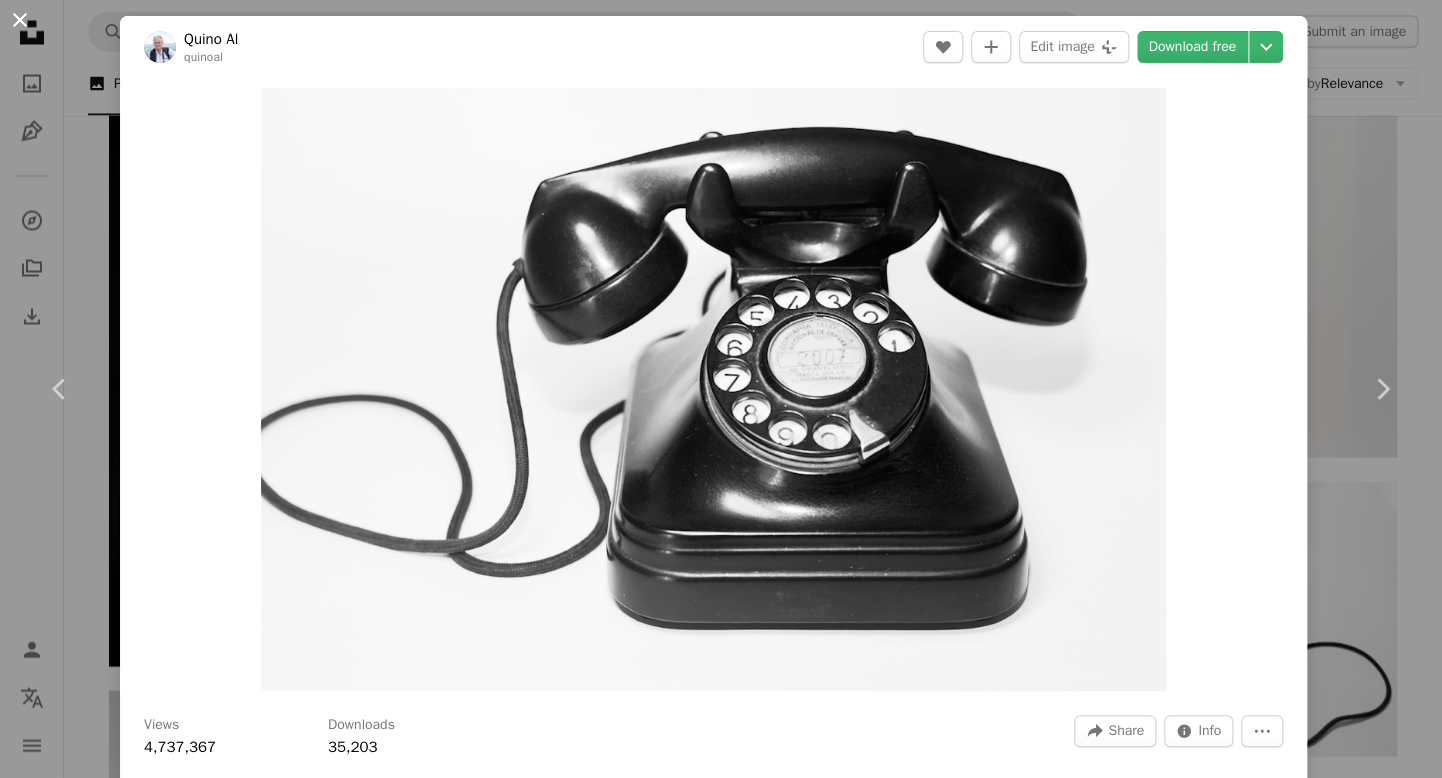 click on "An X shape" at bounding box center (20, 20) 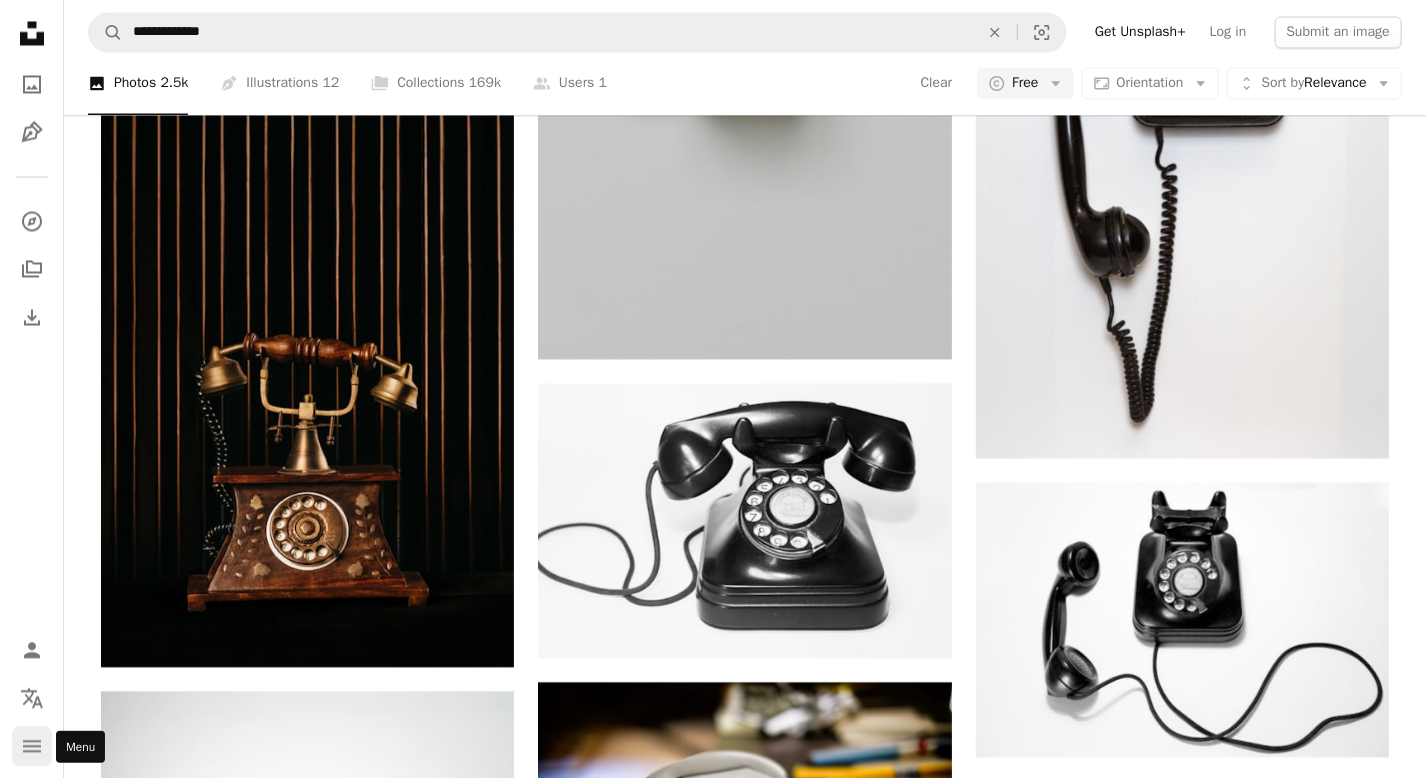click on "navigation menu" 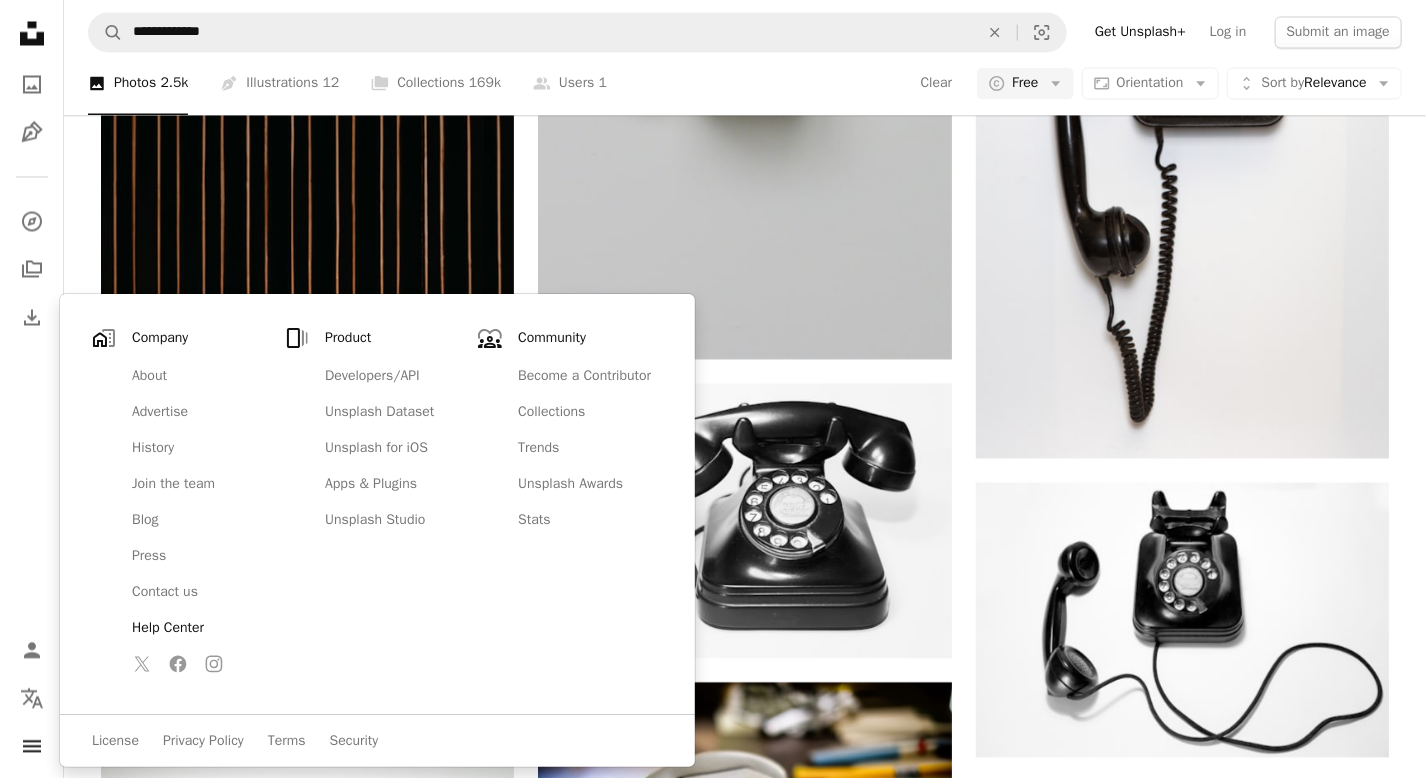 click on "Help Center" at bounding box center [198, 627] 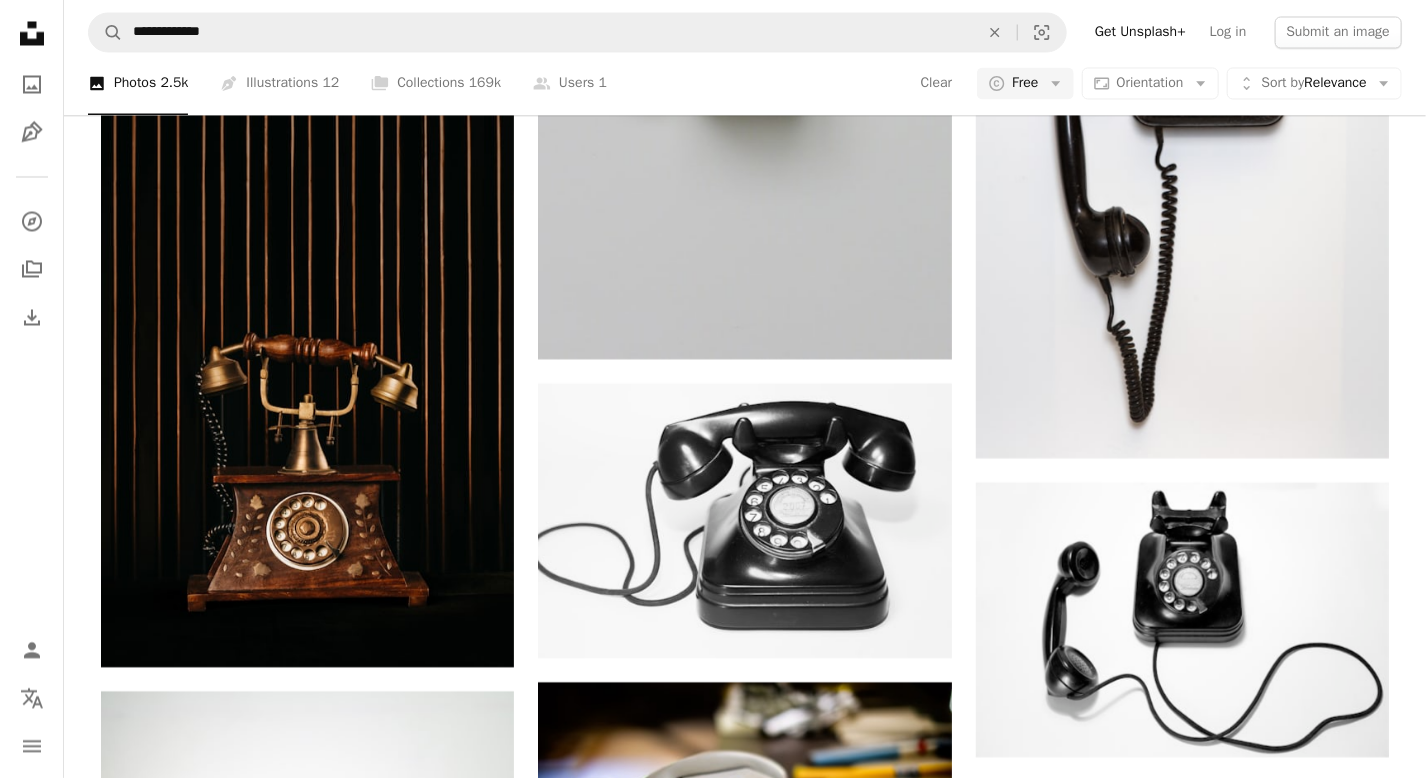 click on "A photo Photos   2.5k Pen Tool Illustrations   12 A stack of folders Collections   169k A group of people Users   1 Clear A copyright icon © Free Arrow down Aspect ratio Orientation Arrow down Unfold Sort by  Relevance Arrow down Filters Filters (1)" at bounding box center [745, 84] 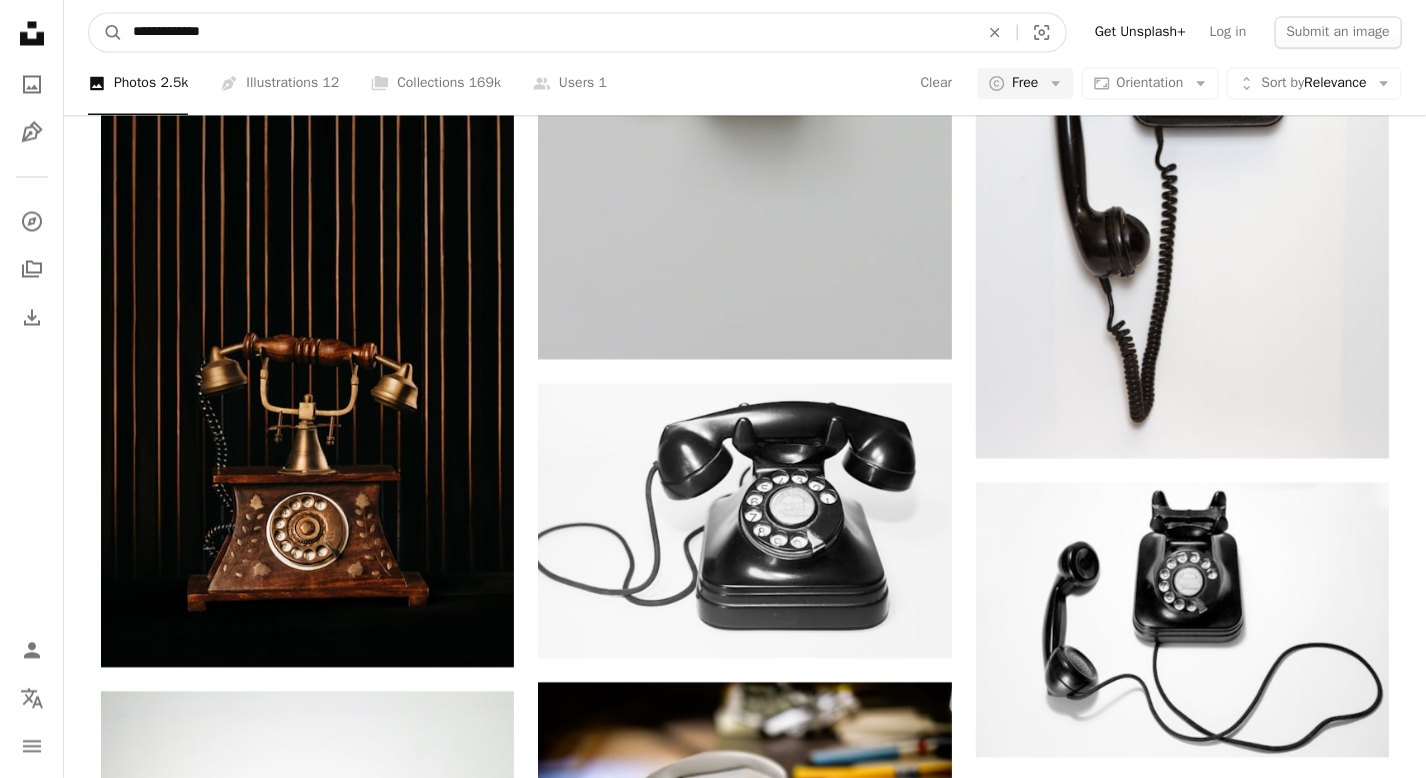 click on "**********" at bounding box center (548, 32) 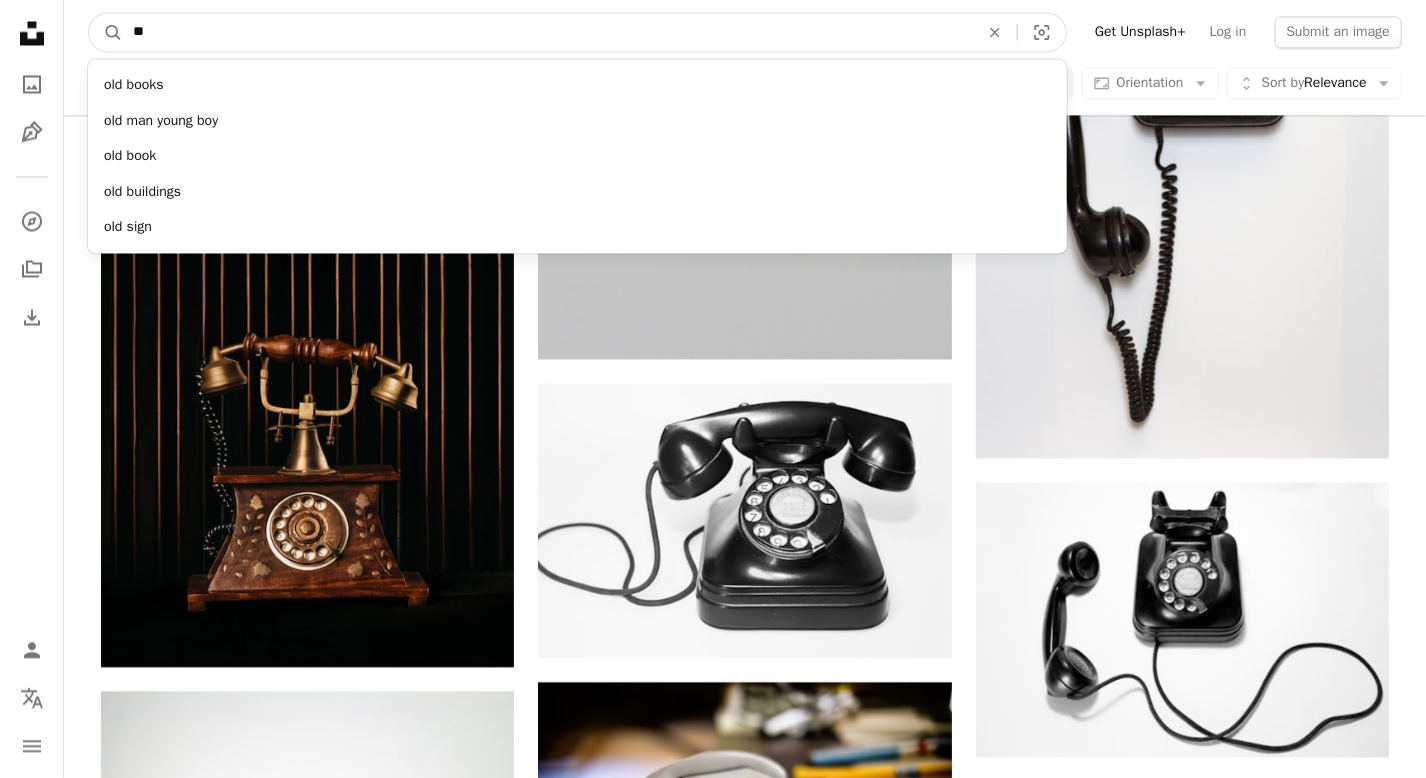 type on "*" 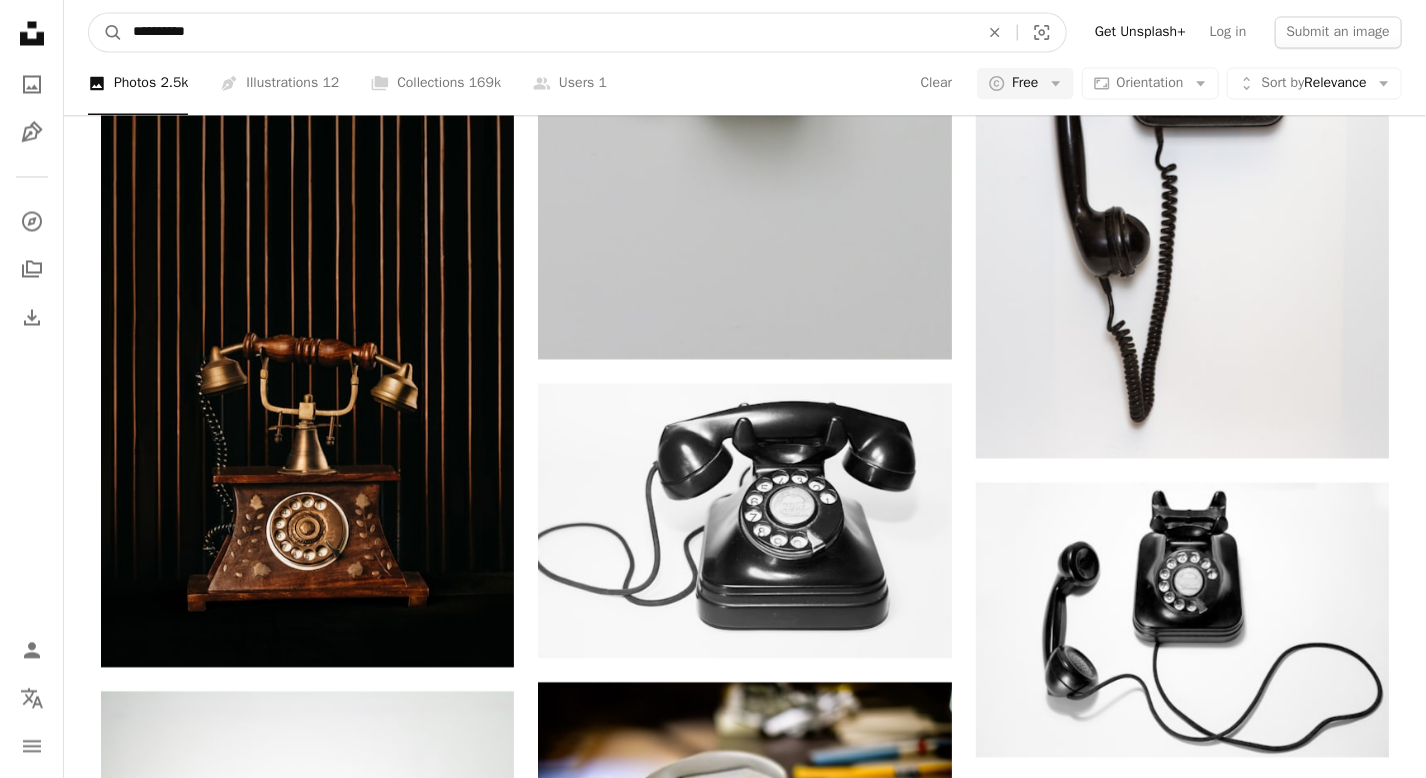 type on "**********" 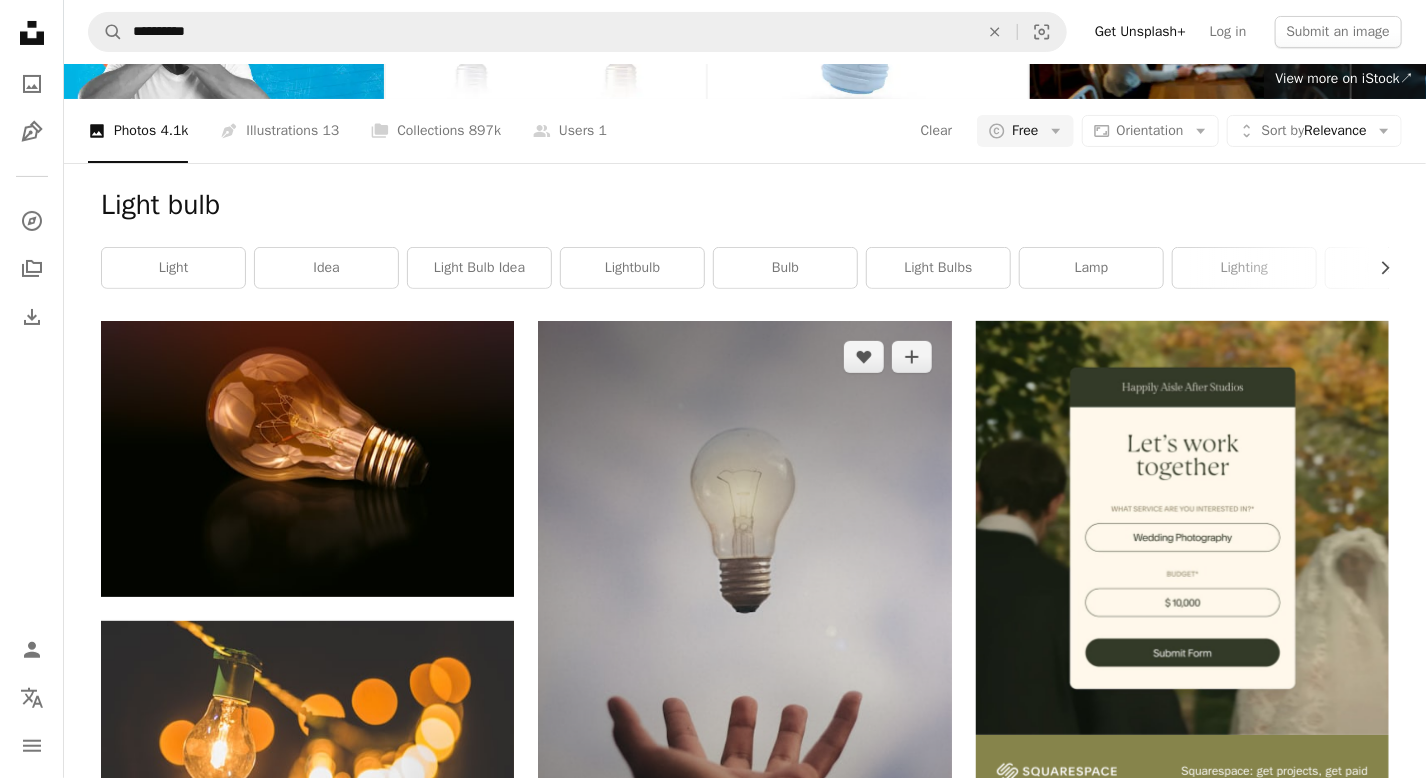 scroll, scrollTop: 0, scrollLeft: 0, axis: both 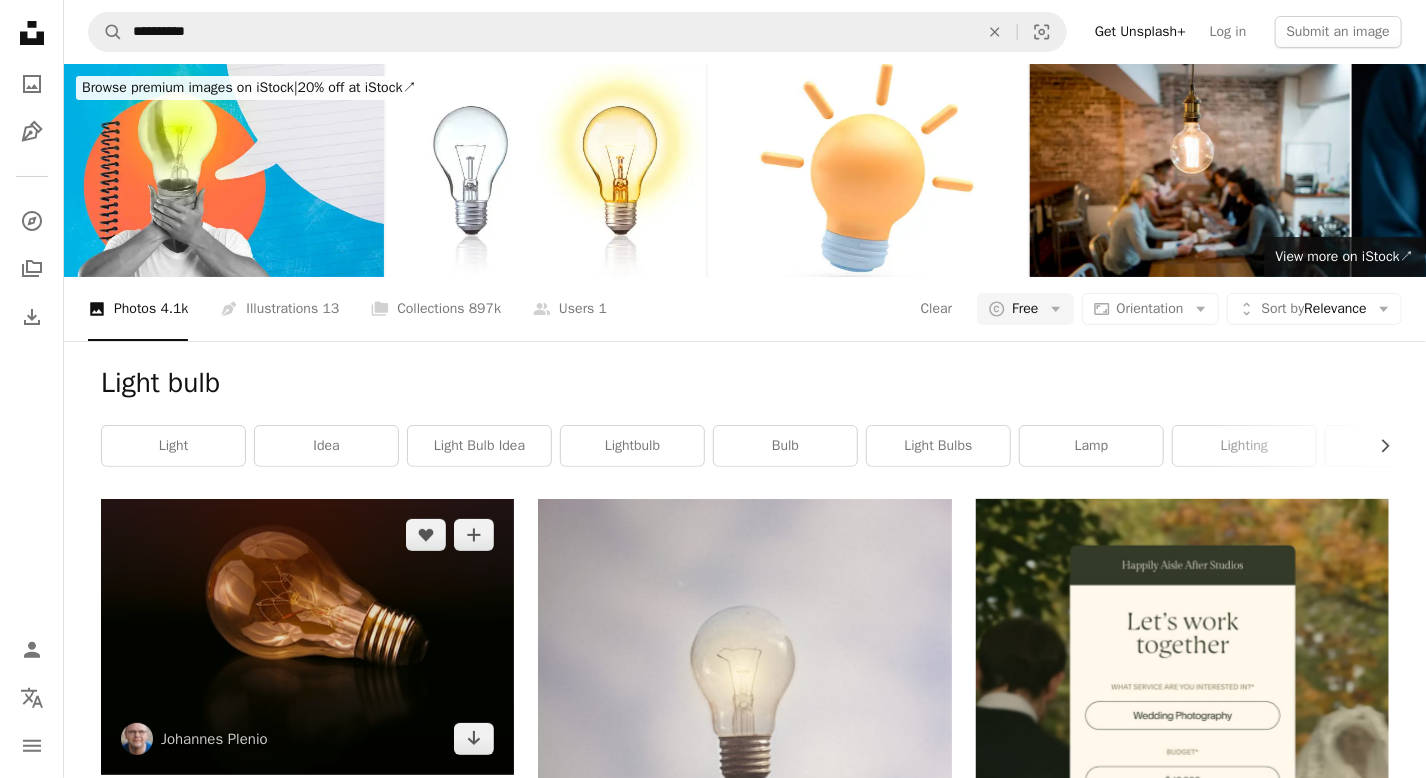 click at bounding box center (307, 636) 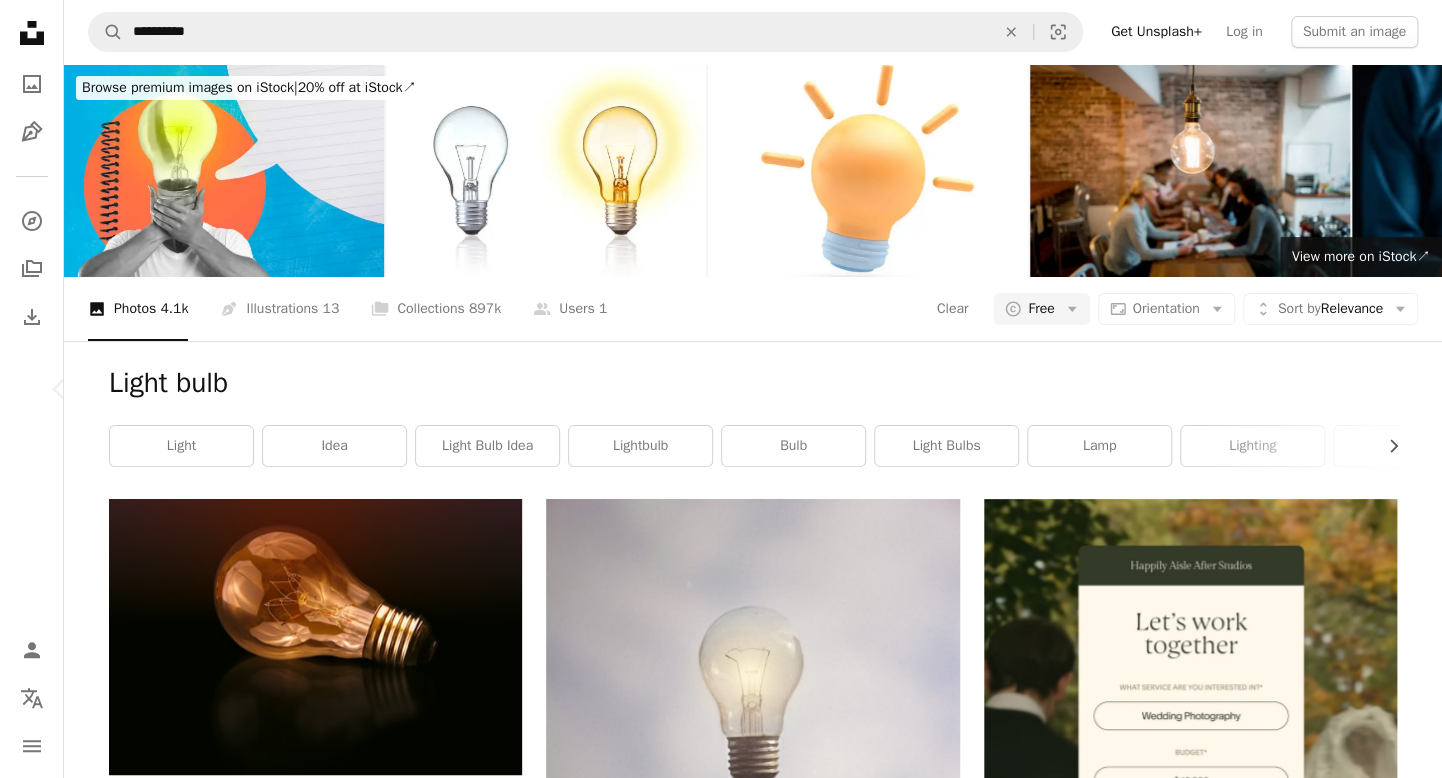 click on "Chevron right" at bounding box center (1382, 389) 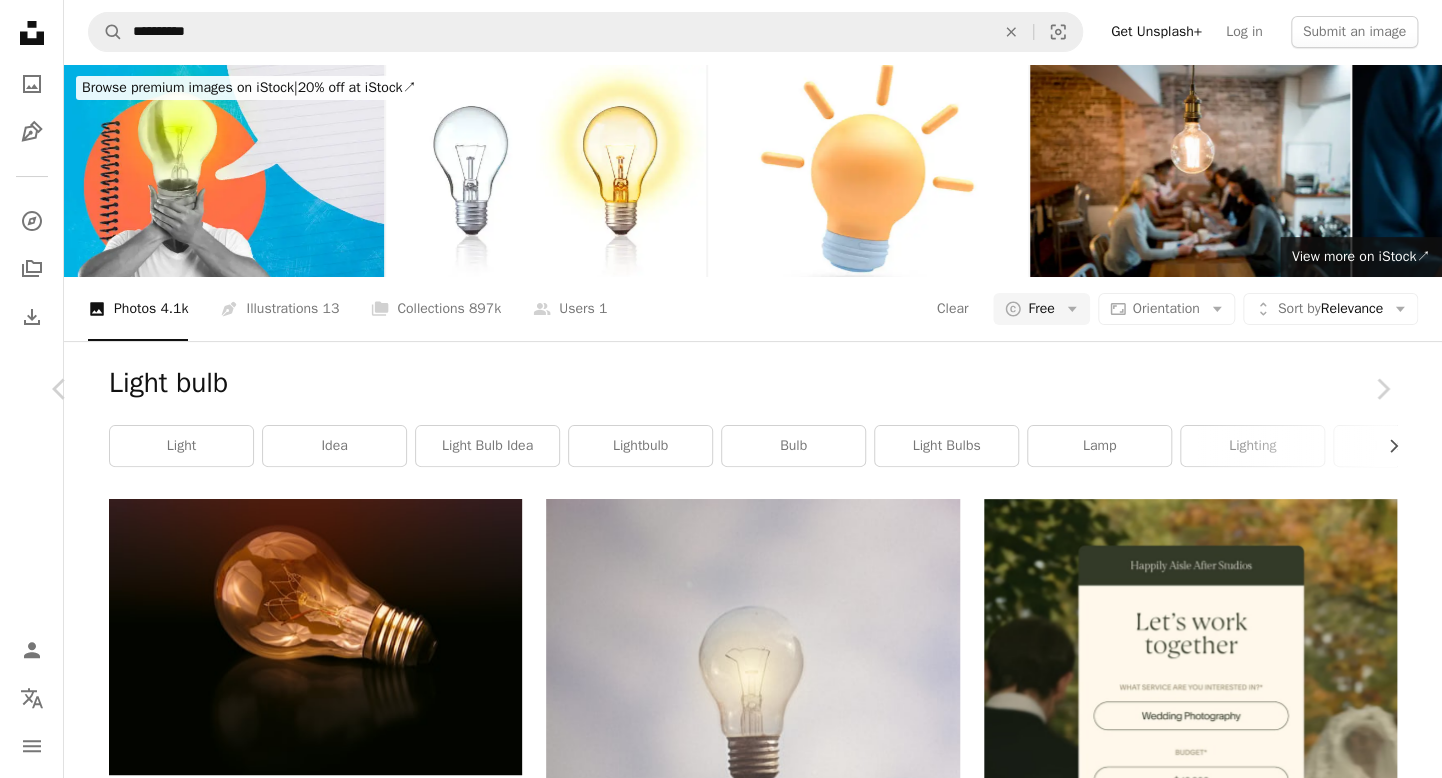 click on "An X shape" at bounding box center (20, 20) 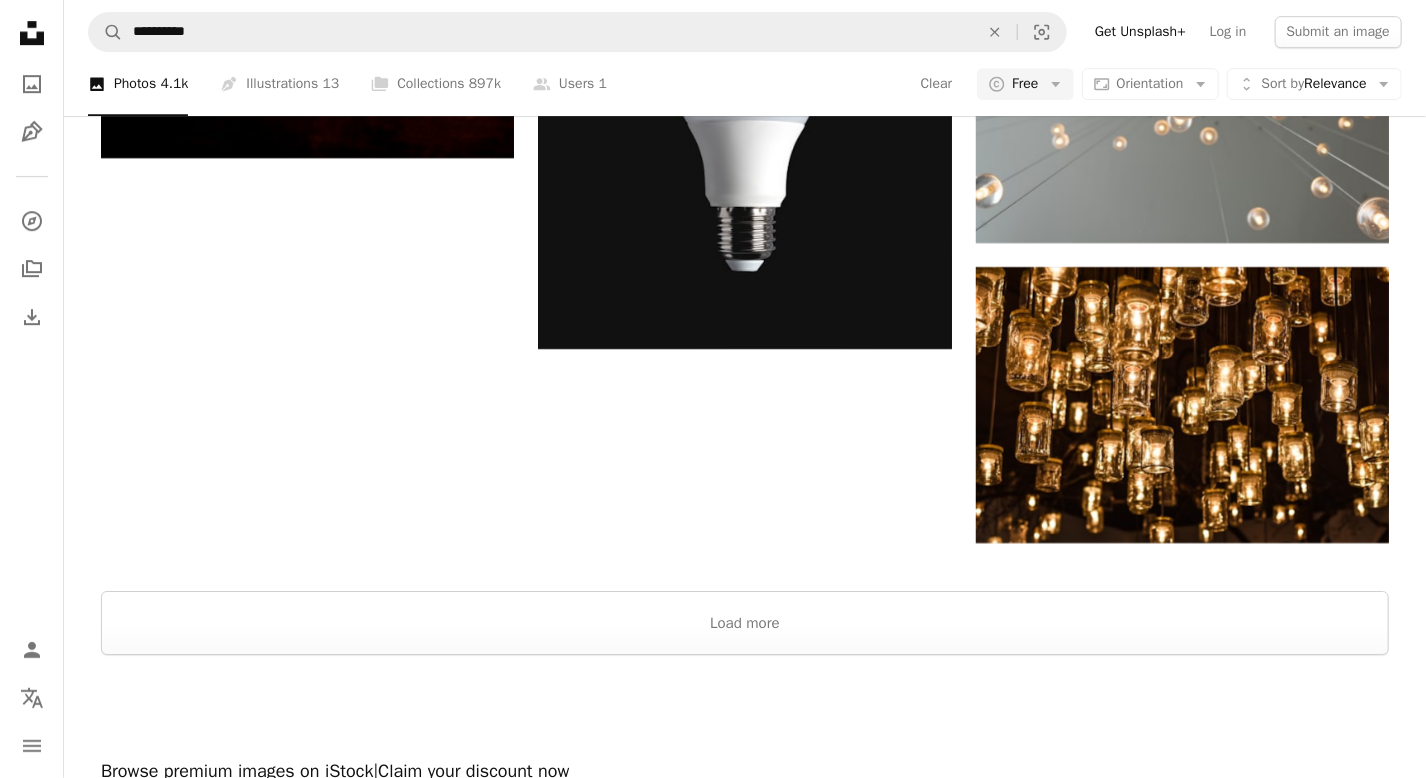 scroll, scrollTop: 2991, scrollLeft: 0, axis: vertical 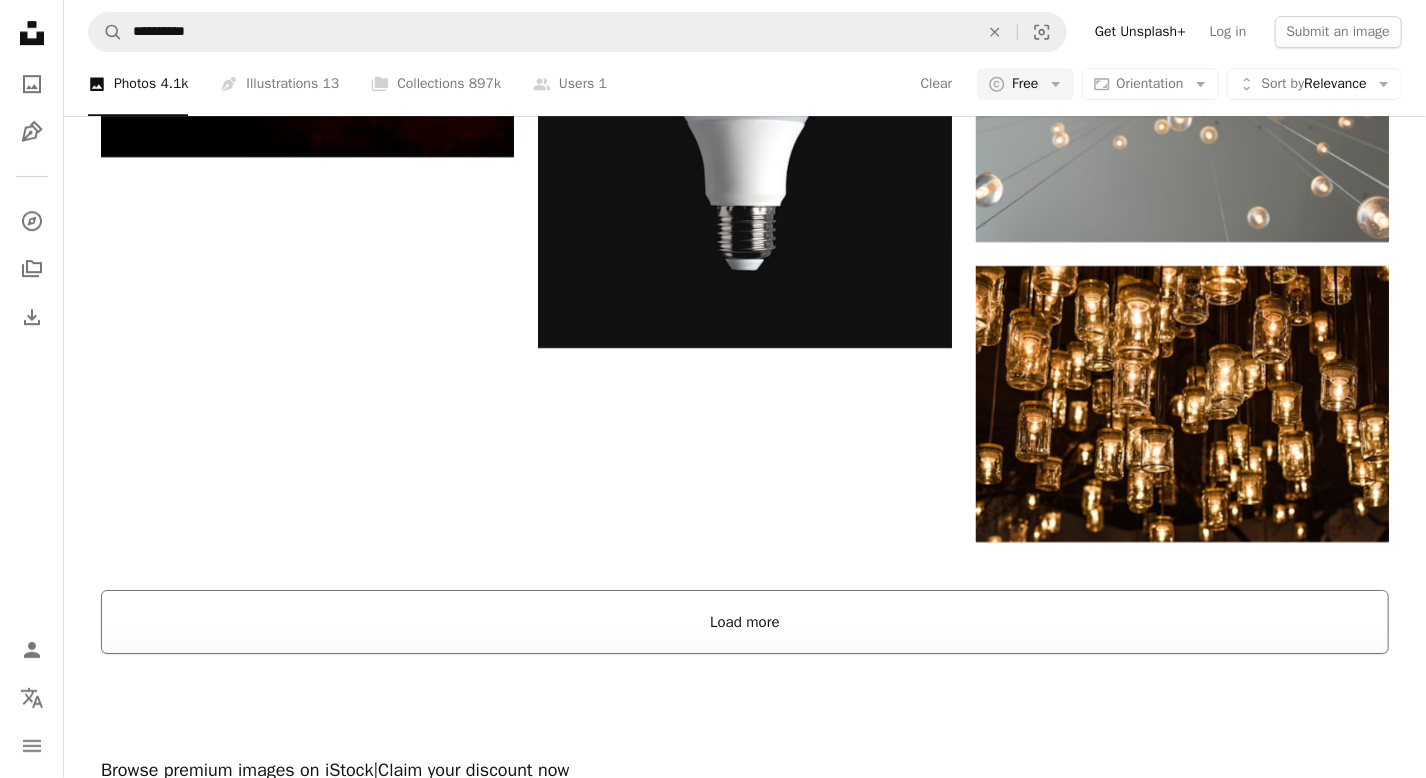 click on "Load more" at bounding box center (745, 622) 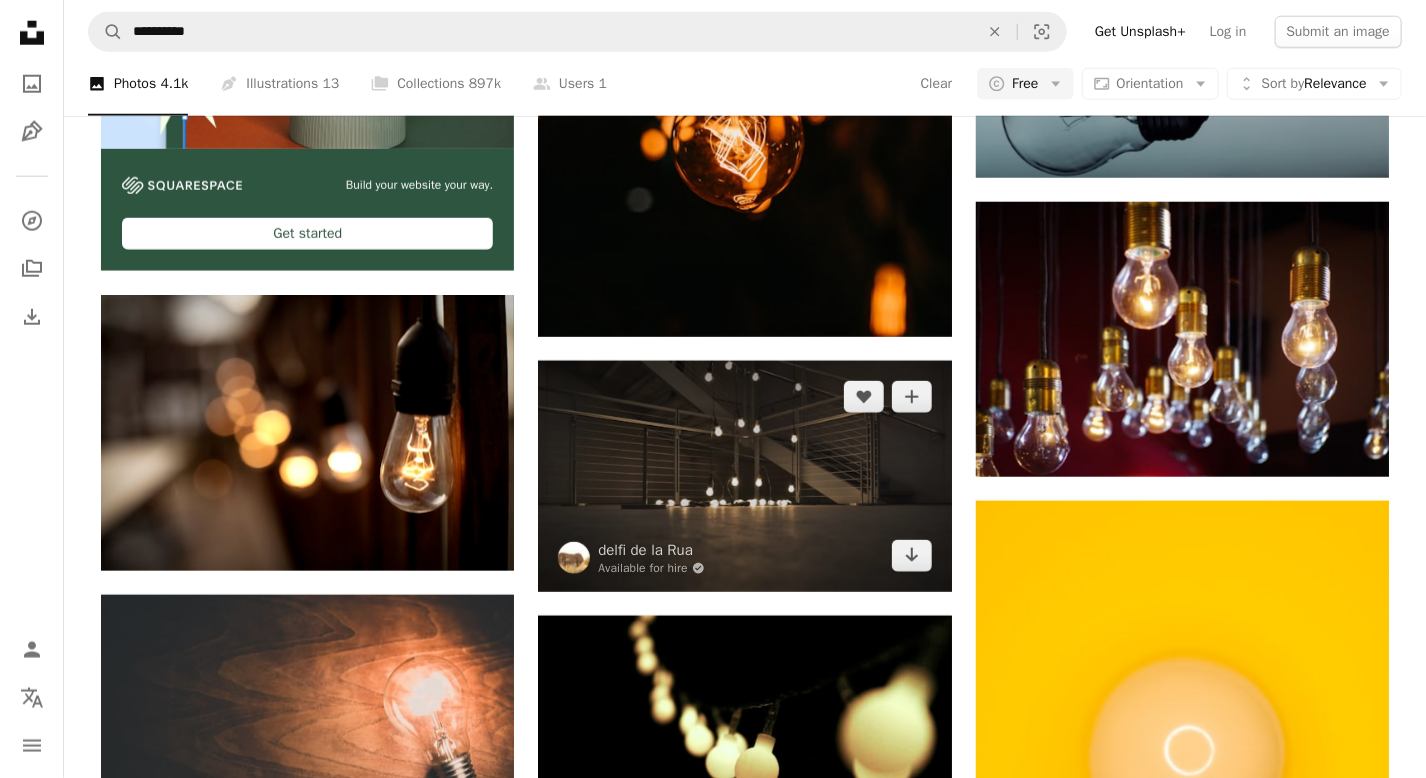 scroll, scrollTop: 4582, scrollLeft: 0, axis: vertical 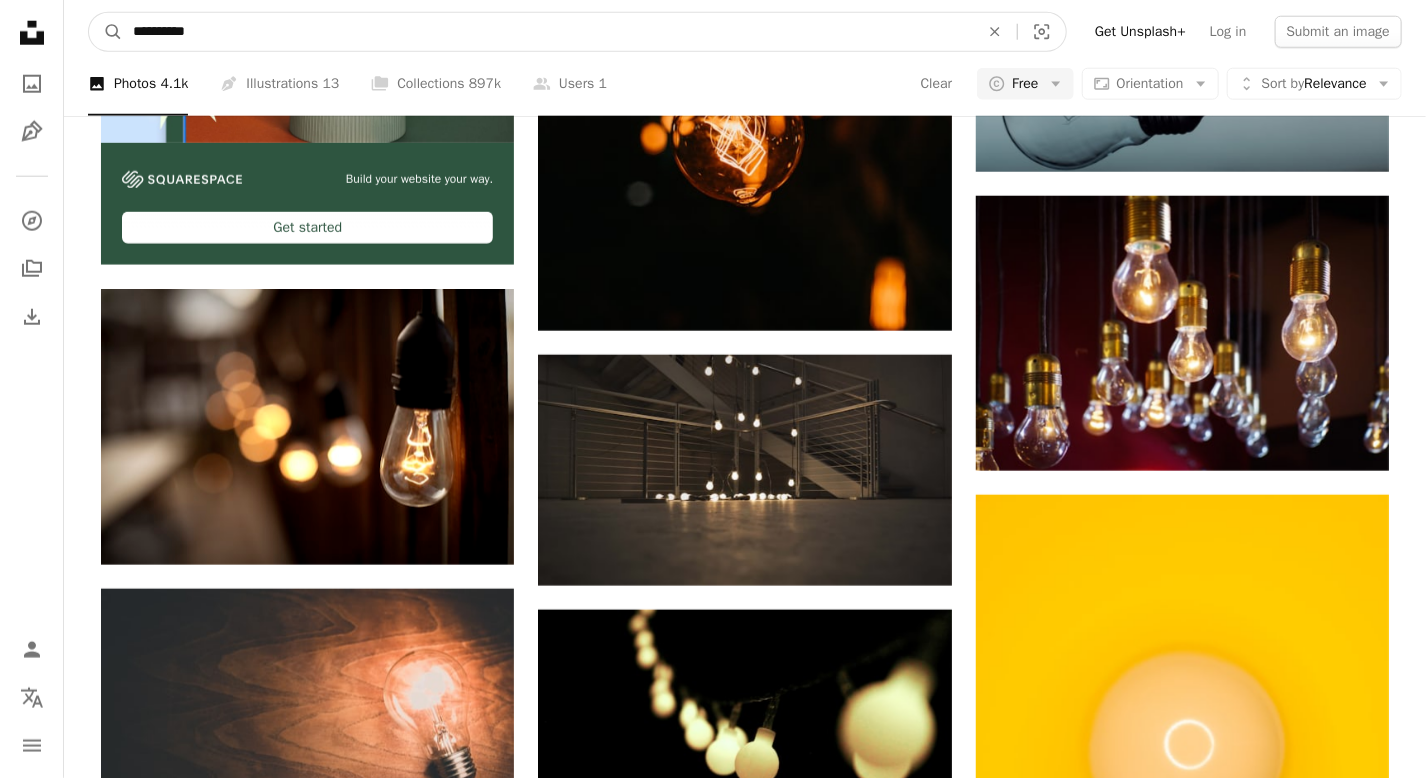 click on "**********" at bounding box center [548, 32] 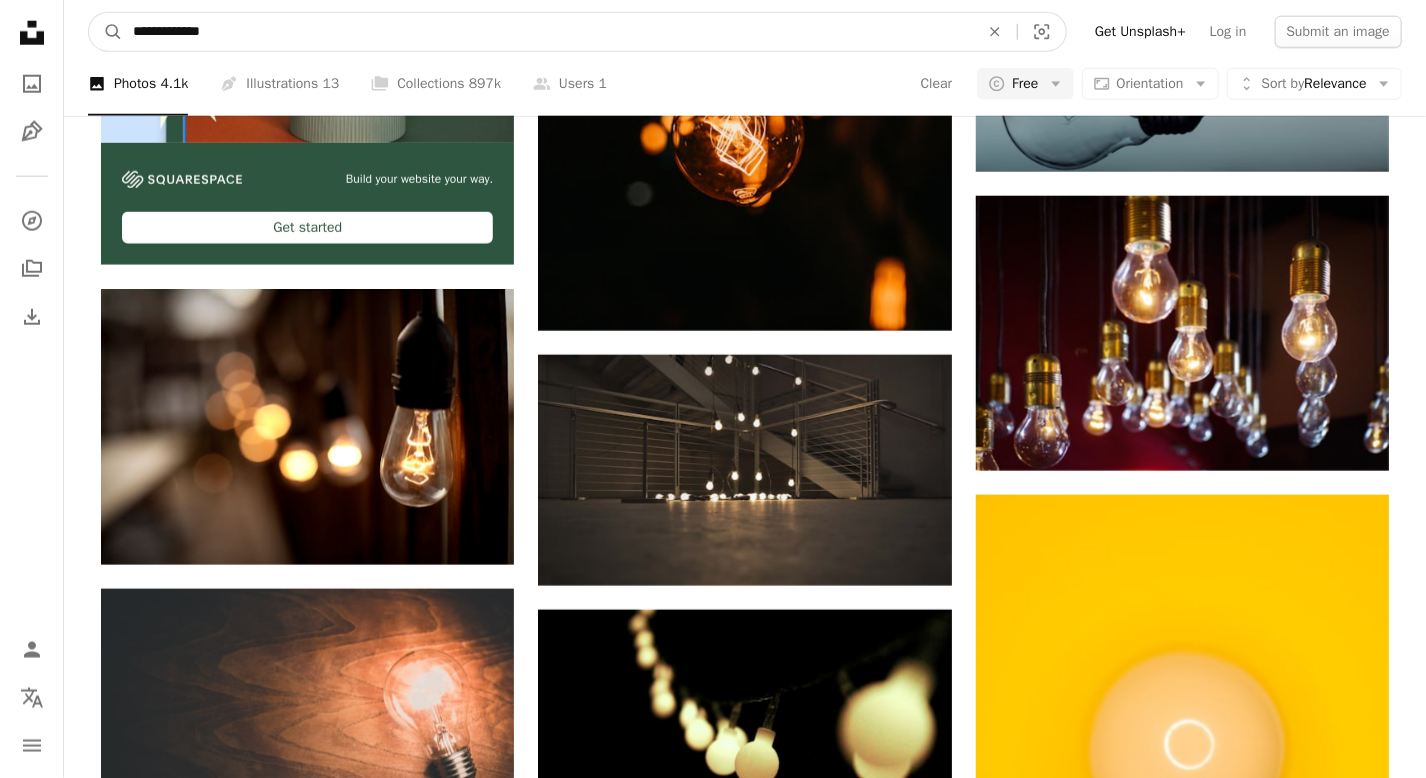 type on "**********" 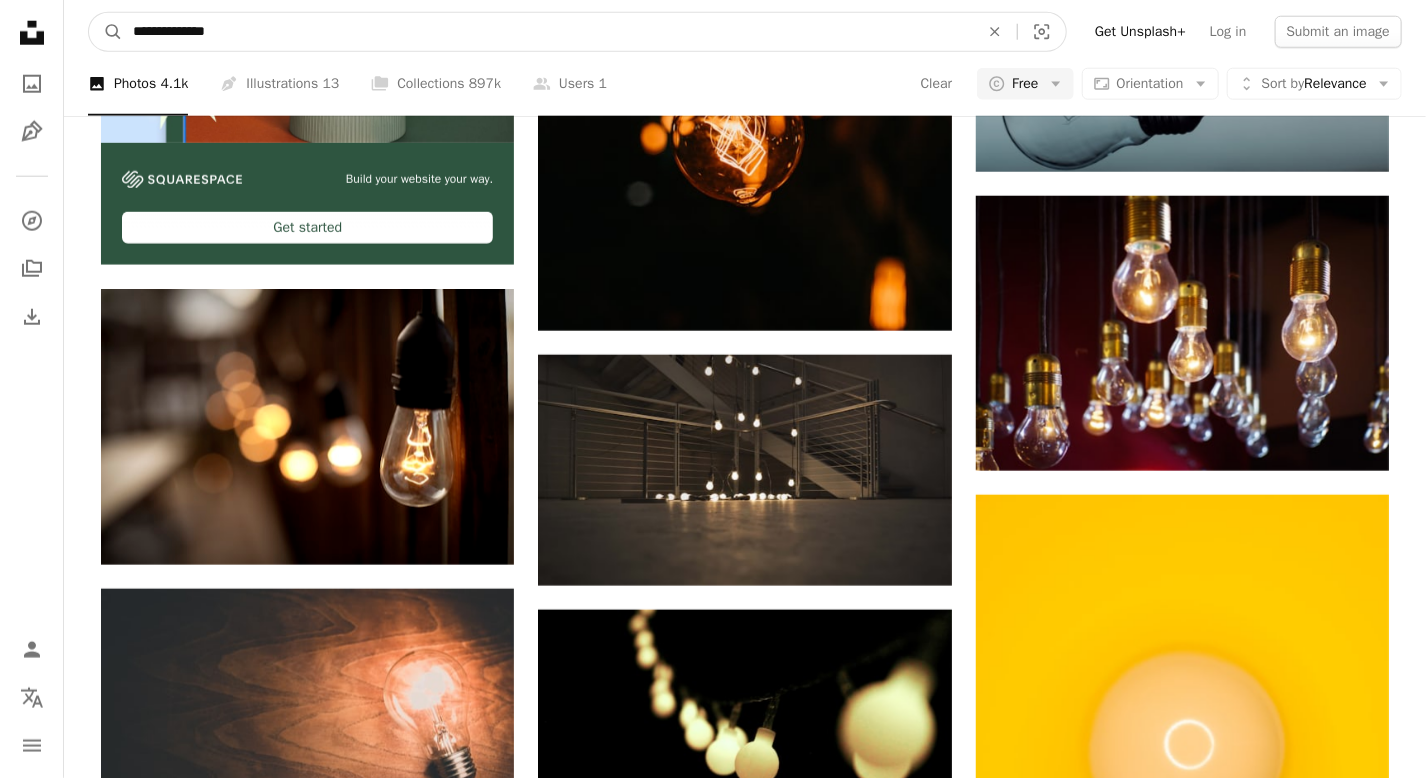 click on "A magnifying glass" at bounding box center (106, 32) 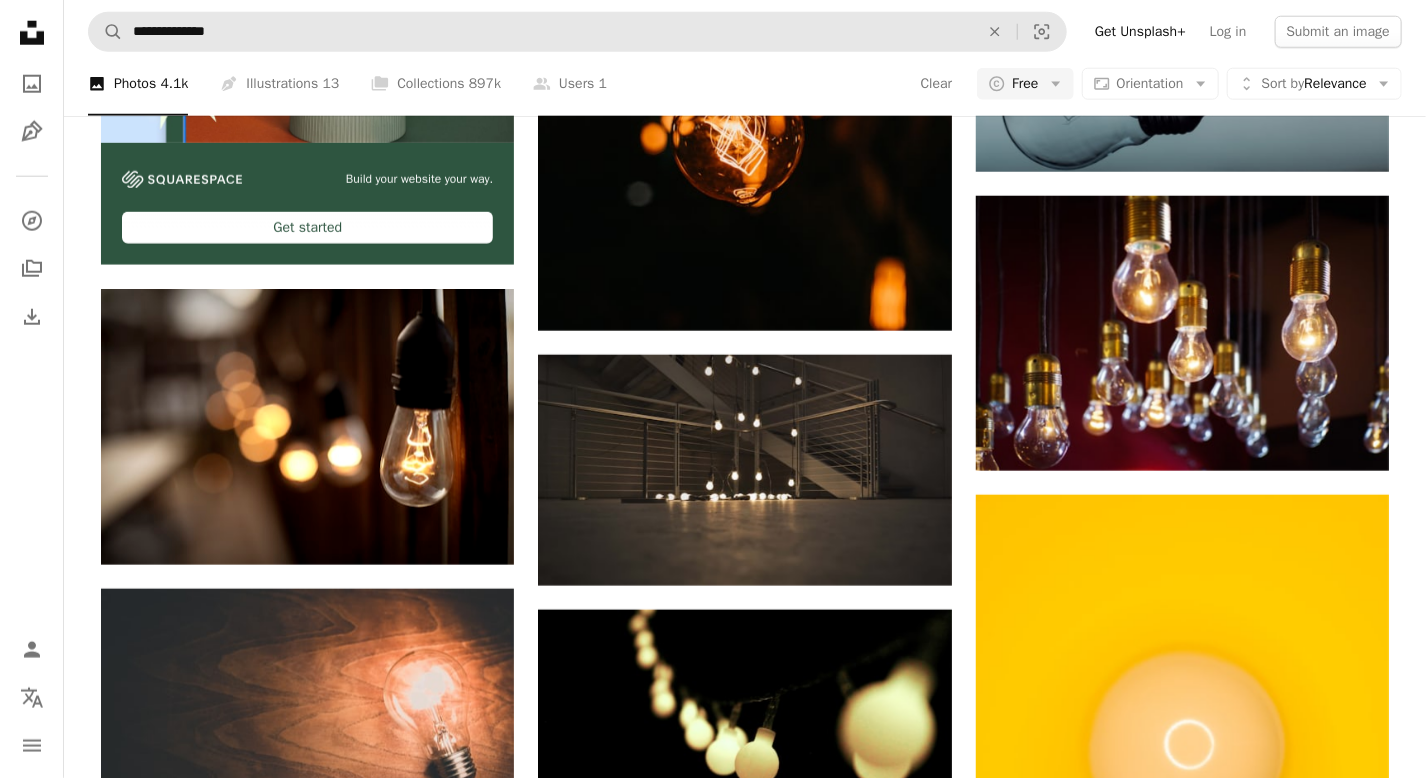 scroll, scrollTop: 0, scrollLeft: 0, axis: both 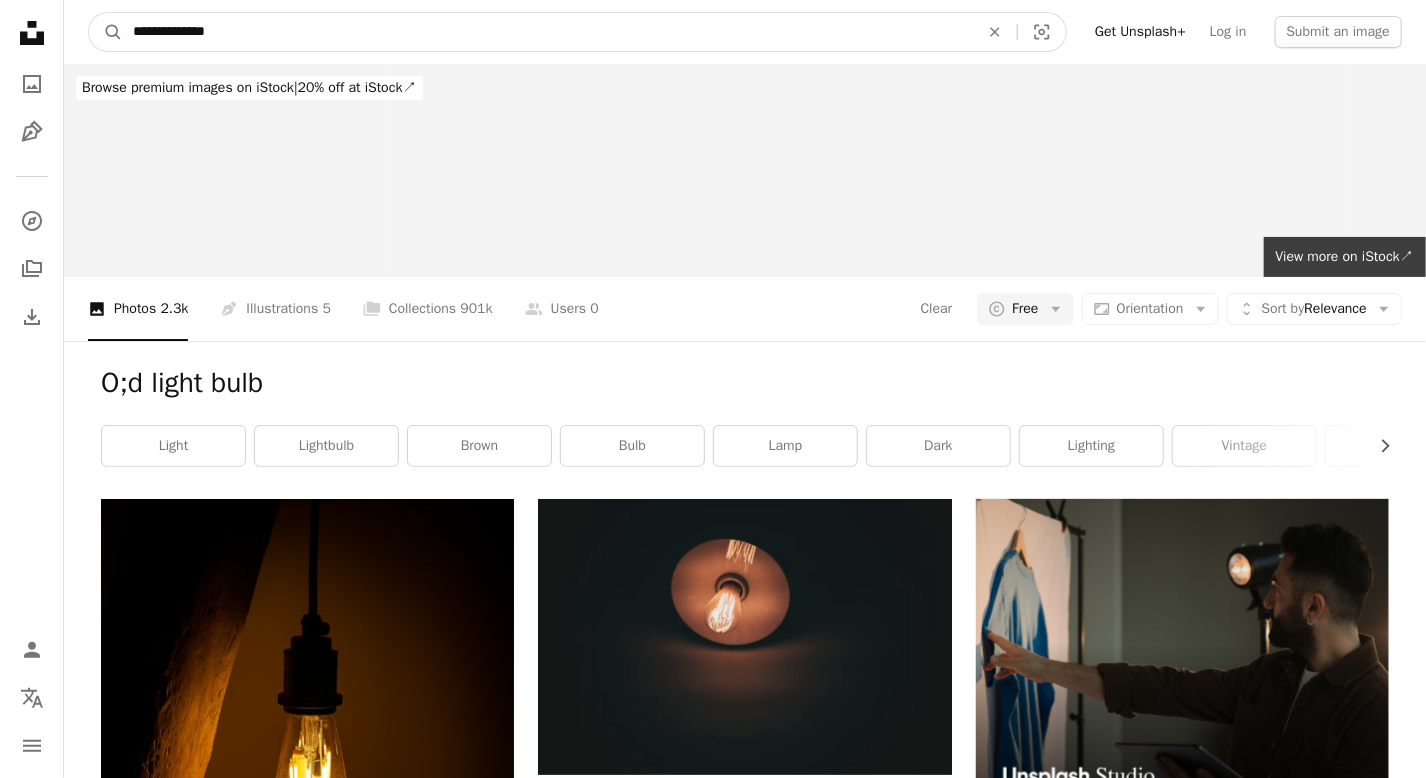 click on "**********" at bounding box center (548, 32) 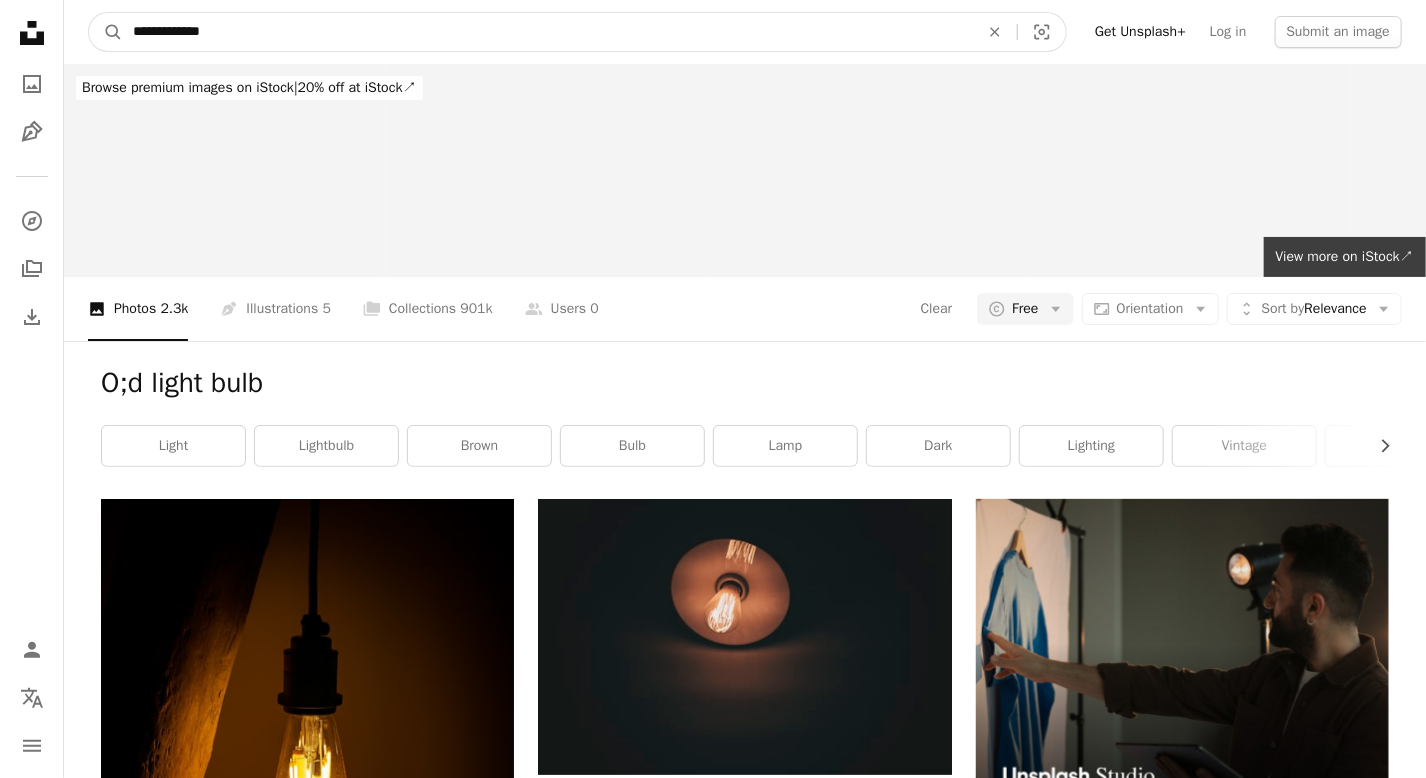 type on "**********" 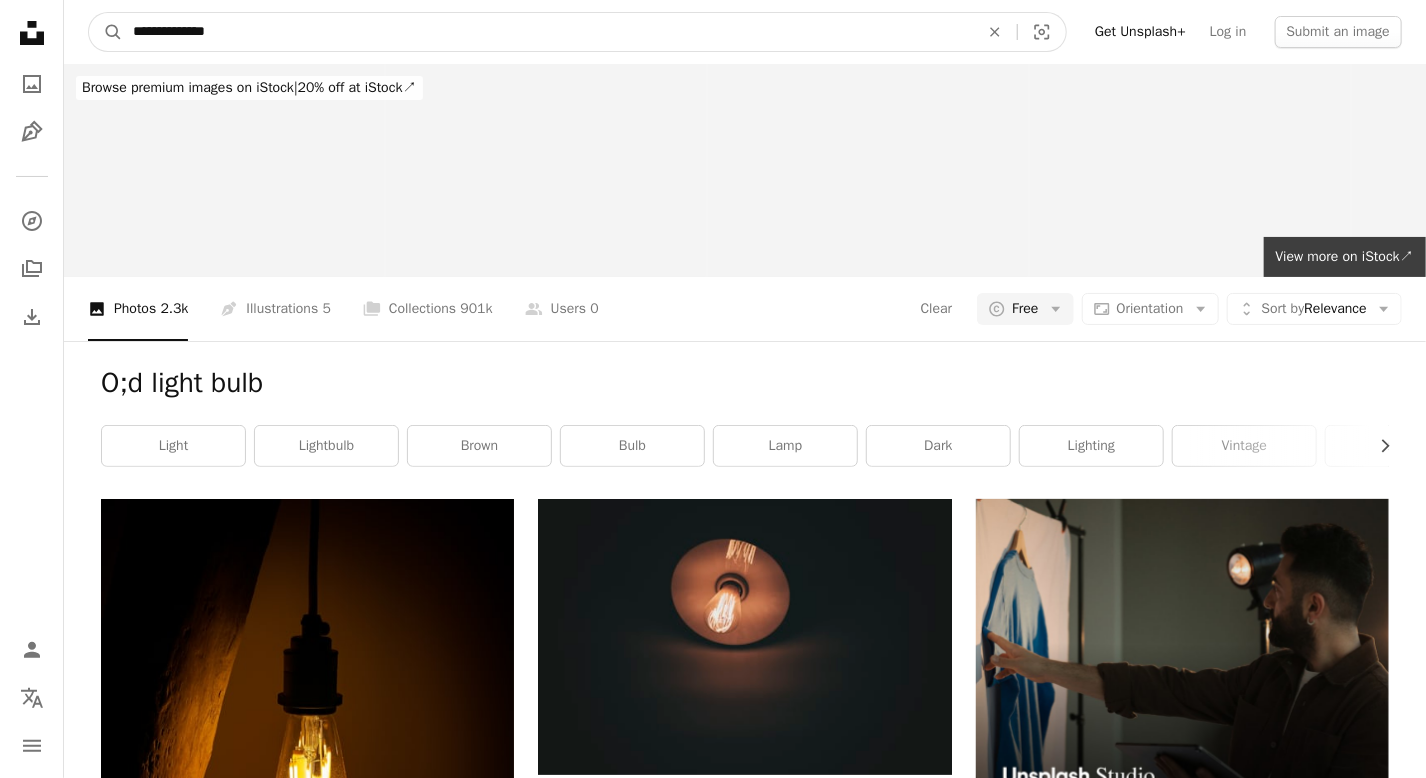 click on "A magnifying glass" at bounding box center (106, 32) 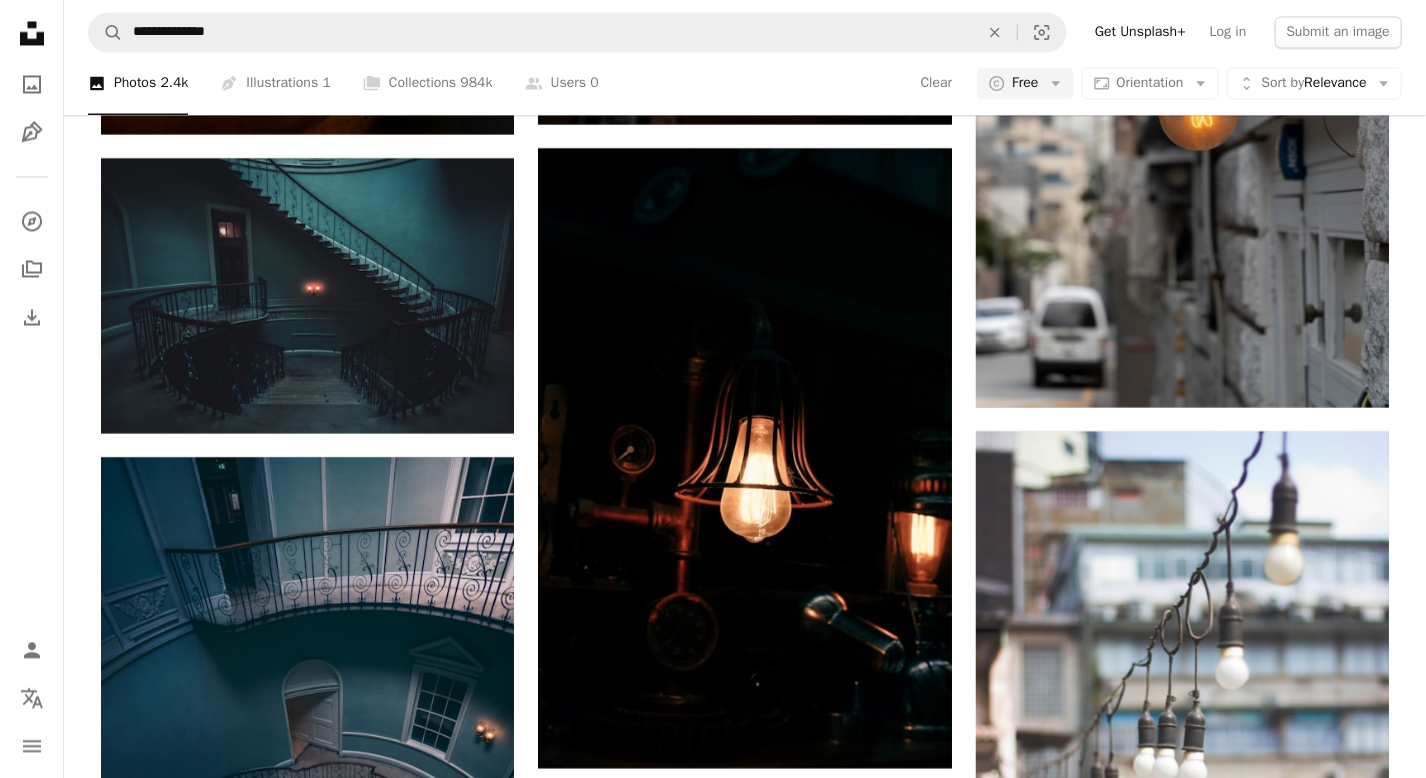 scroll, scrollTop: 1862, scrollLeft: 0, axis: vertical 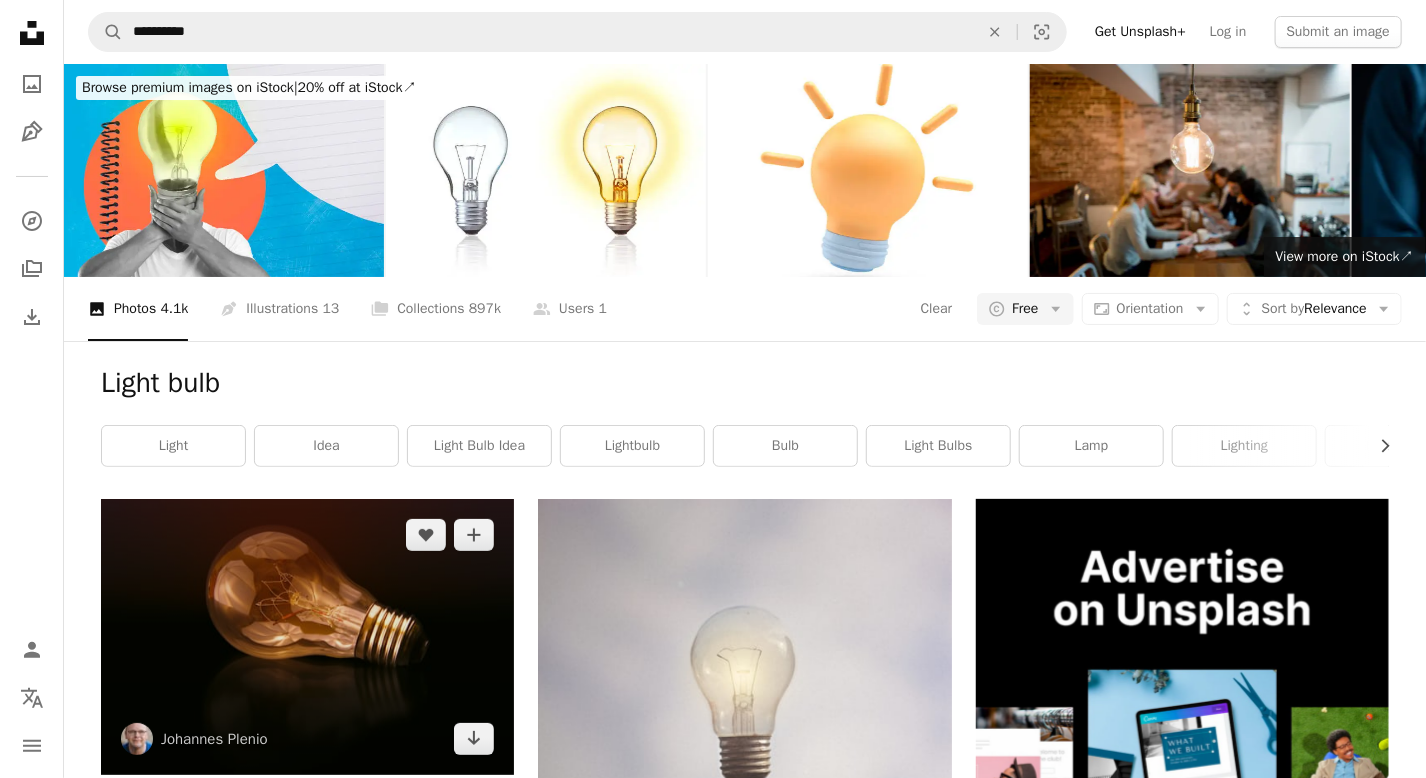 click at bounding box center (307, 636) 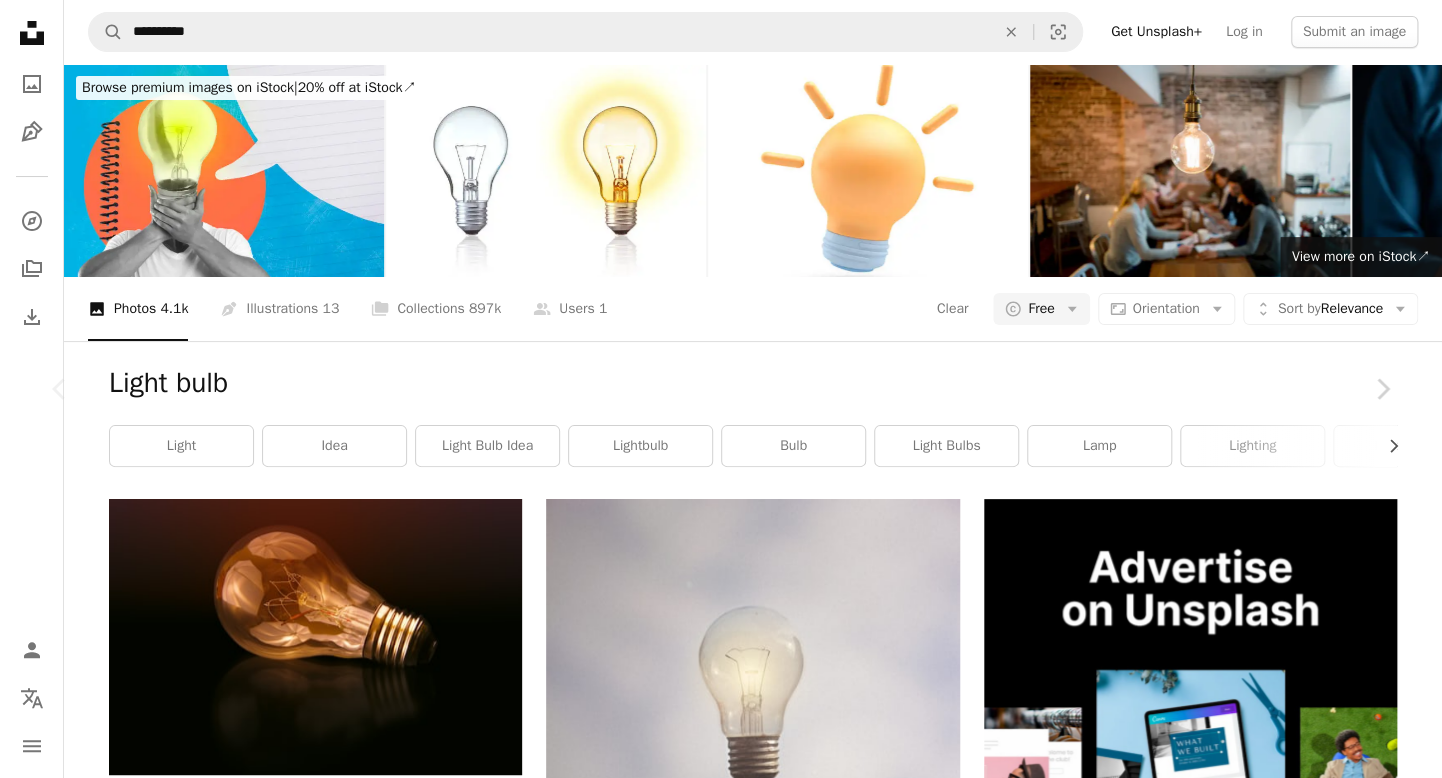 click on "Download free" at bounding box center [1193, 10539] 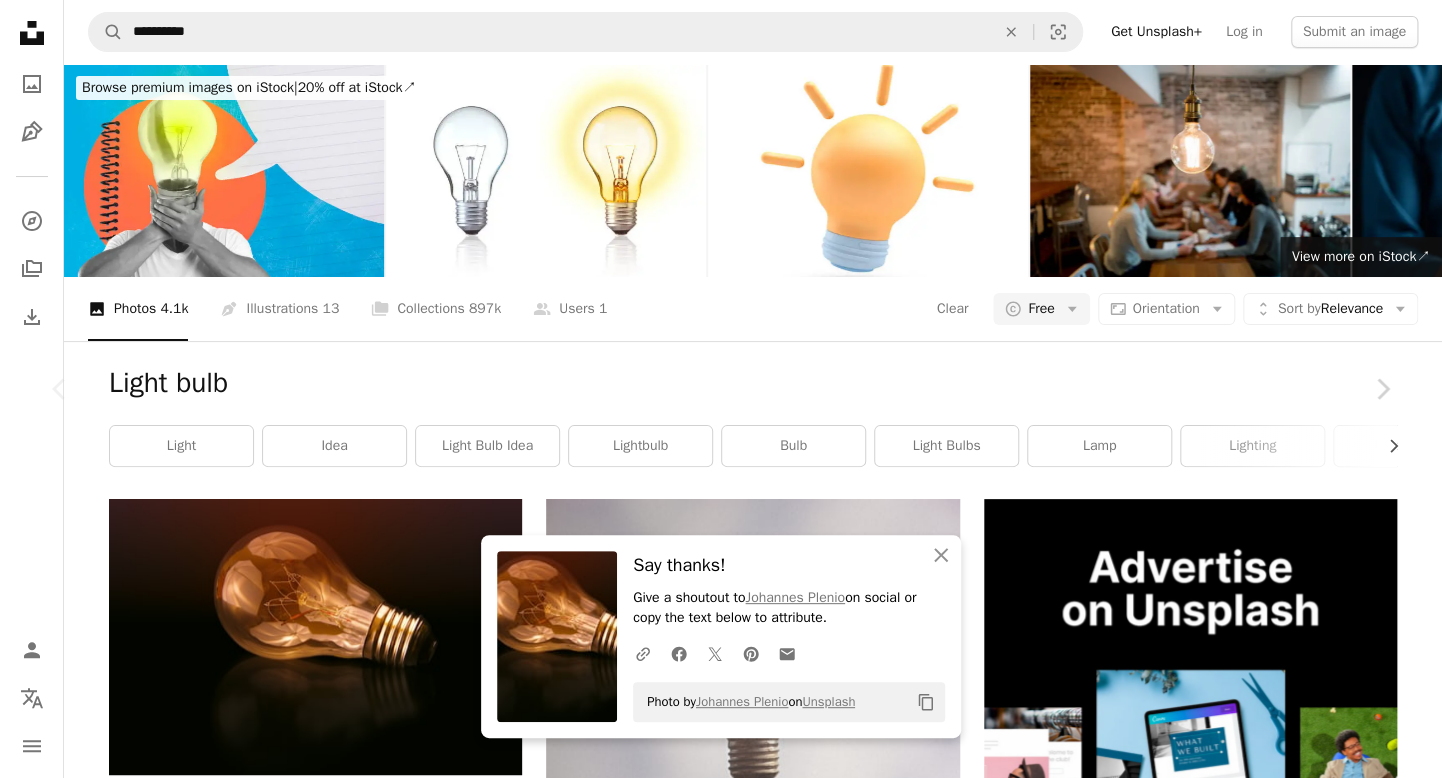 click on "An X shape" at bounding box center (20, 20) 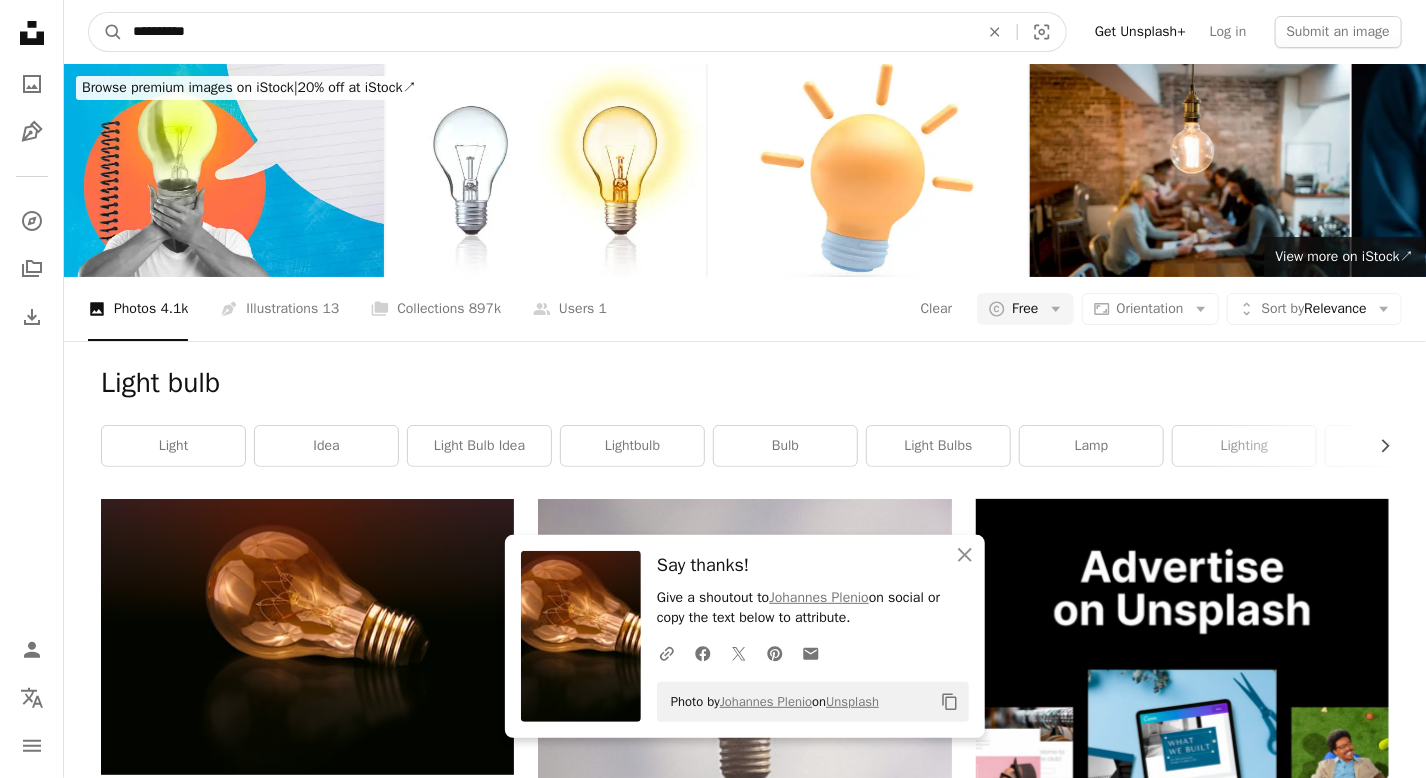 drag, startPoint x: 212, startPoint y: 36, endPoint x: 58, endPoint y: 41, distance: 154.08115 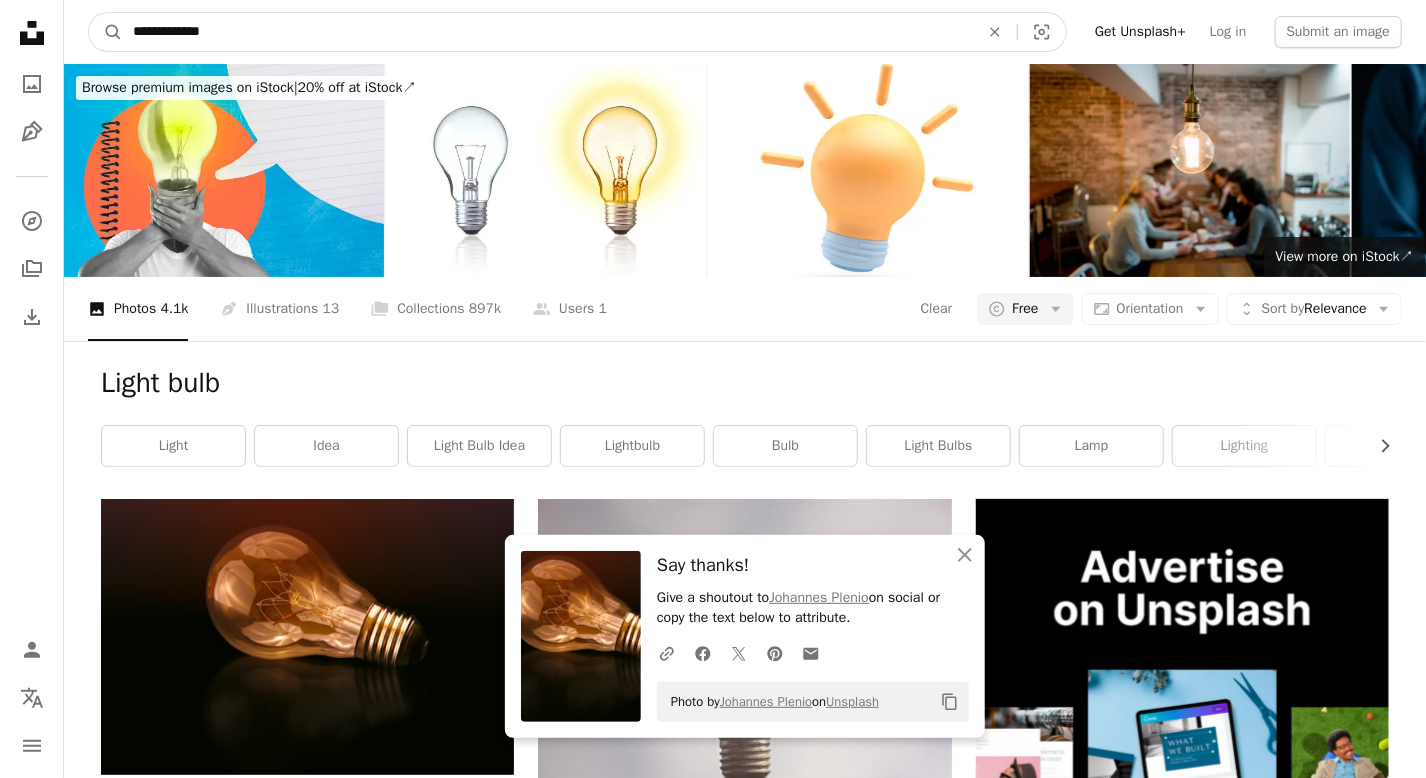 type on "**********" 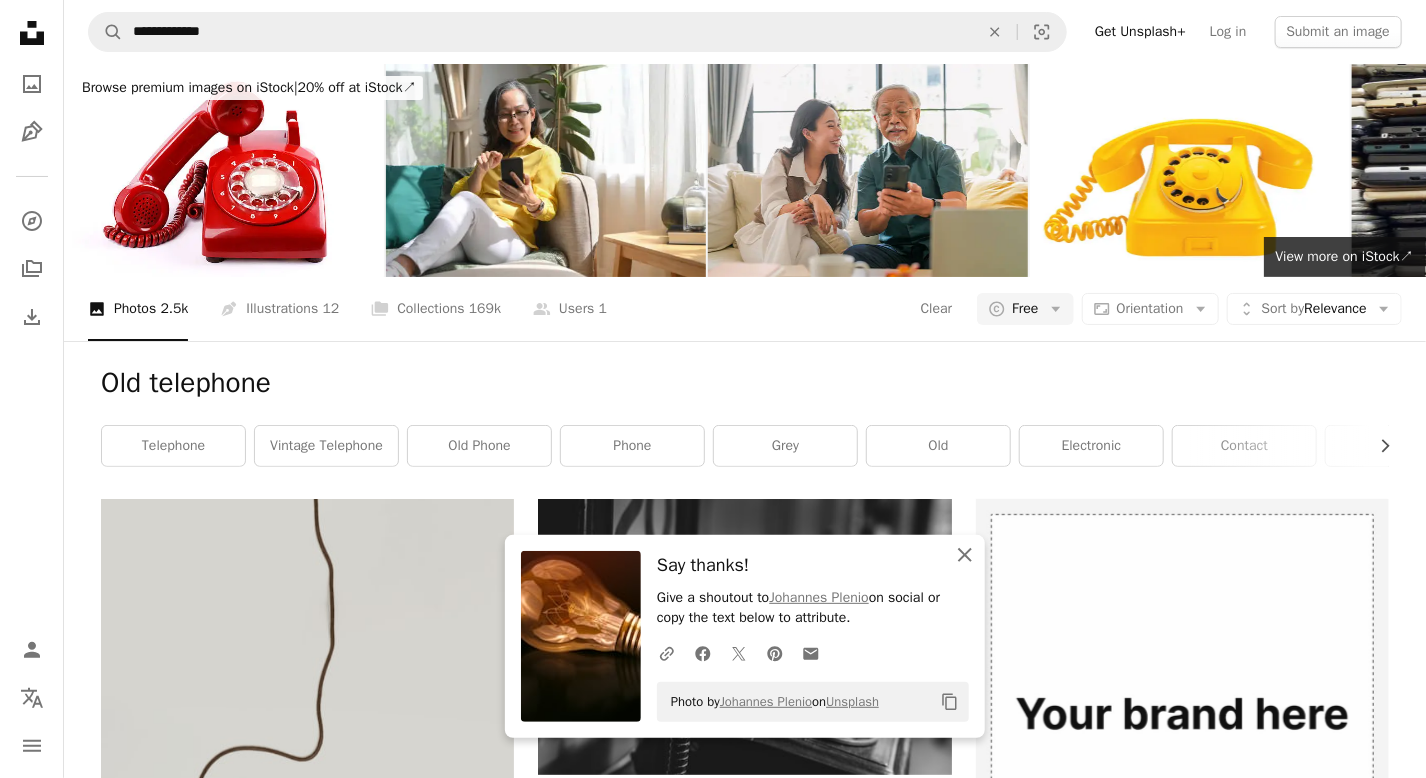 click on "An X shape" 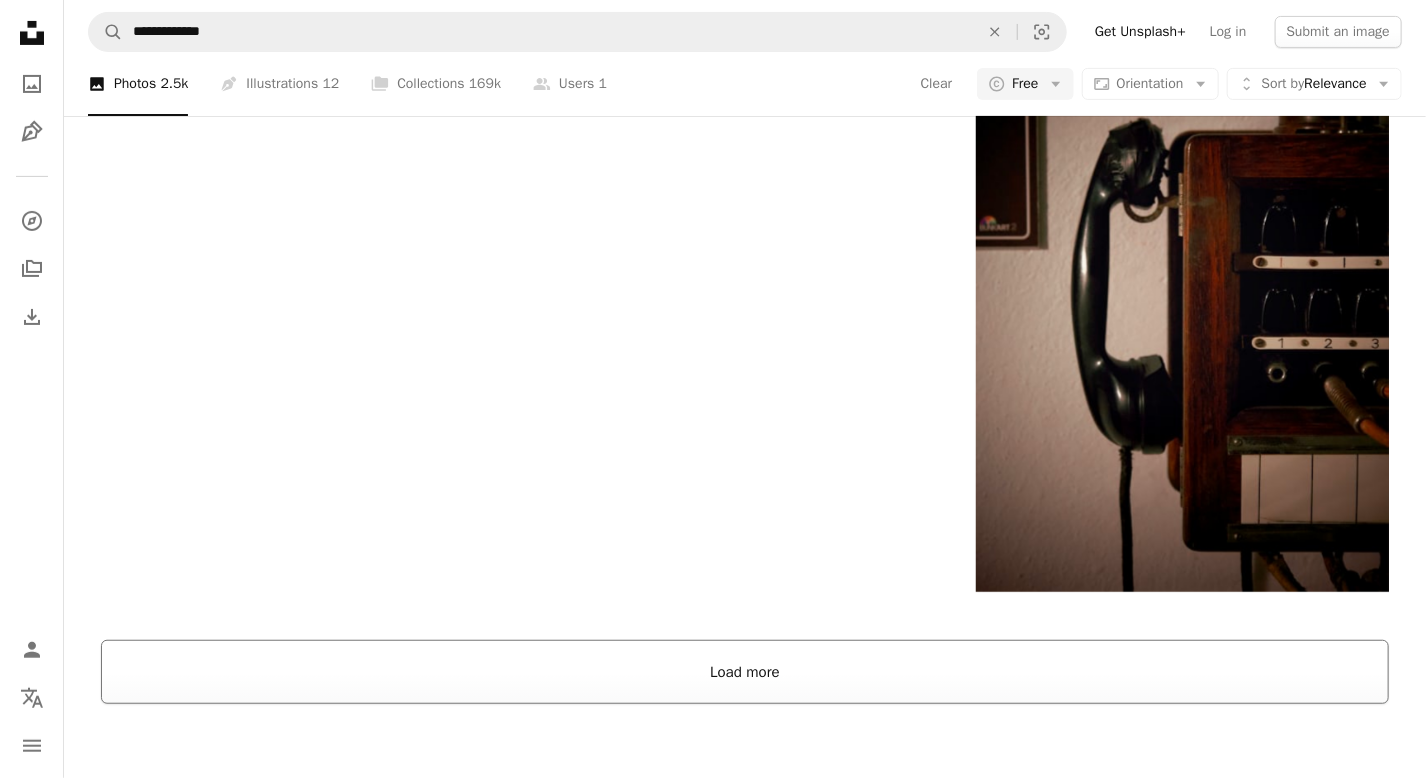 scroll, scrollTop: 3846, scrollLeft: 0, axis: vertical 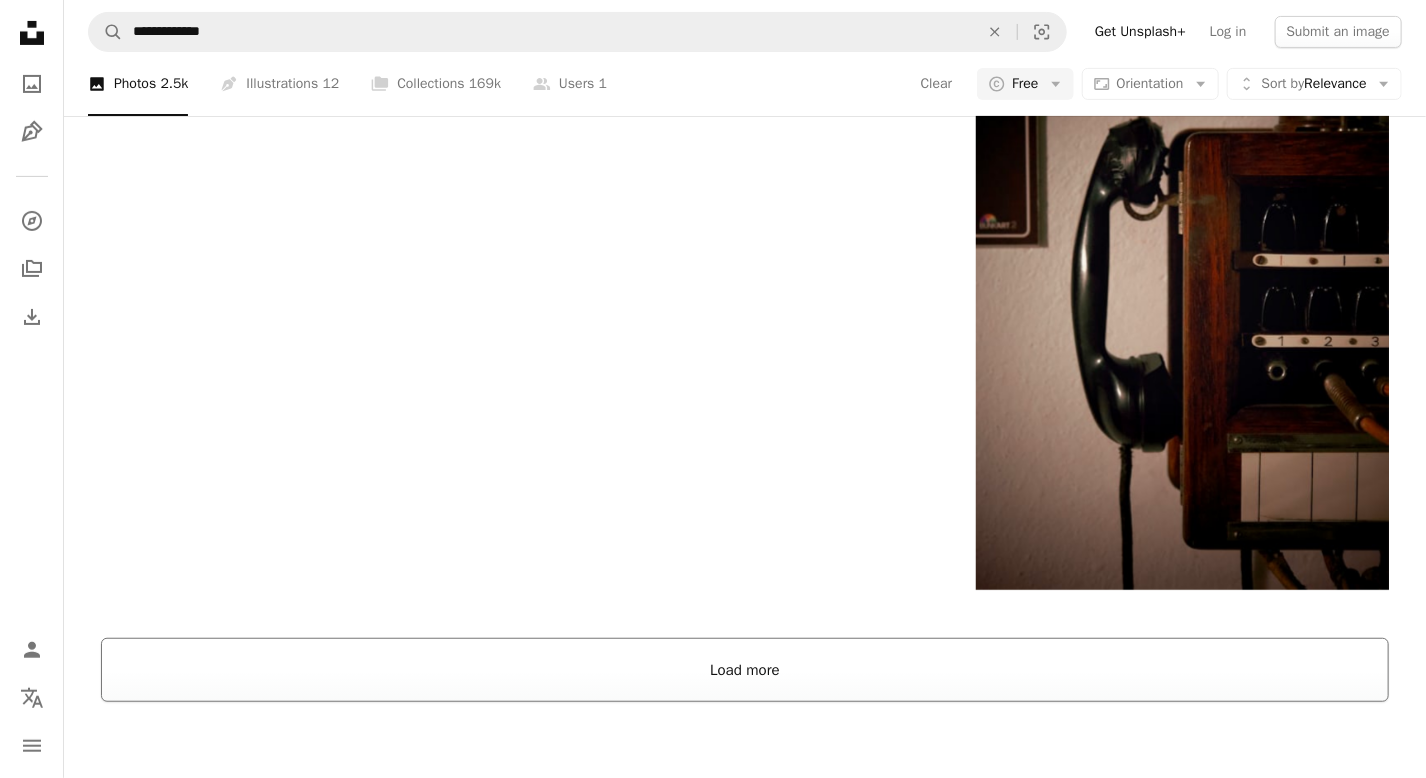 click on "Load more" at bounding box center [745, 670] 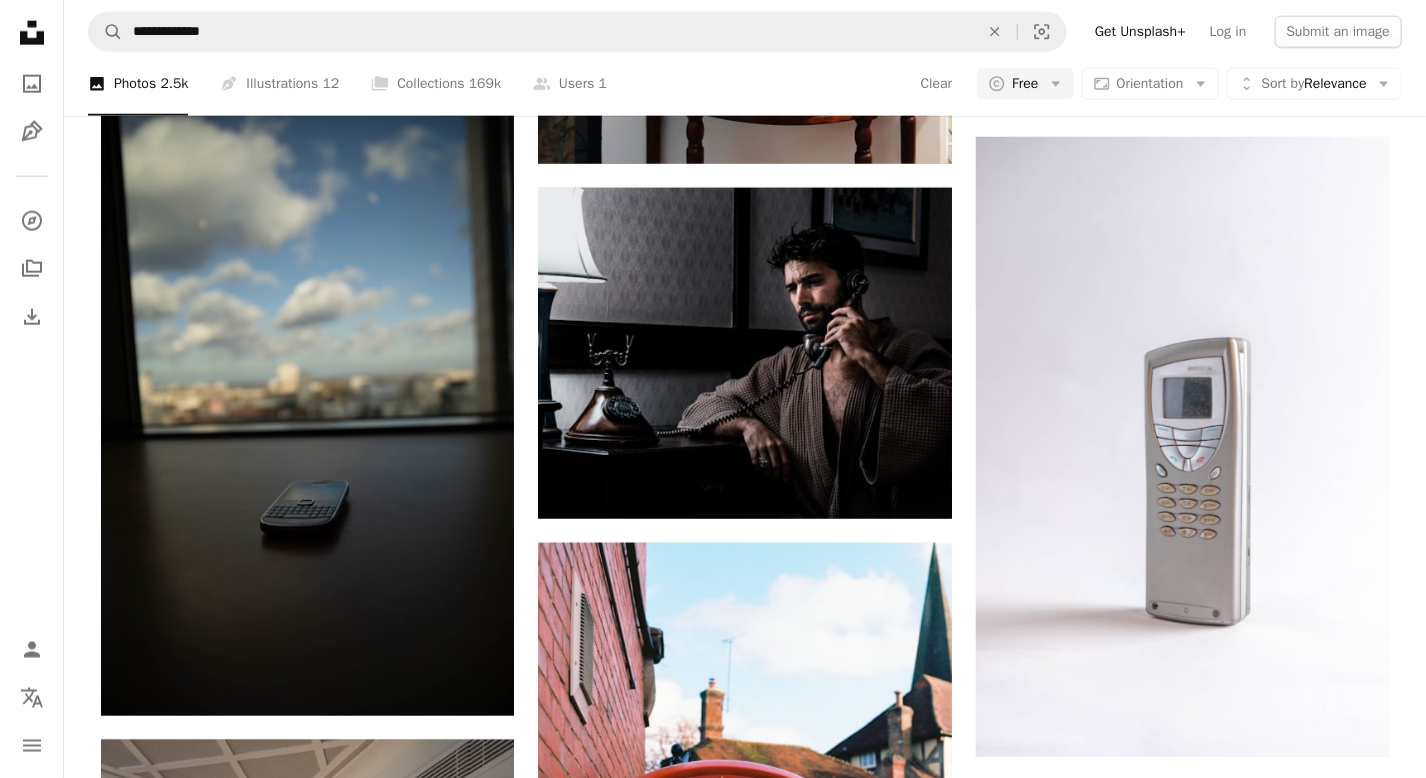 scroll, scrollTop: 15418, scrollLeft: 0, axis: vertical 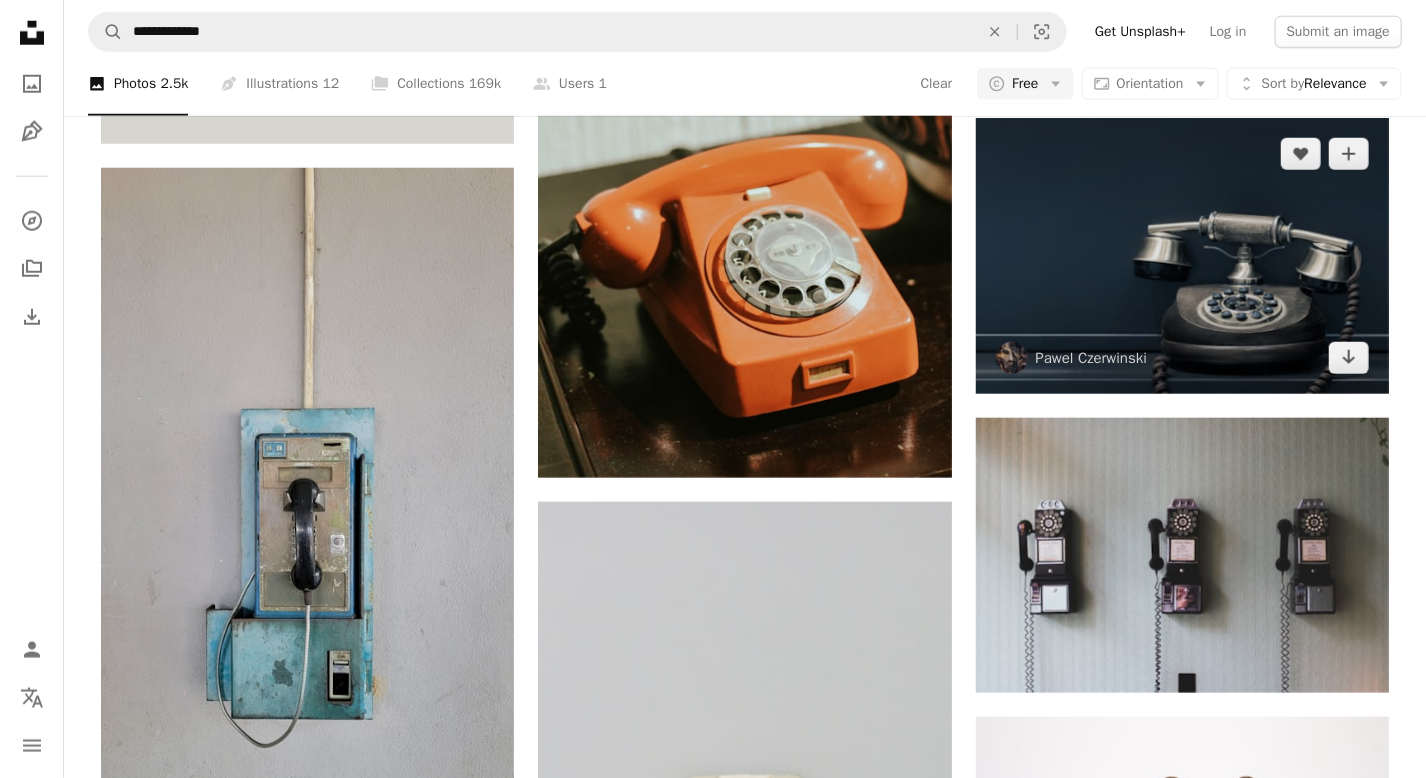 click at bounding box center (1182, 255) 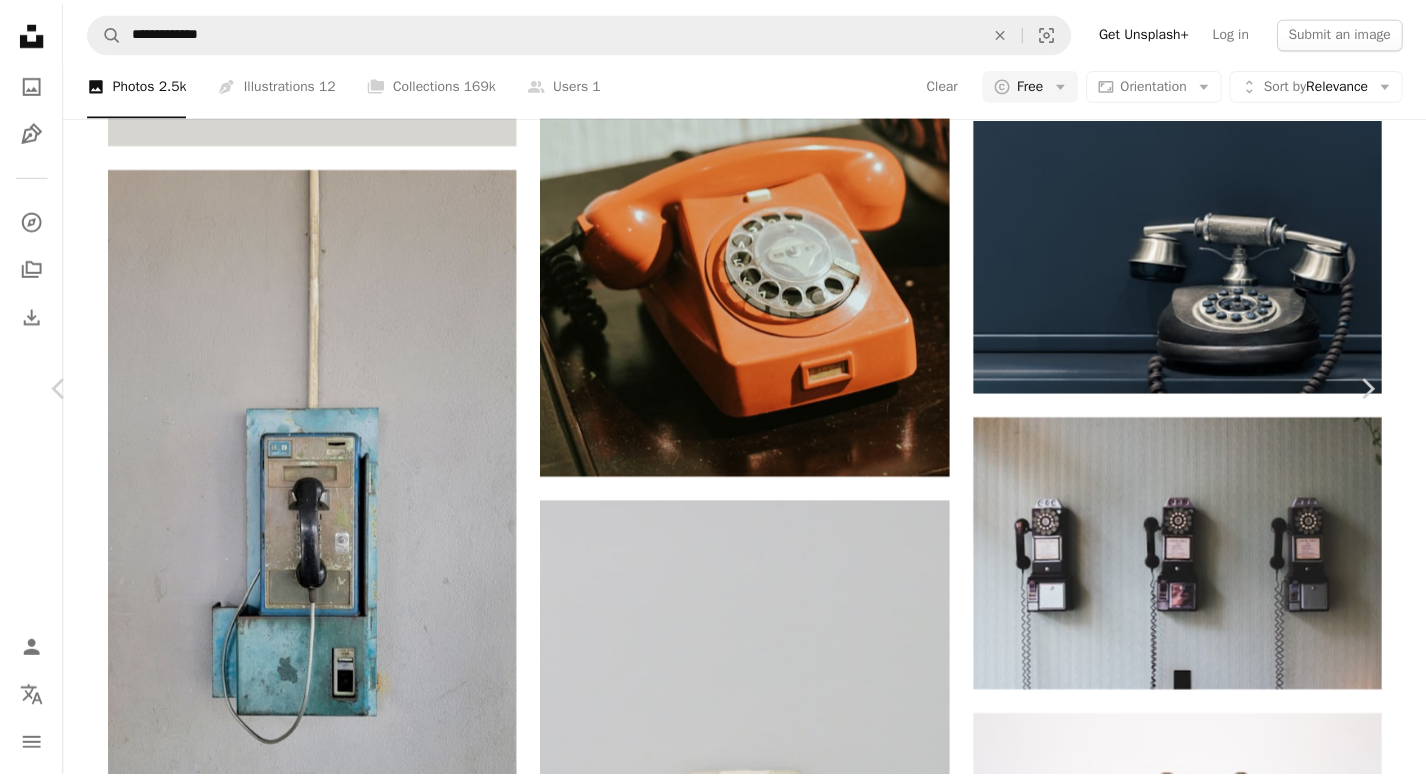 scroll, scrollTop: 0, scrollLeft: 0, axis: both 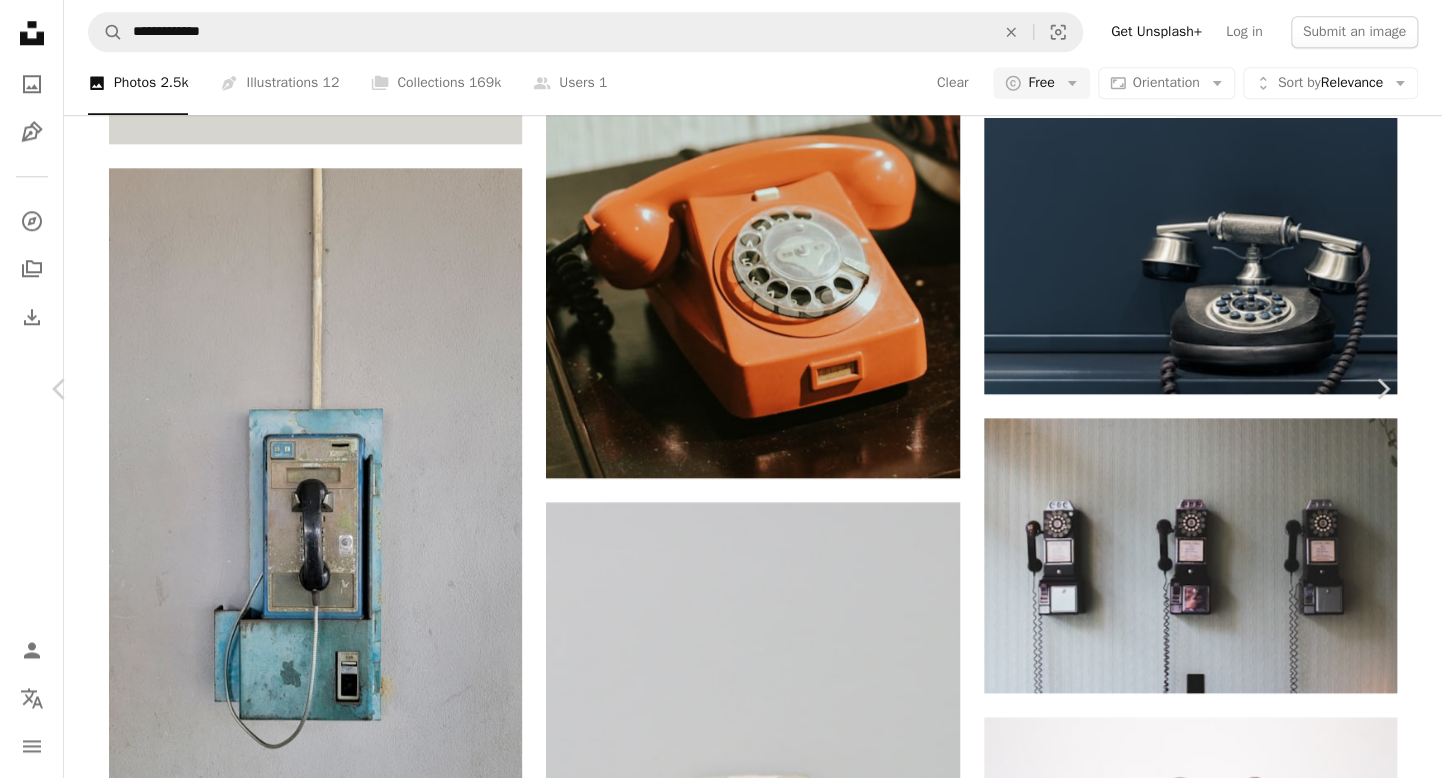 click on "Download free" at bounding box center (1193, 17619) 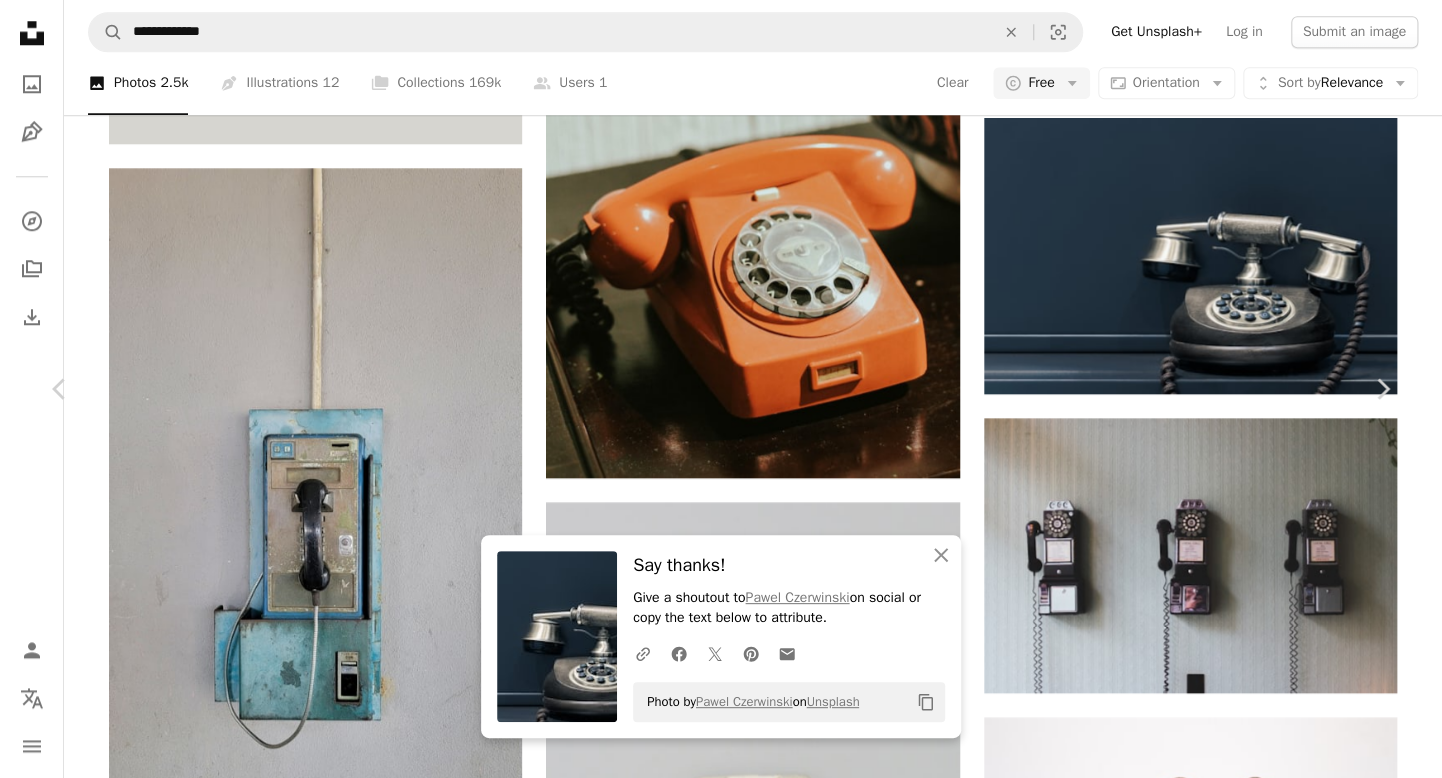 click on "An X shape" at bounding box center [20, 20] 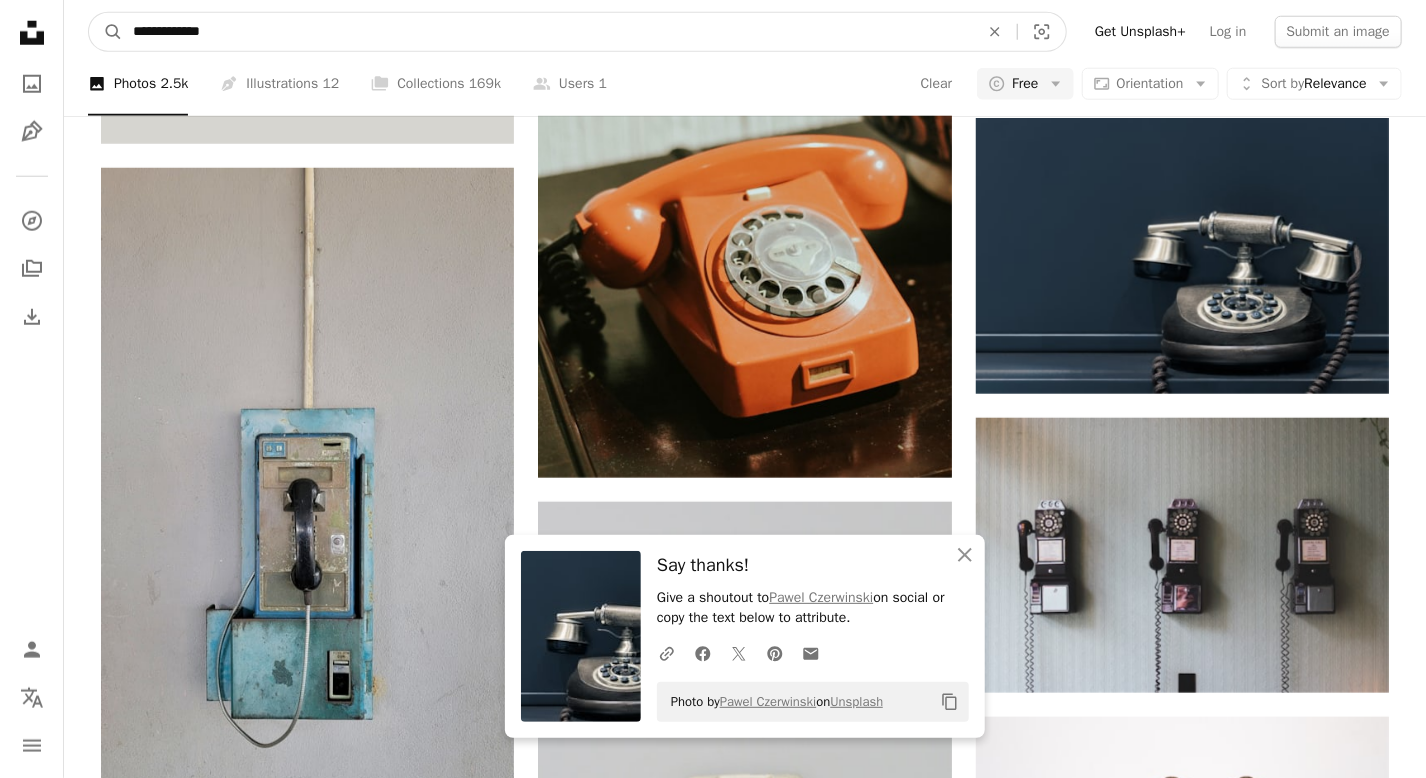 drag, startPoint x: 335, startPoint y: 37, endPoint x: -12, endPoint y: 17, distance: 347.5759 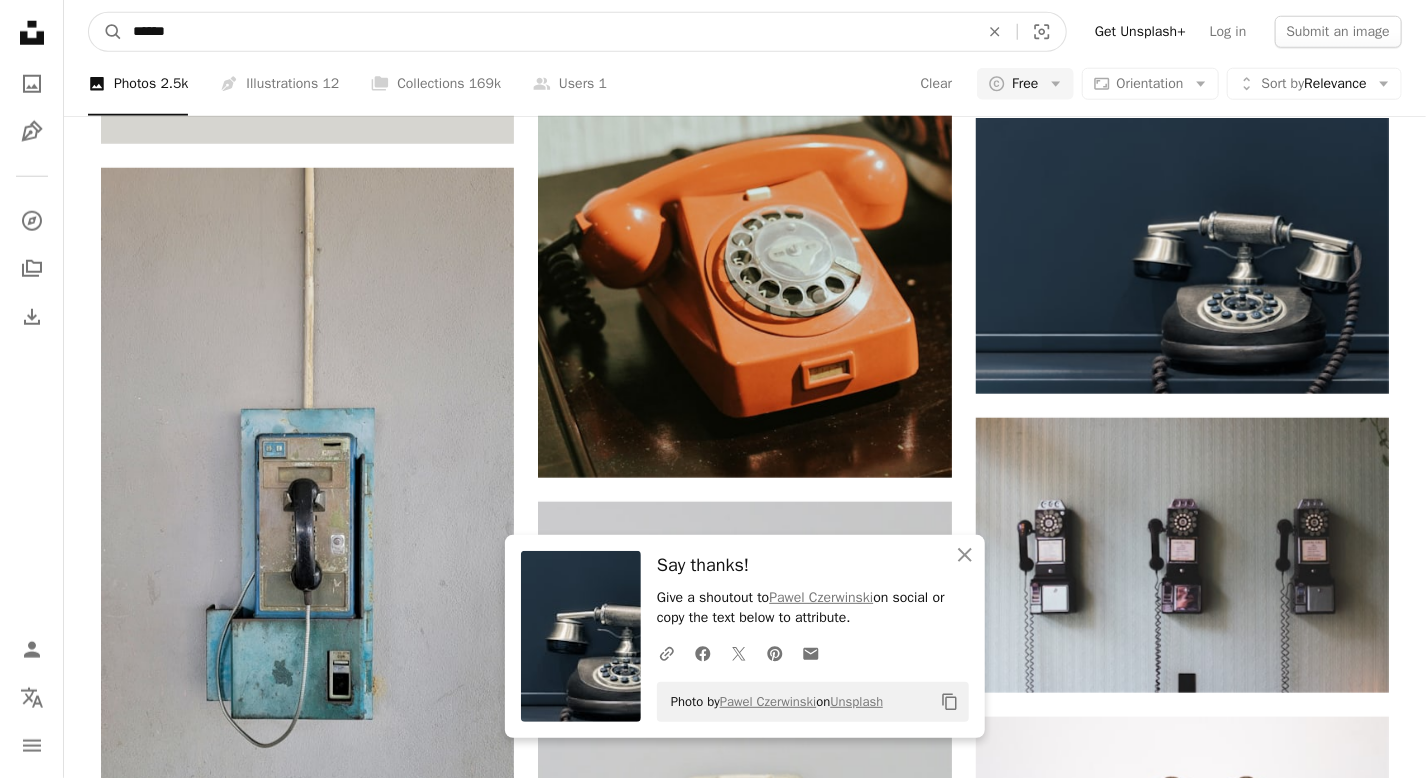type on "*******" 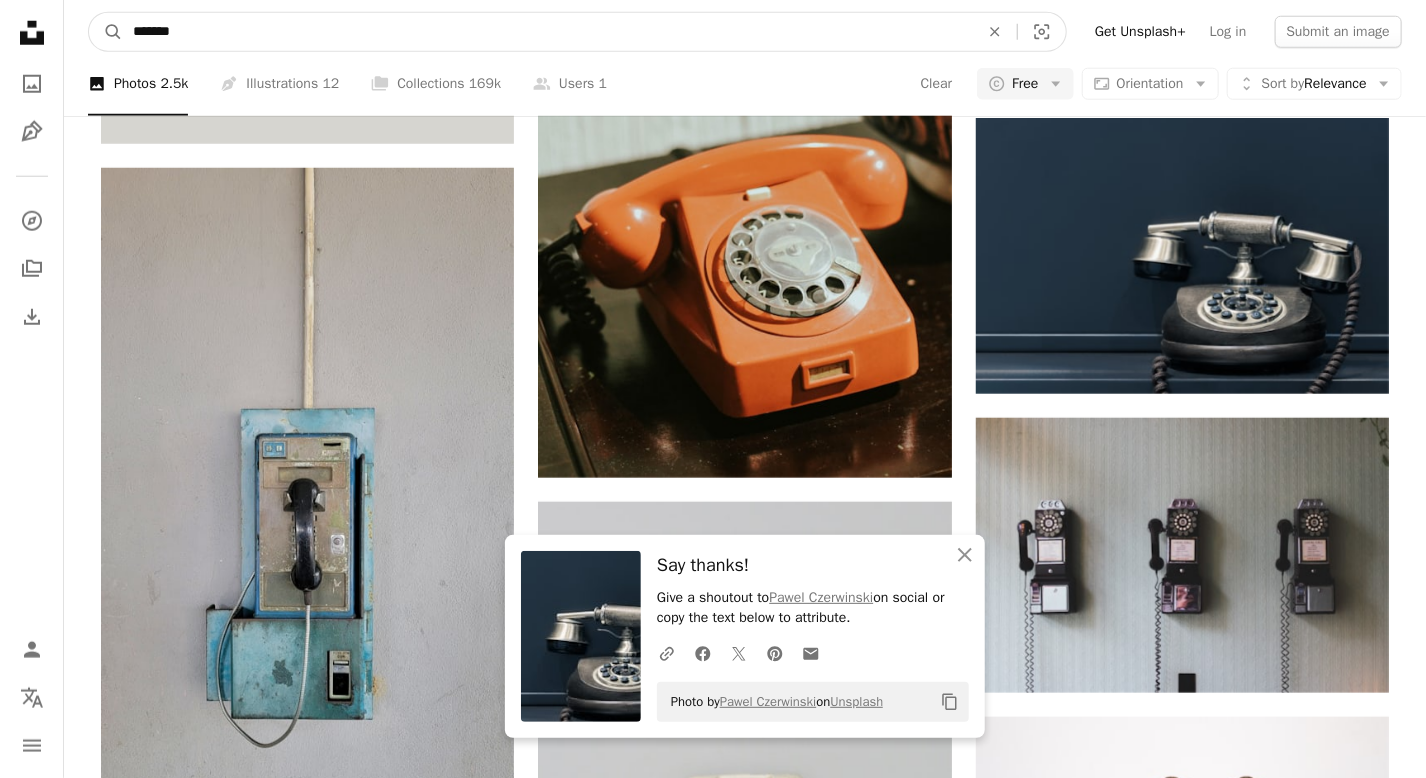 click on "A magnifying glass" at bounding box center [106, 32] 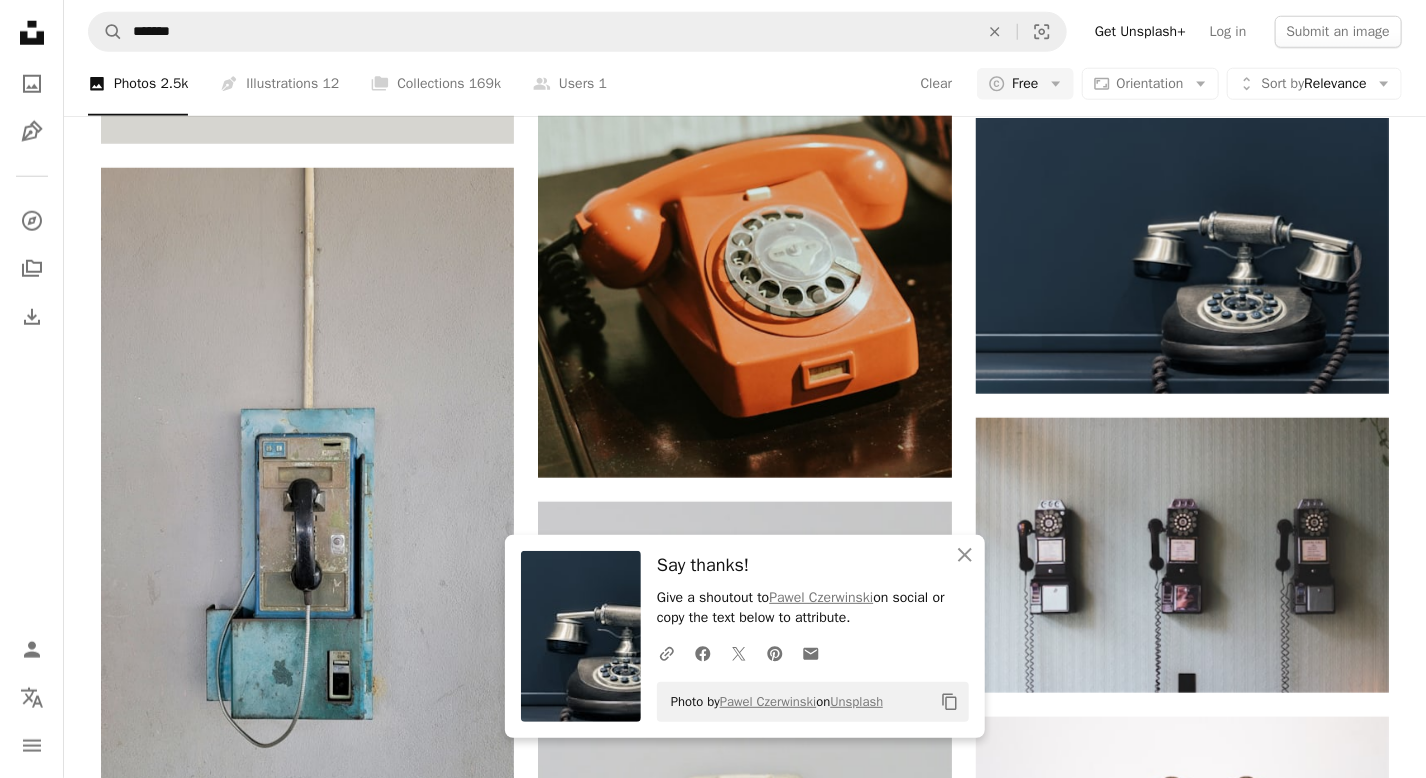 scroll, scrollTop: 0, scrollLeft: 0, axis: both 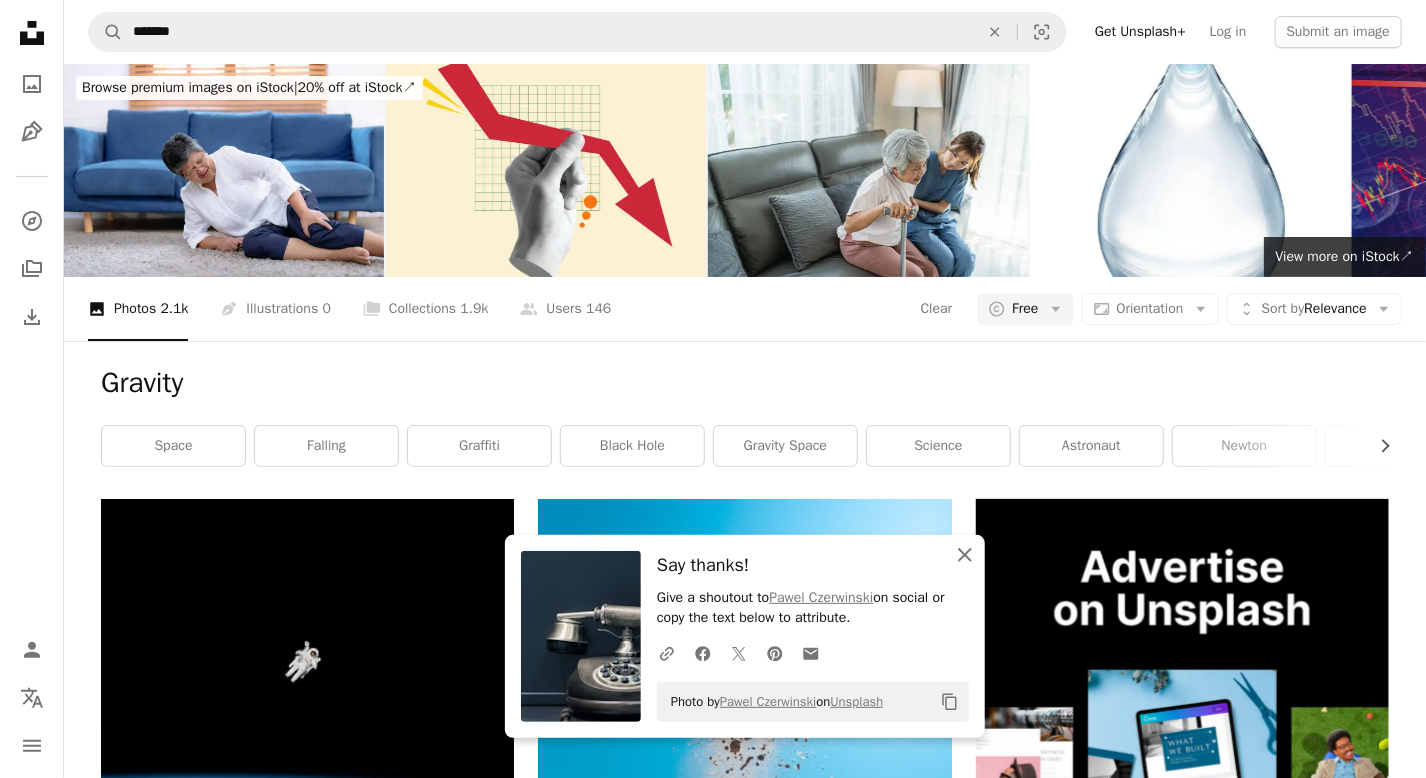 click on "An X shape Close" at bounding box center (965, 555) 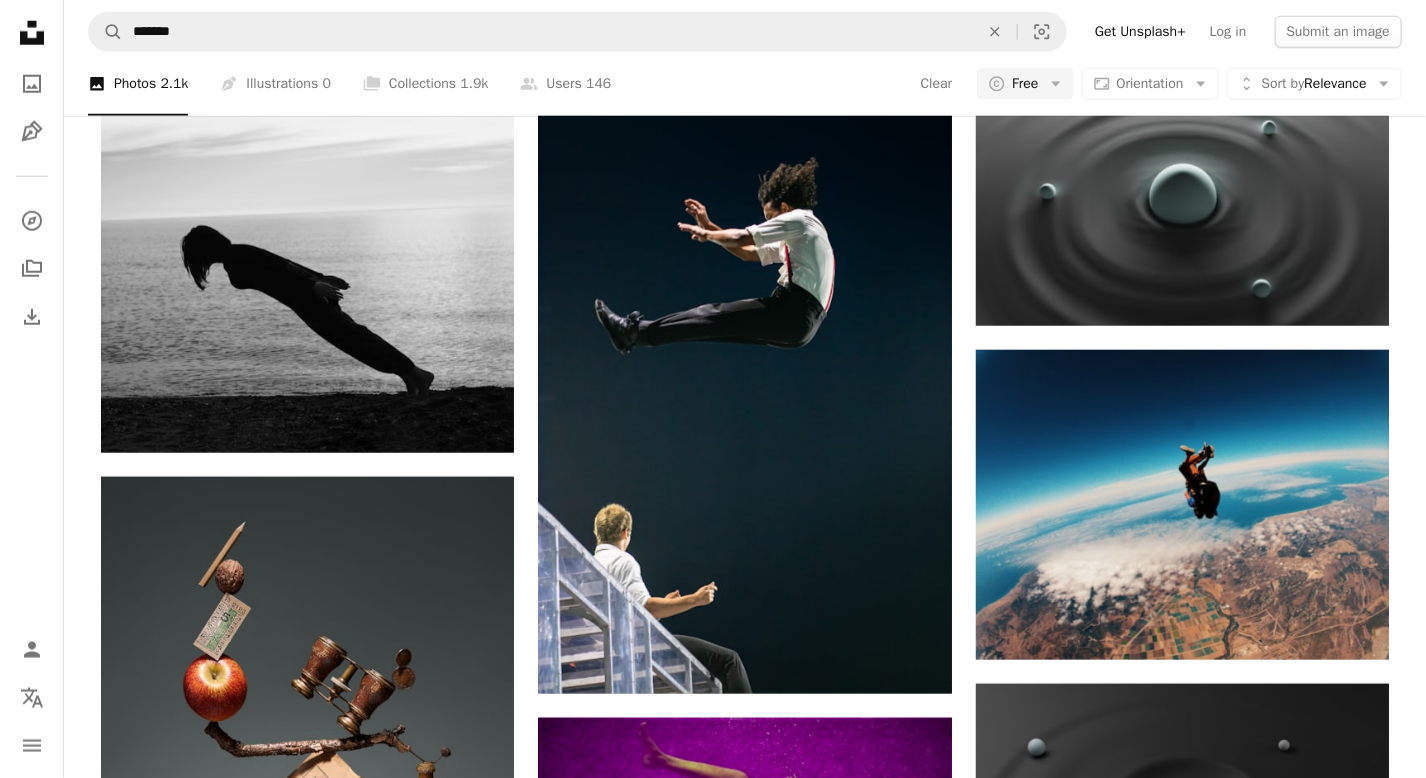 scroll, scrollTop: 972, scrollLeft: 0, axis: vertical 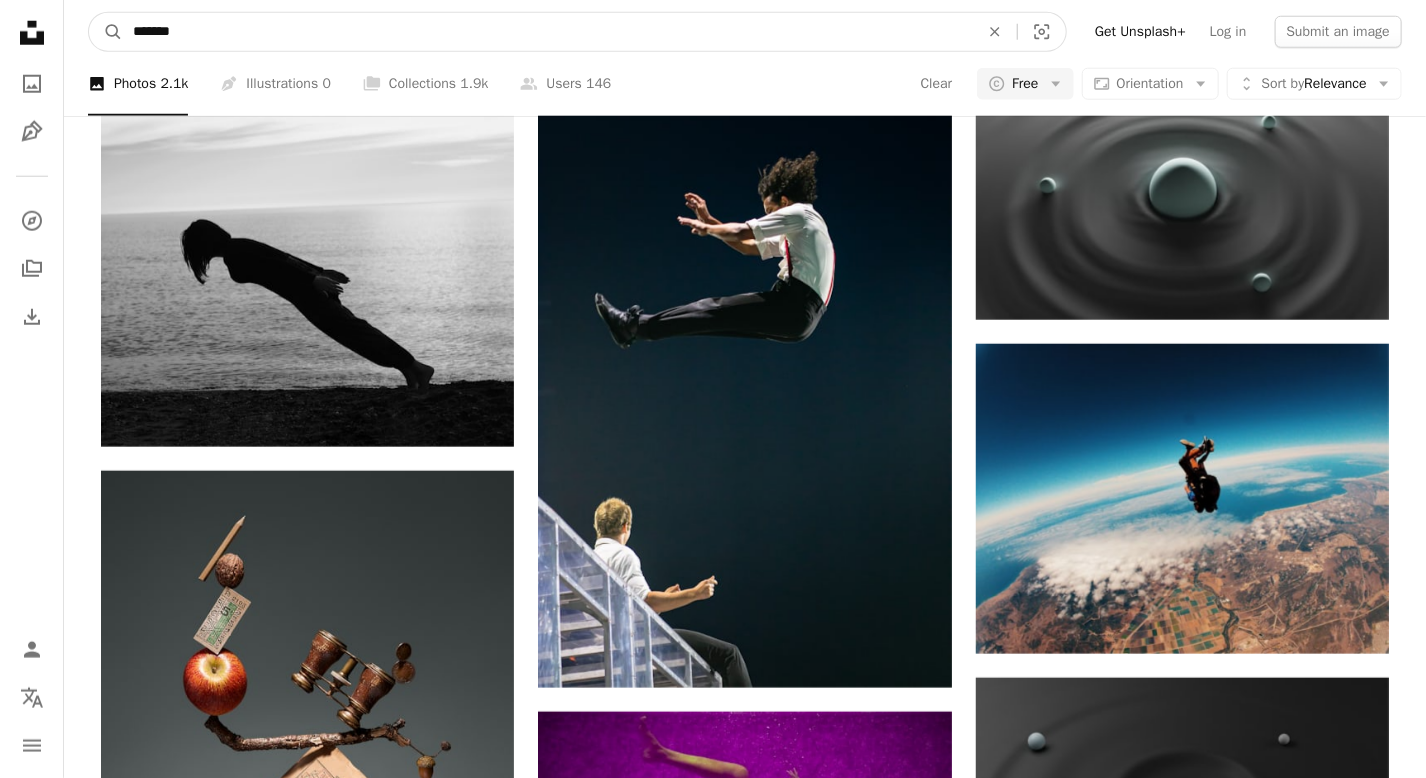 drag, startPoint x: 644, startPoint y: 29, endPoint x: 66, endPoint y: 41, distance: 578.1246 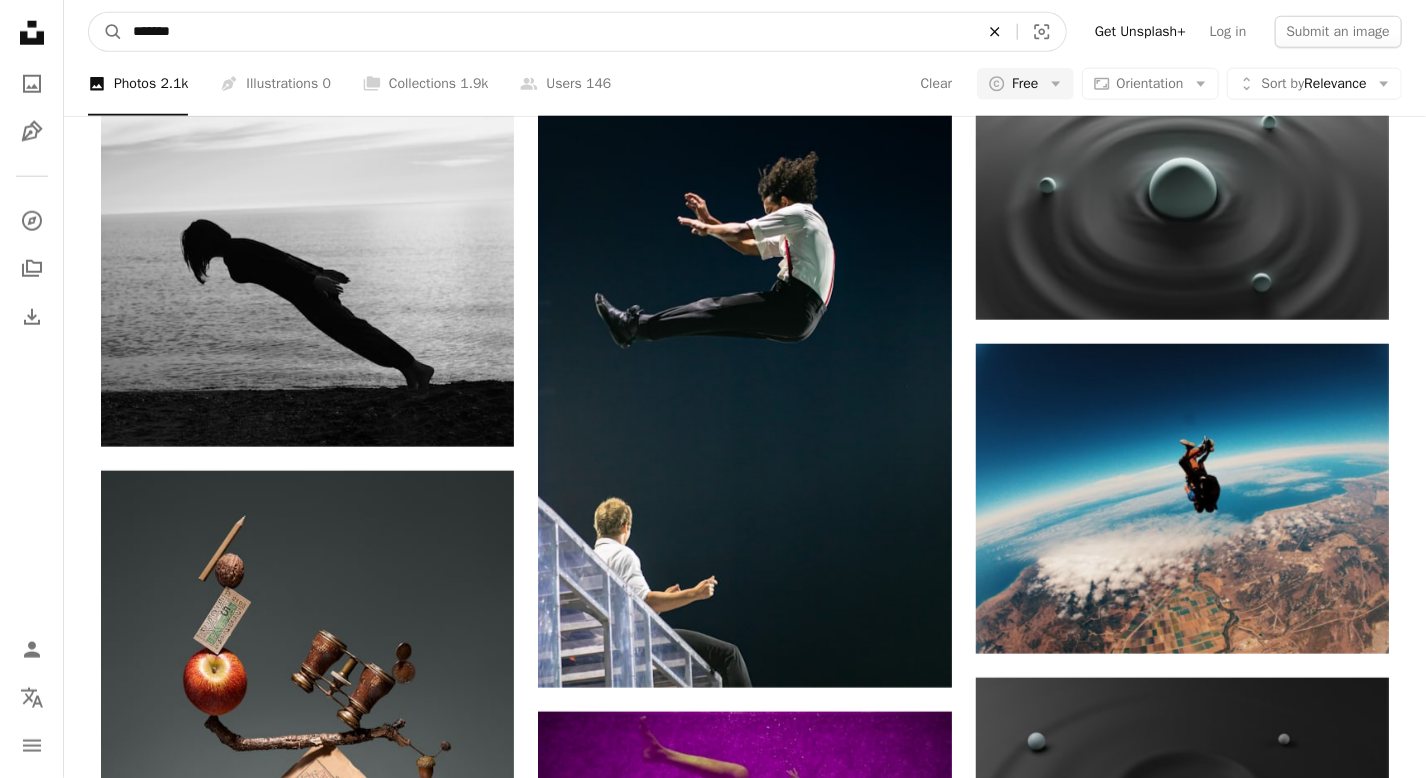 click on "An X shape" at bounding box center (995, 32) 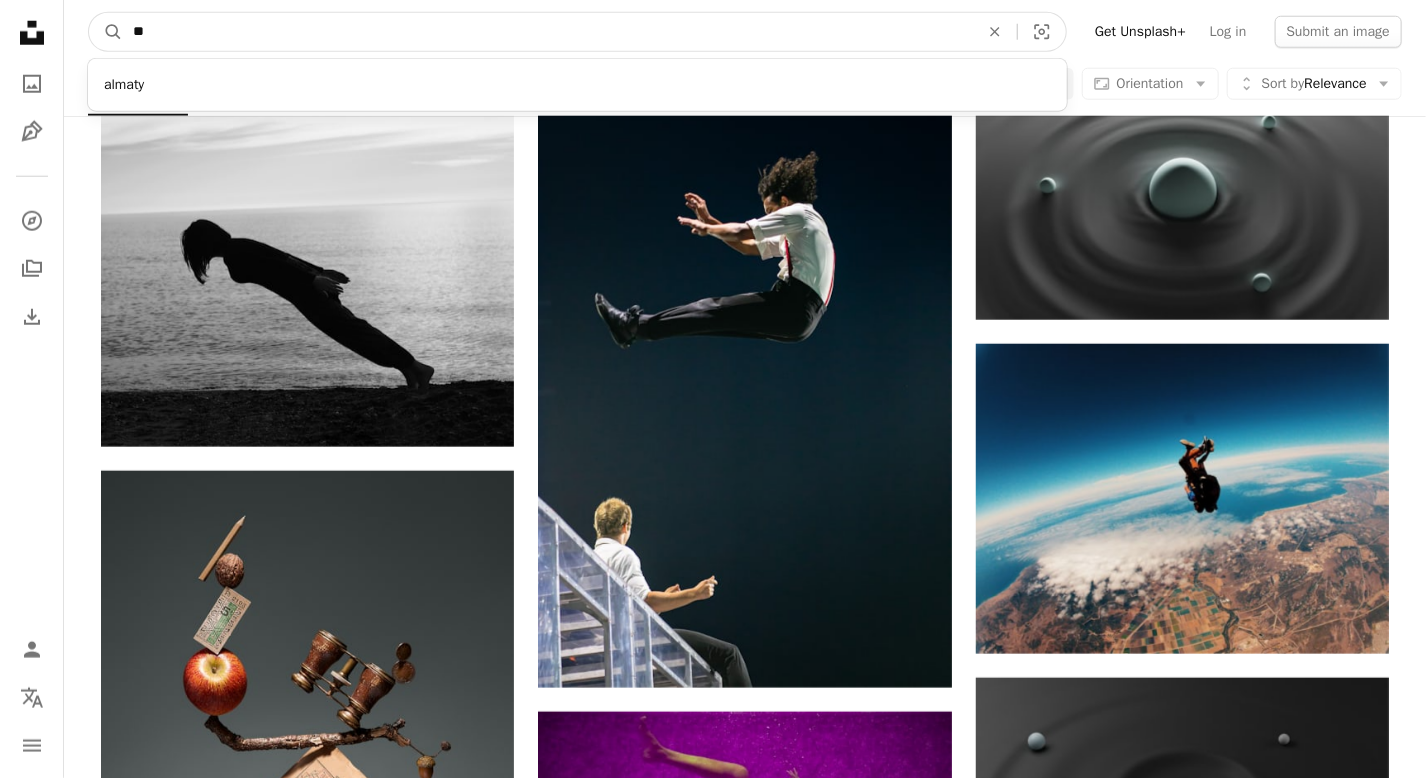 type on "*" 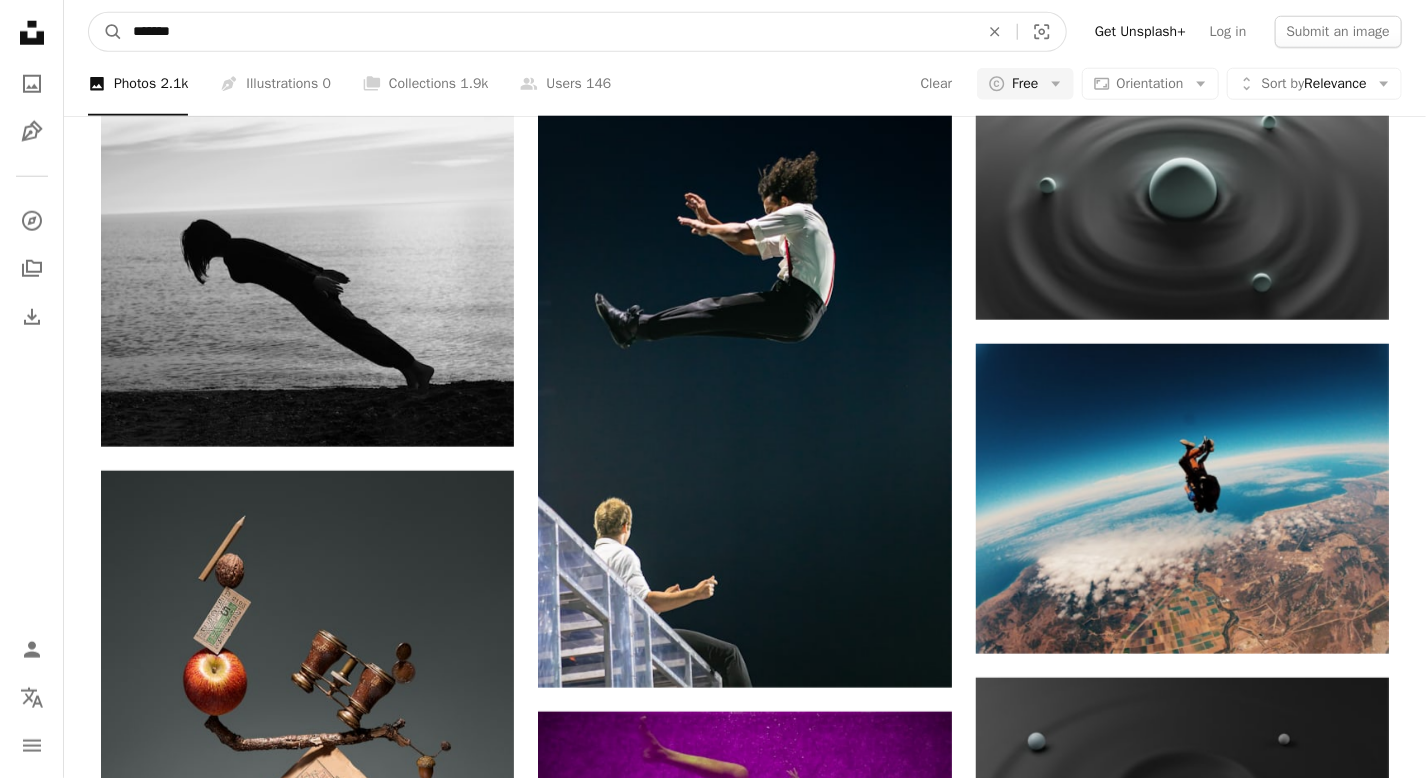 type on "*******" 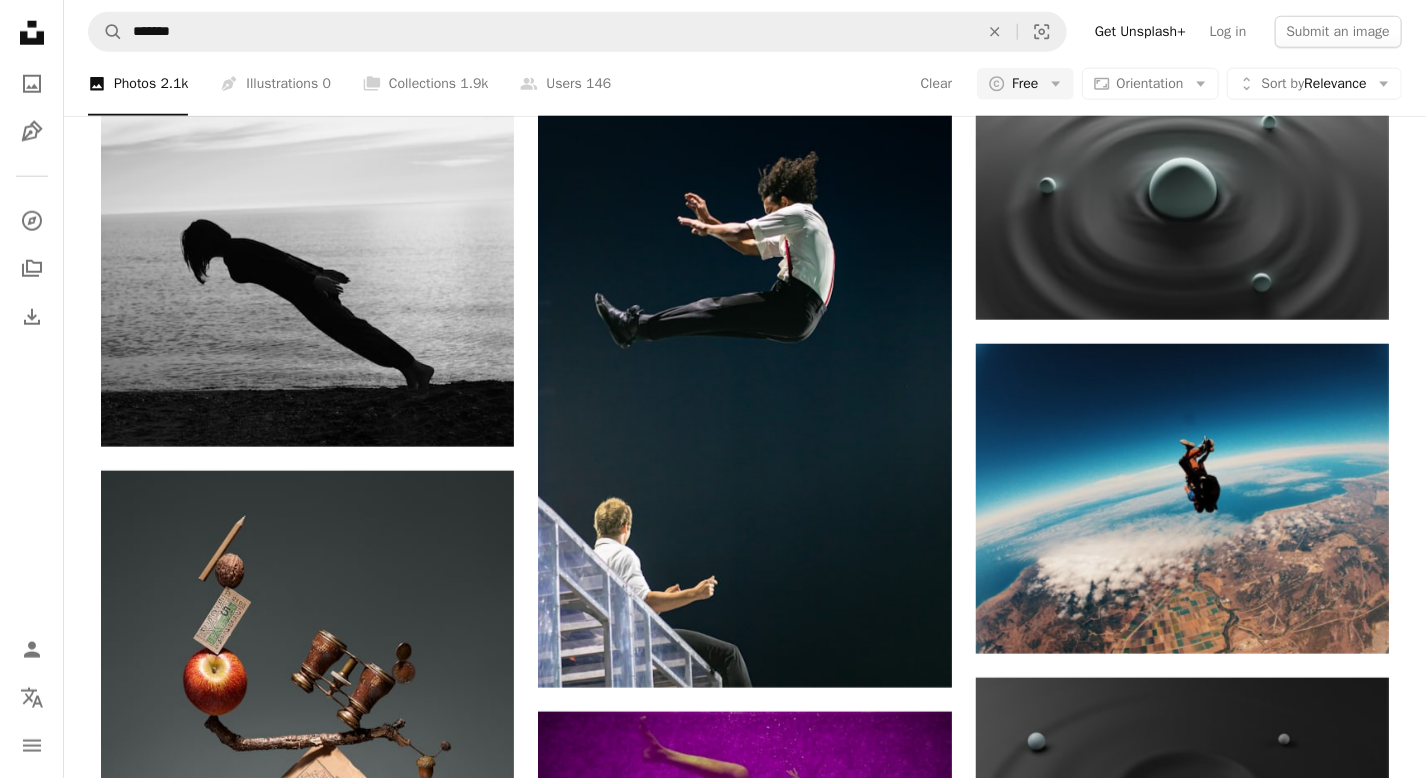 scroll, scrollTop: 0, scrollLeft: 0, axis: both 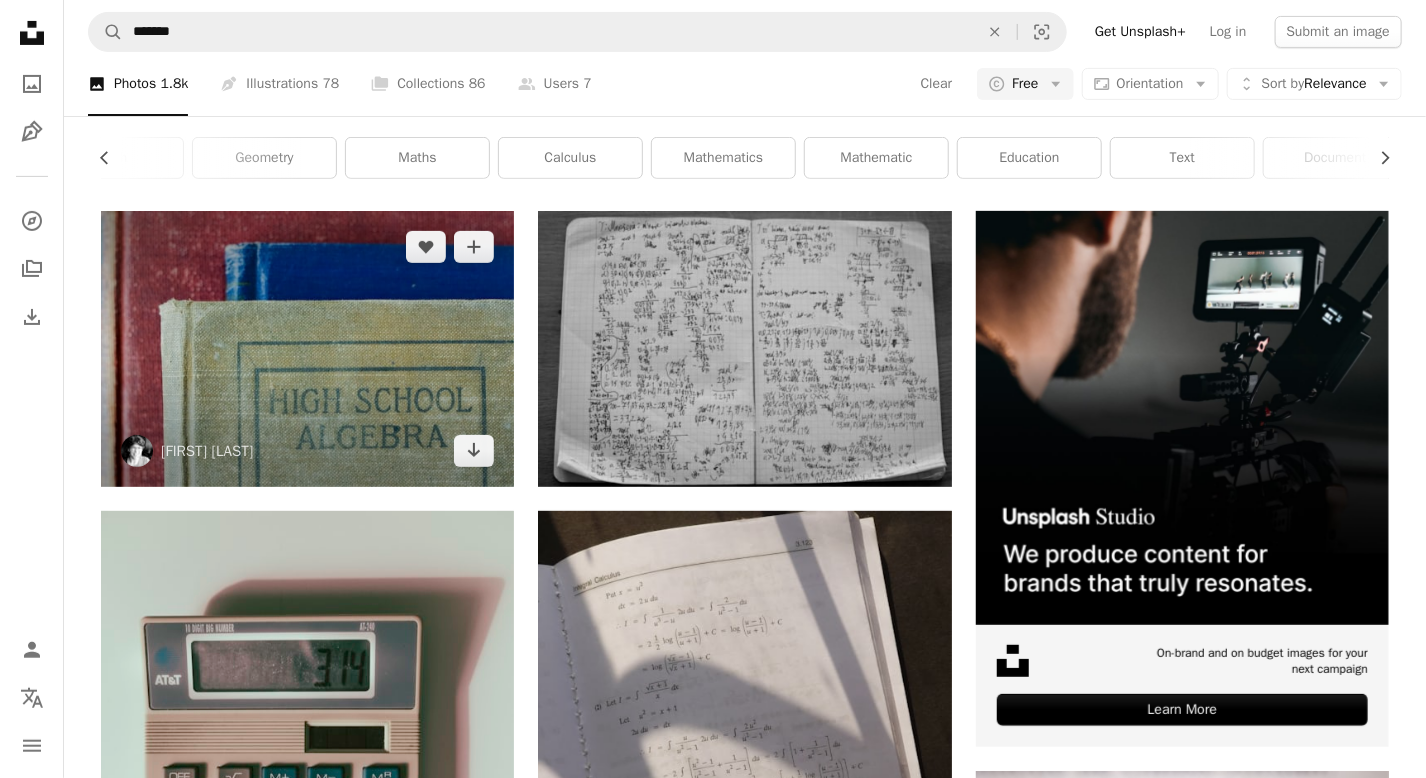 click at bounding box center [307, 348] 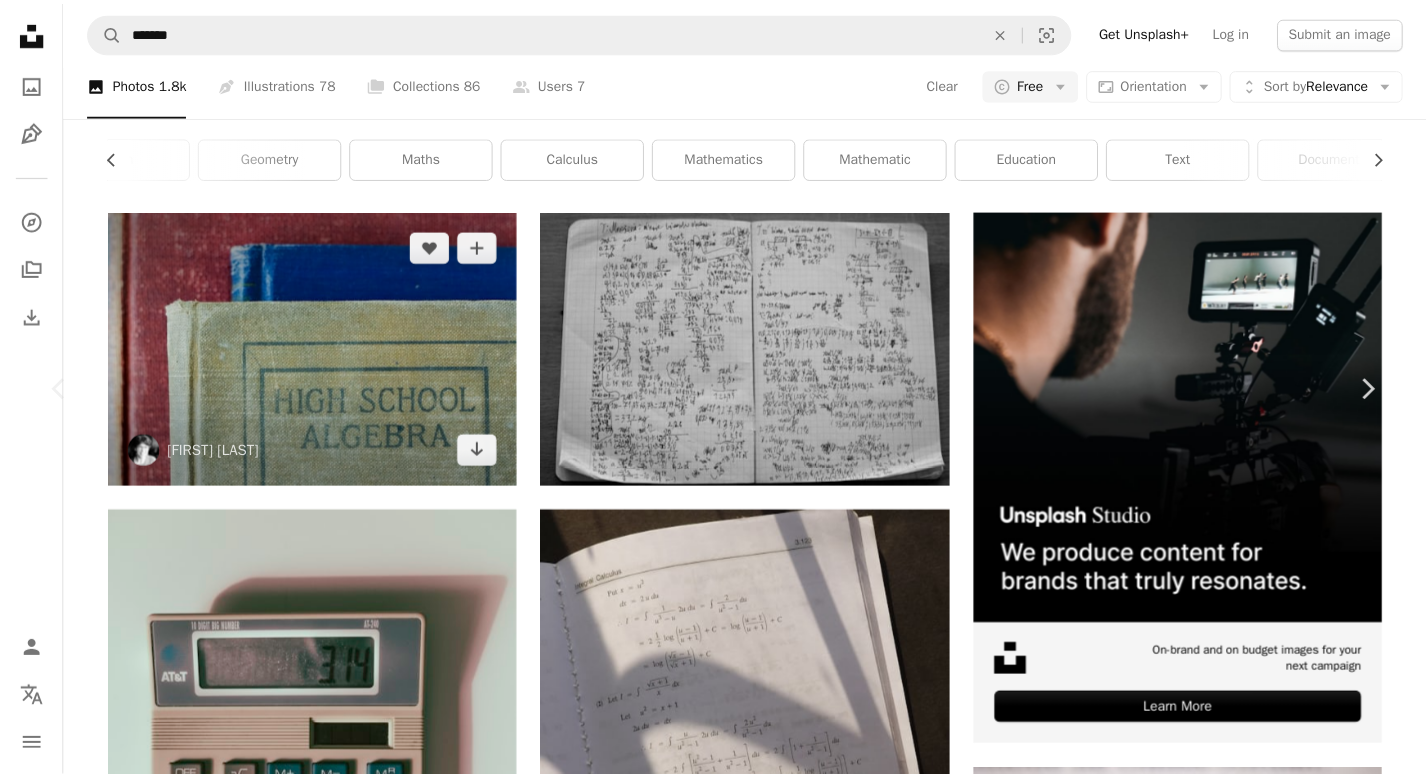 scroll, scrollTop: 0, scrollLeft: 0, axis: both 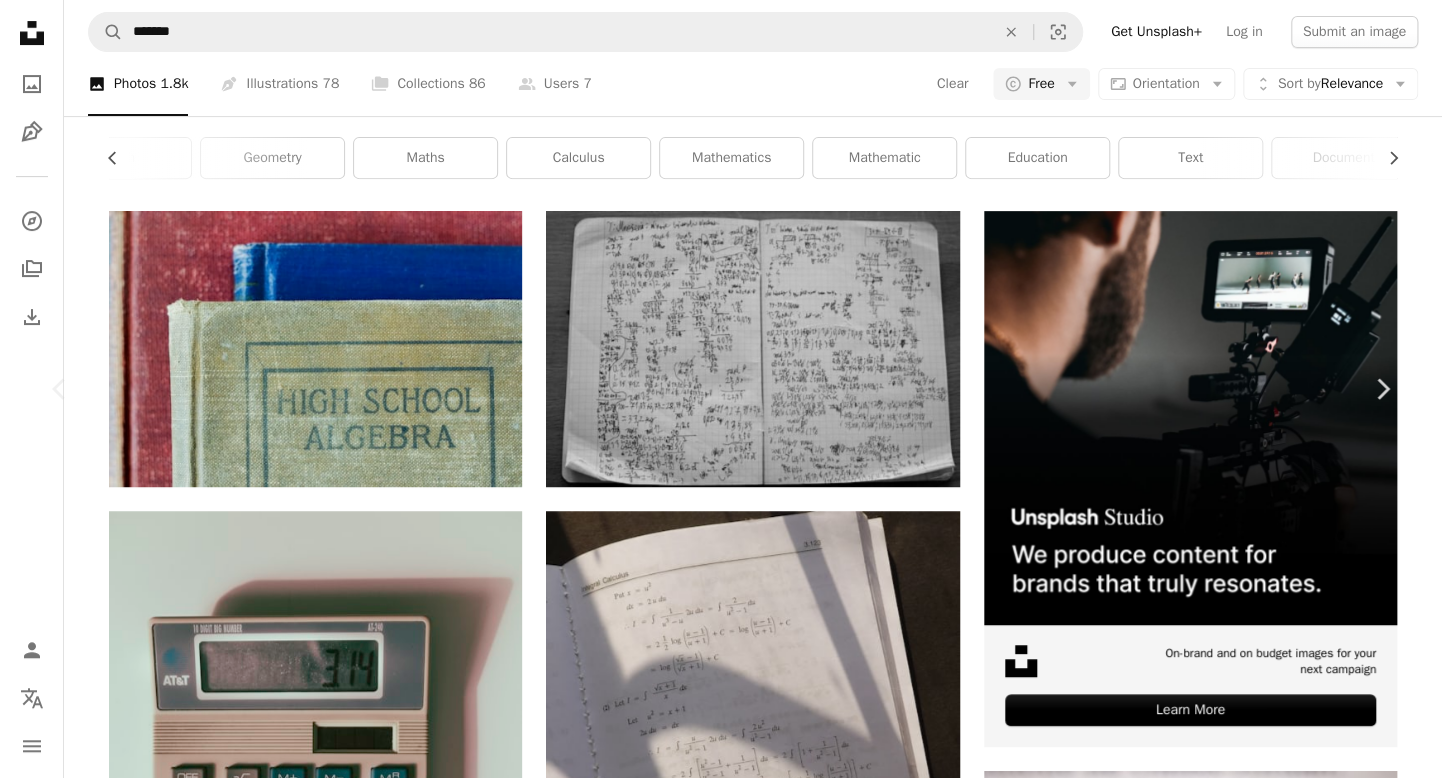 click on "Download free" at bounding box center (1193, 4386) 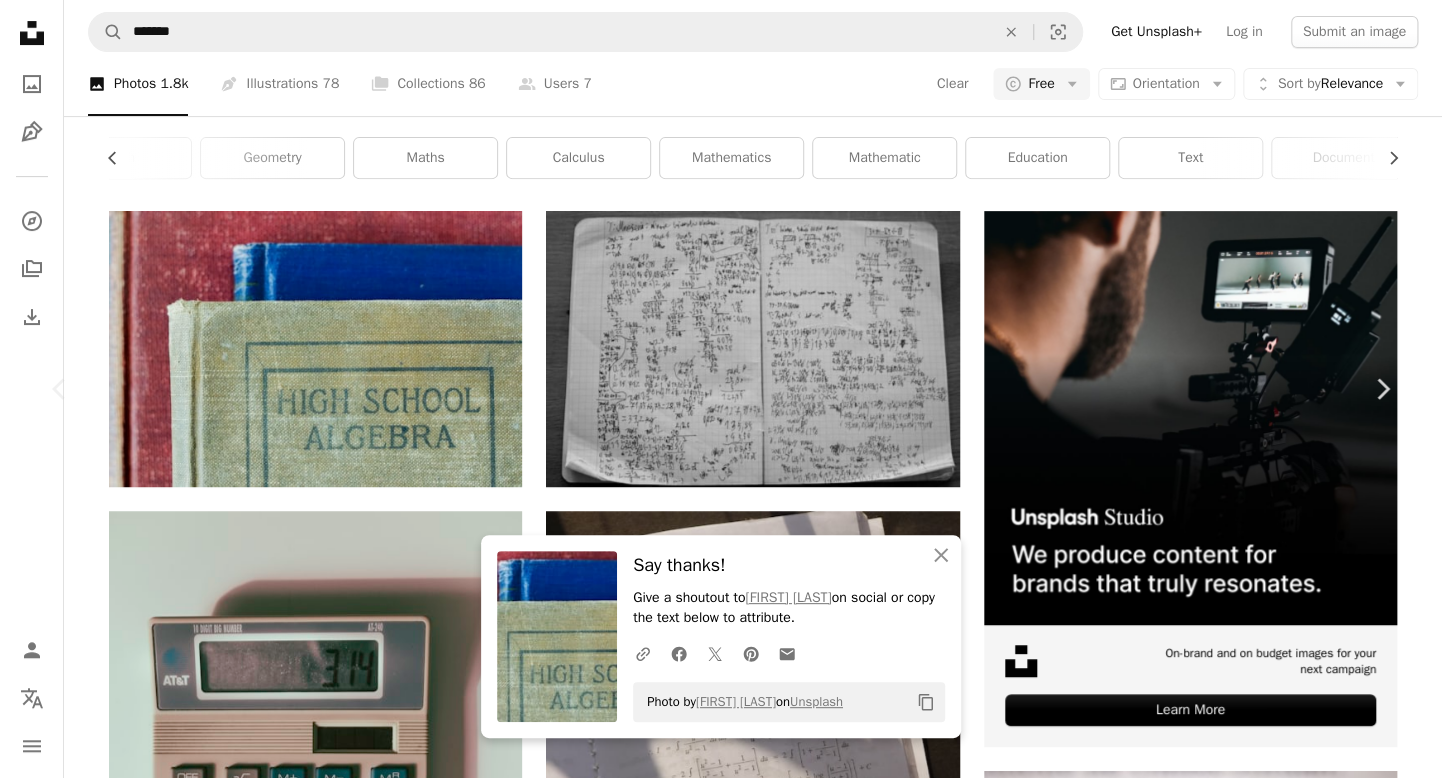 click on "An X shape" at bounding box center (20, 20) 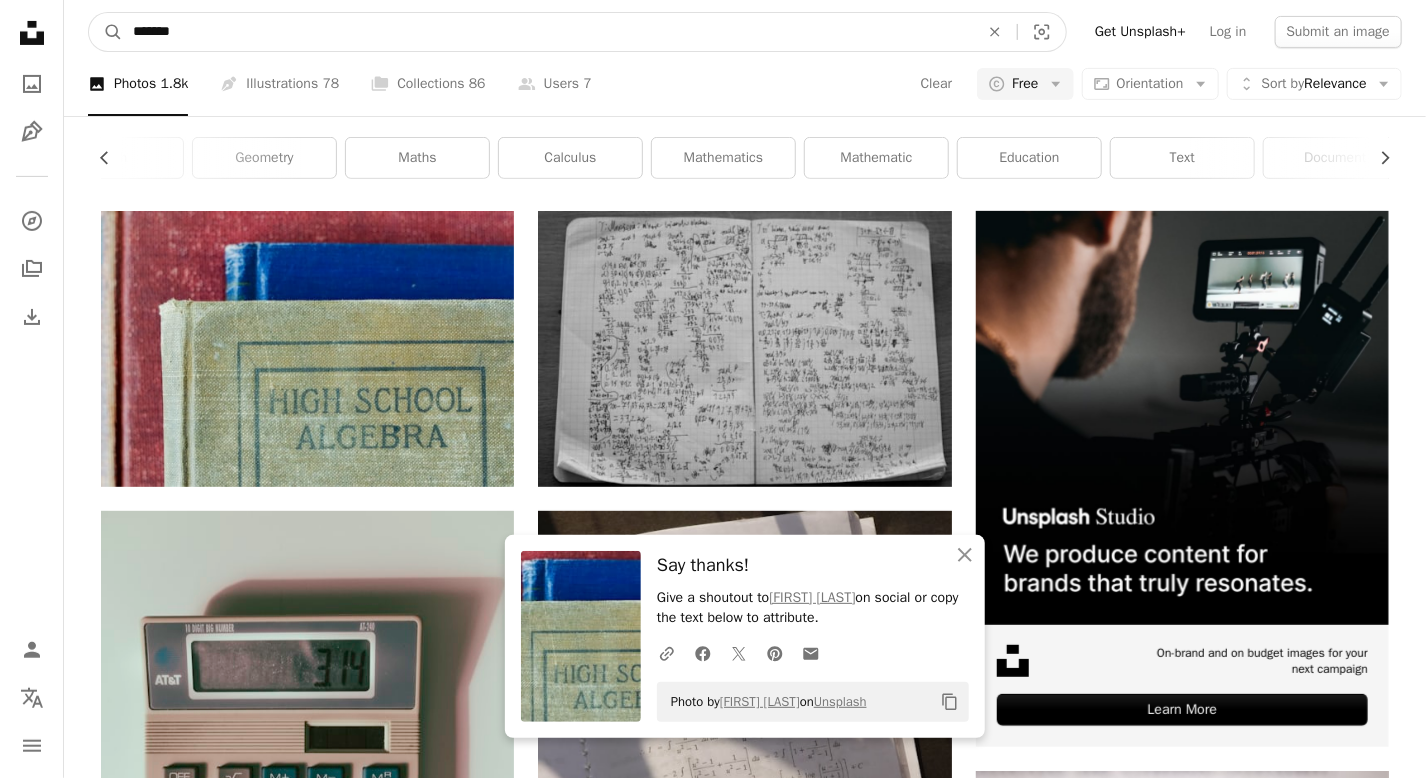 drag, startPoint x: 188, startPoint y: 39, endPoint x: -36, endPoint y: 40, distance: 224.00223 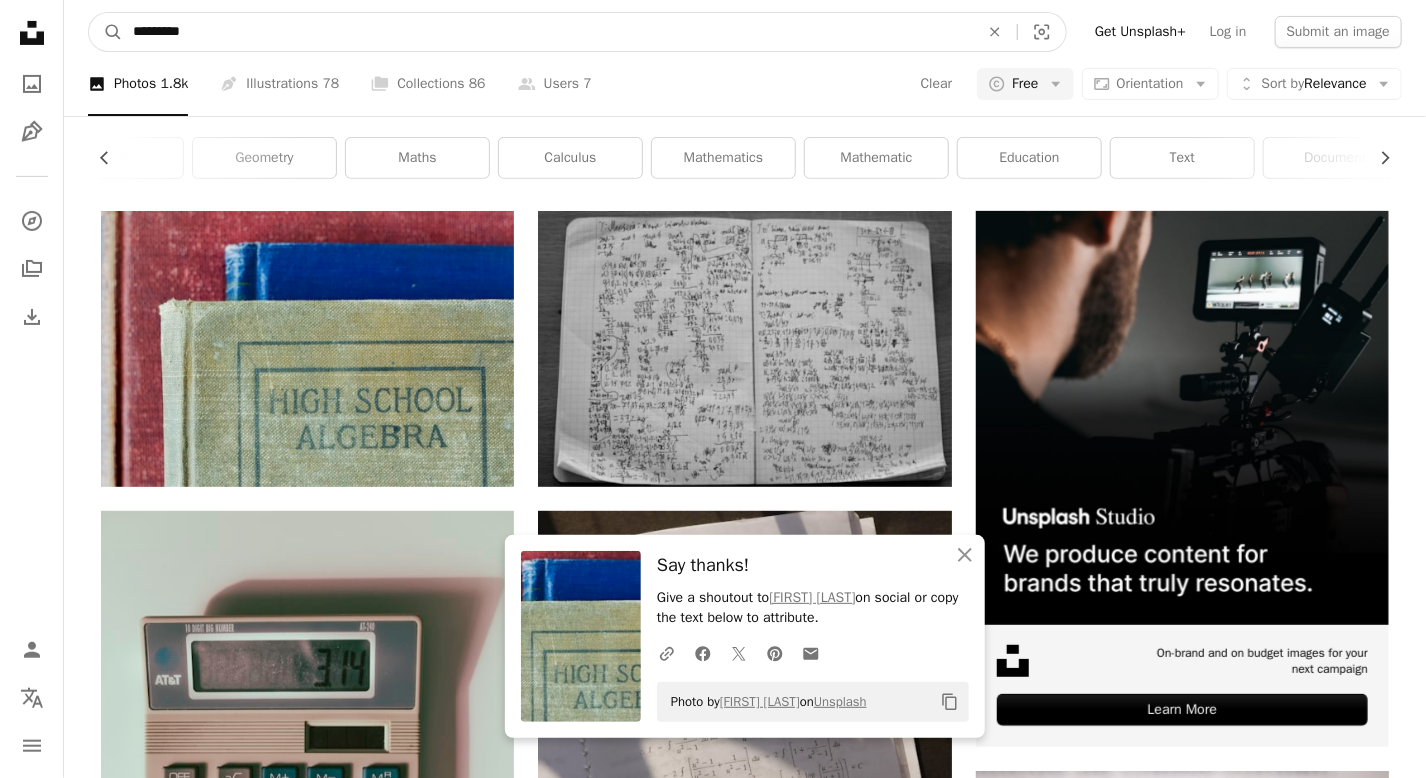 type on "**********" 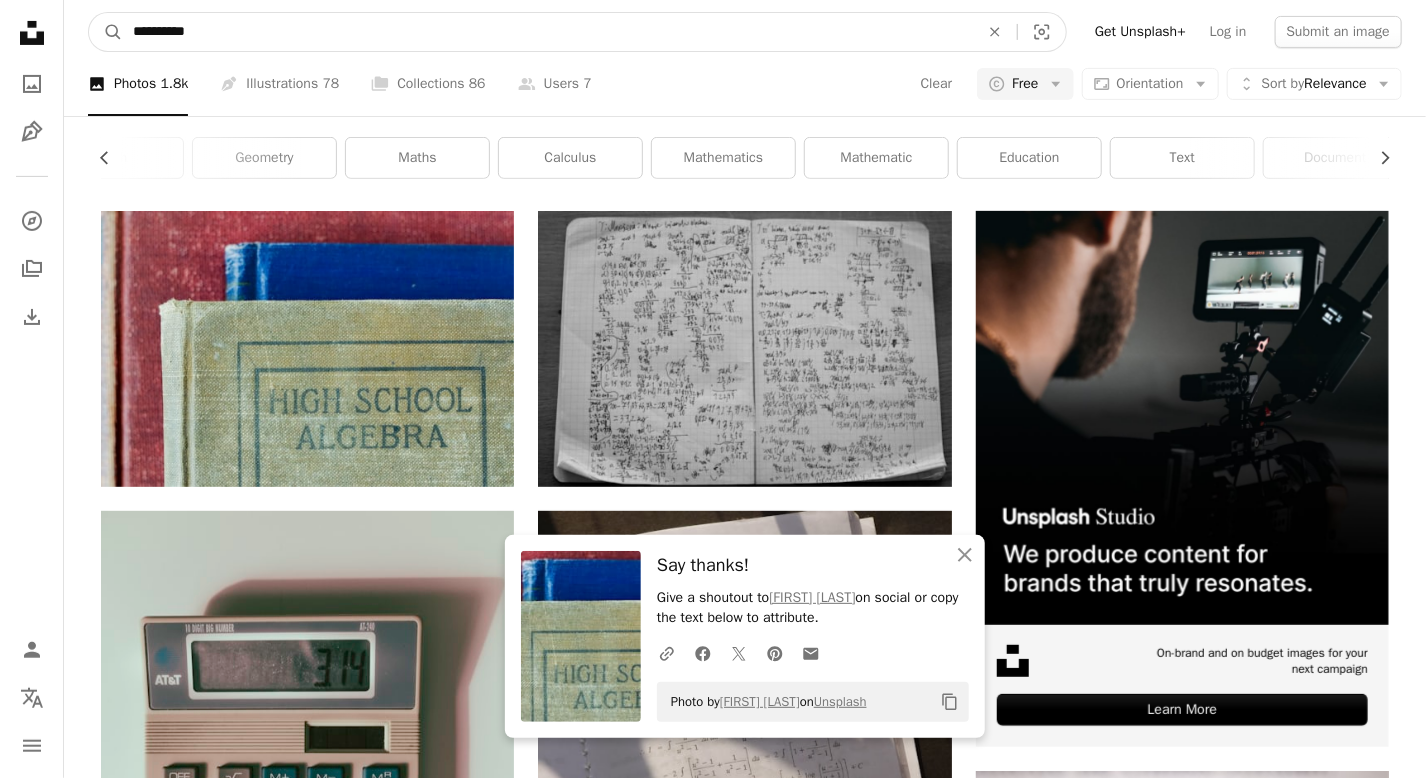 click on "A magnifying glass" at bounding box center [106, 32] 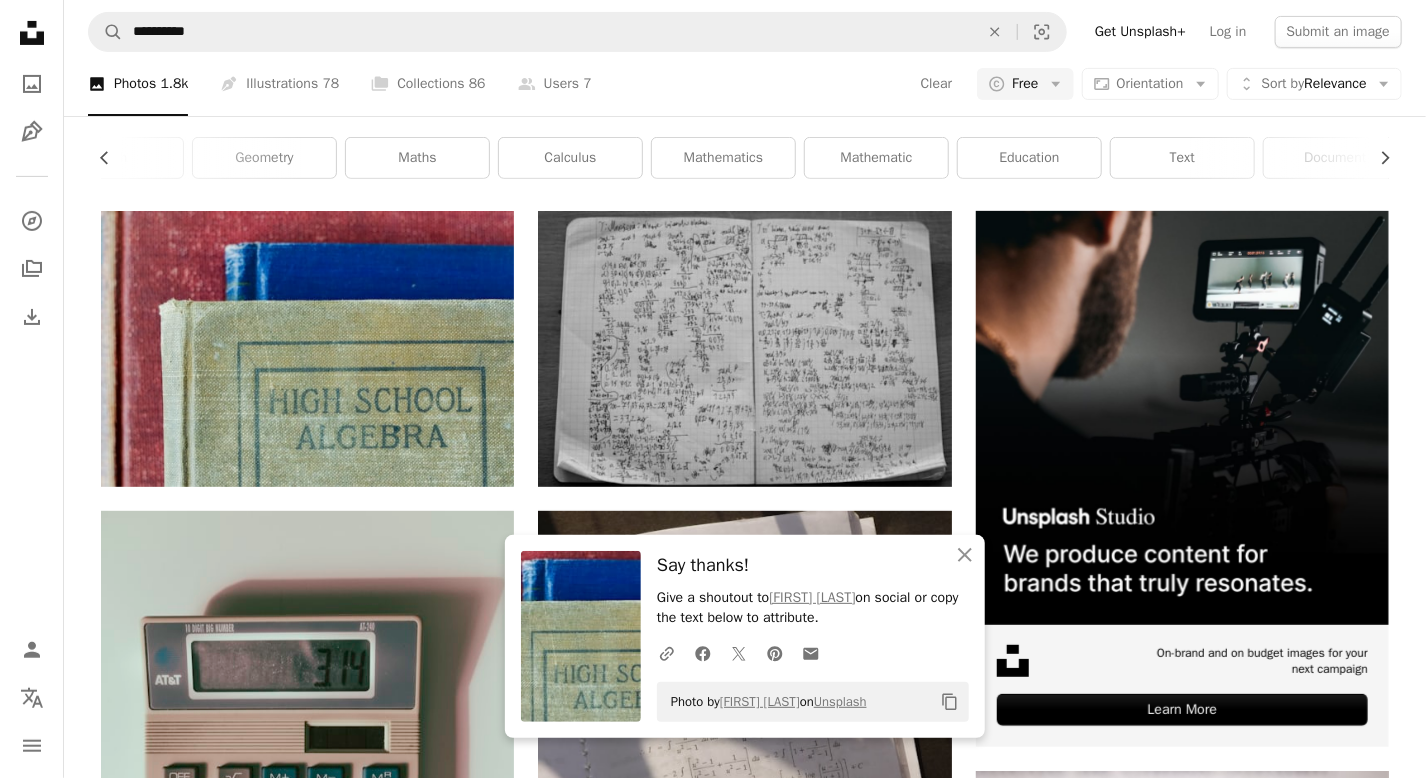 scroll, scrollTop: 0, scrollLeft: 0, axis: both 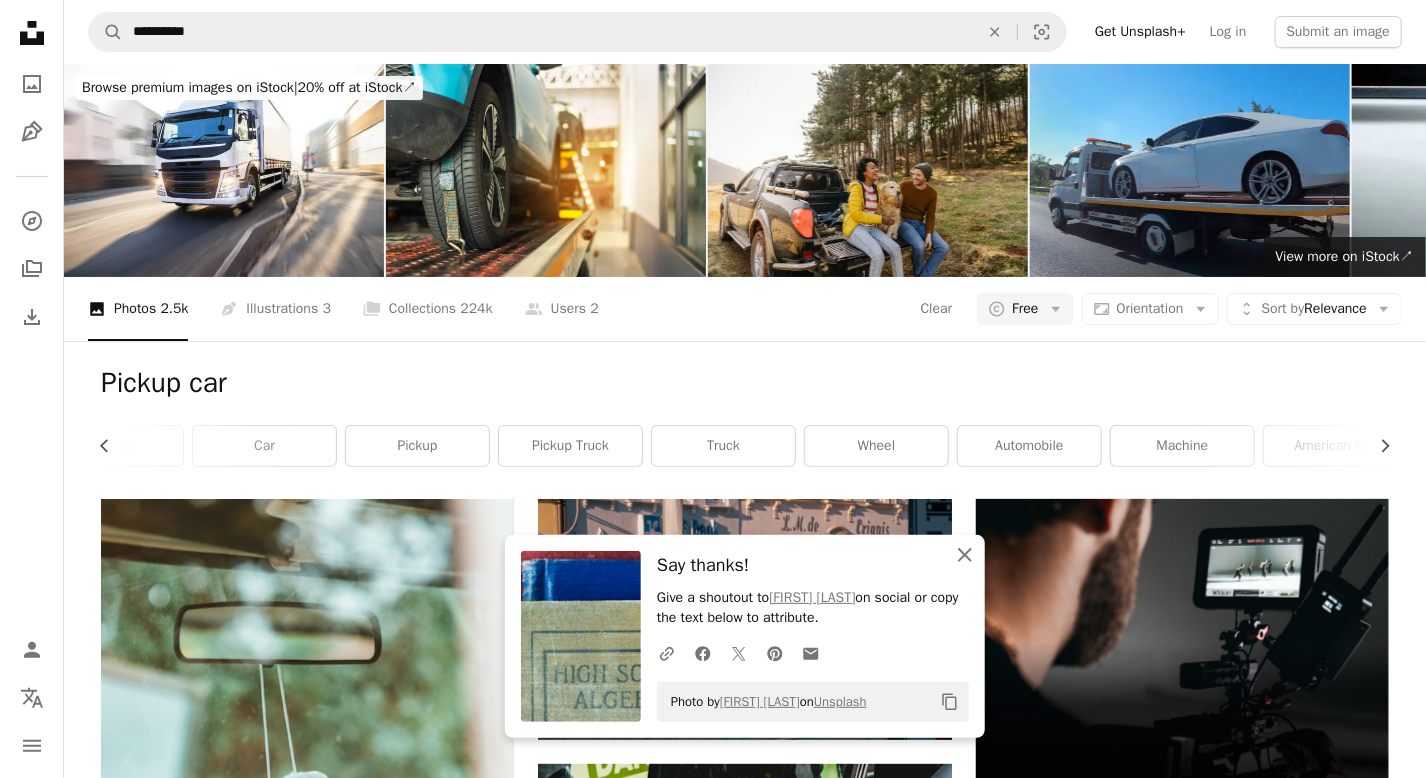 click on "An X shape" 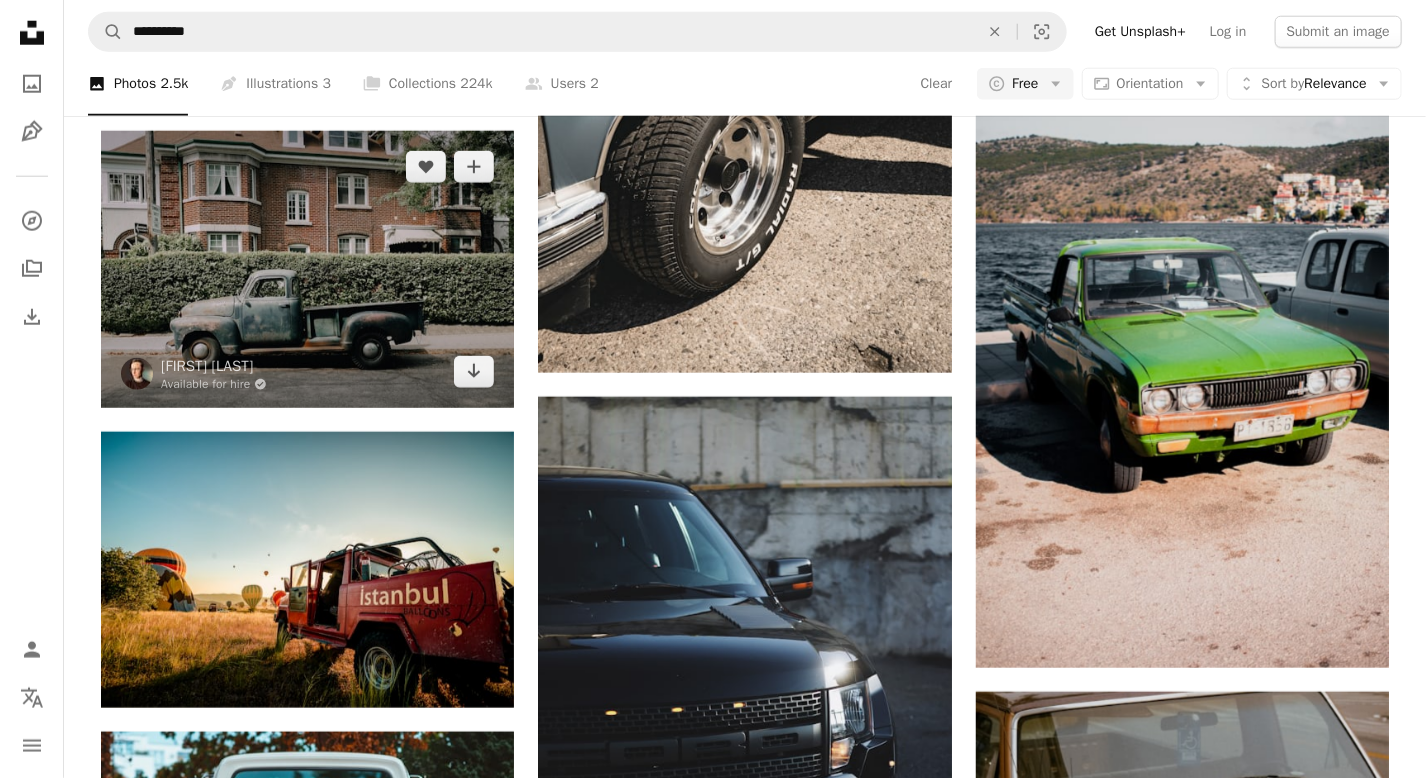 scroll, scrollTop: 1013, scrollLeft: 0, axis: vertical 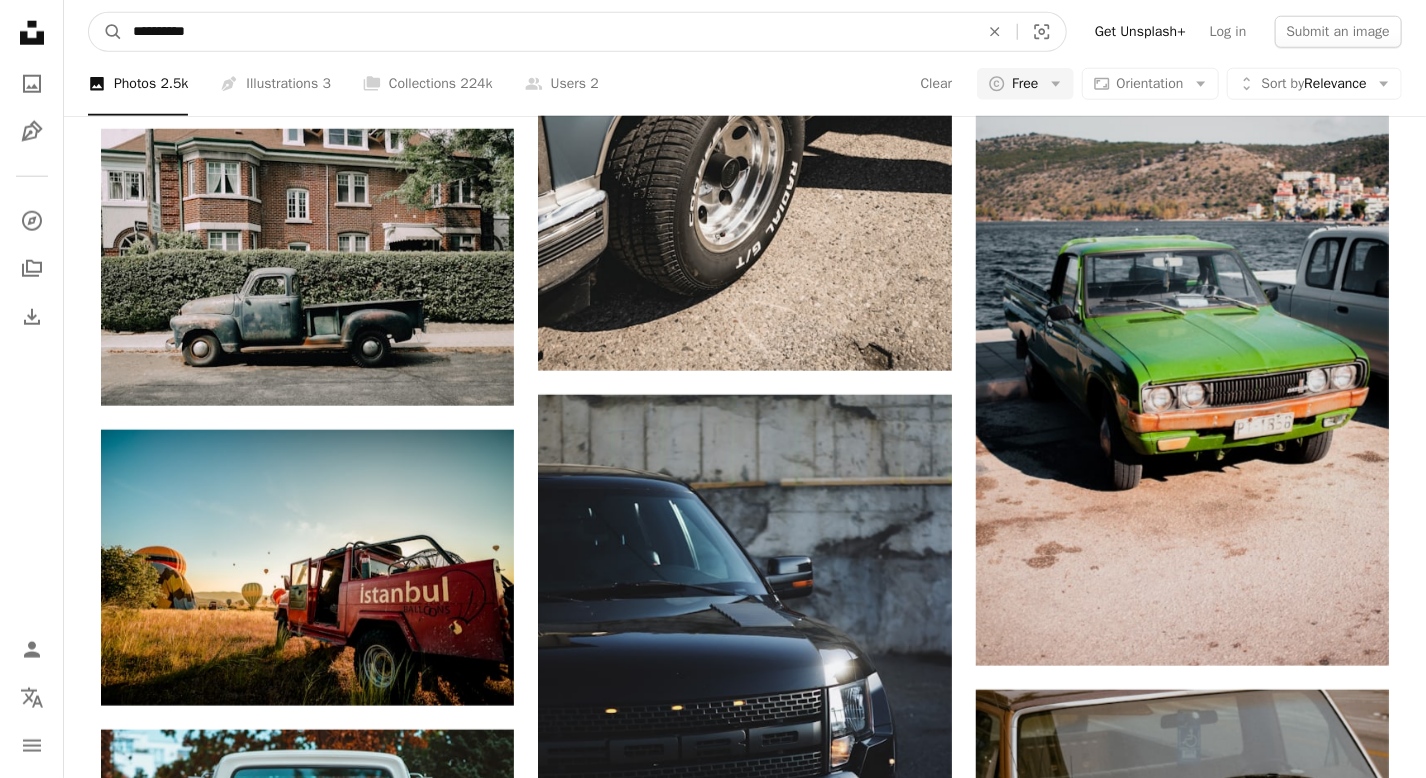 click on "**********" at bounding box center [548, 32] 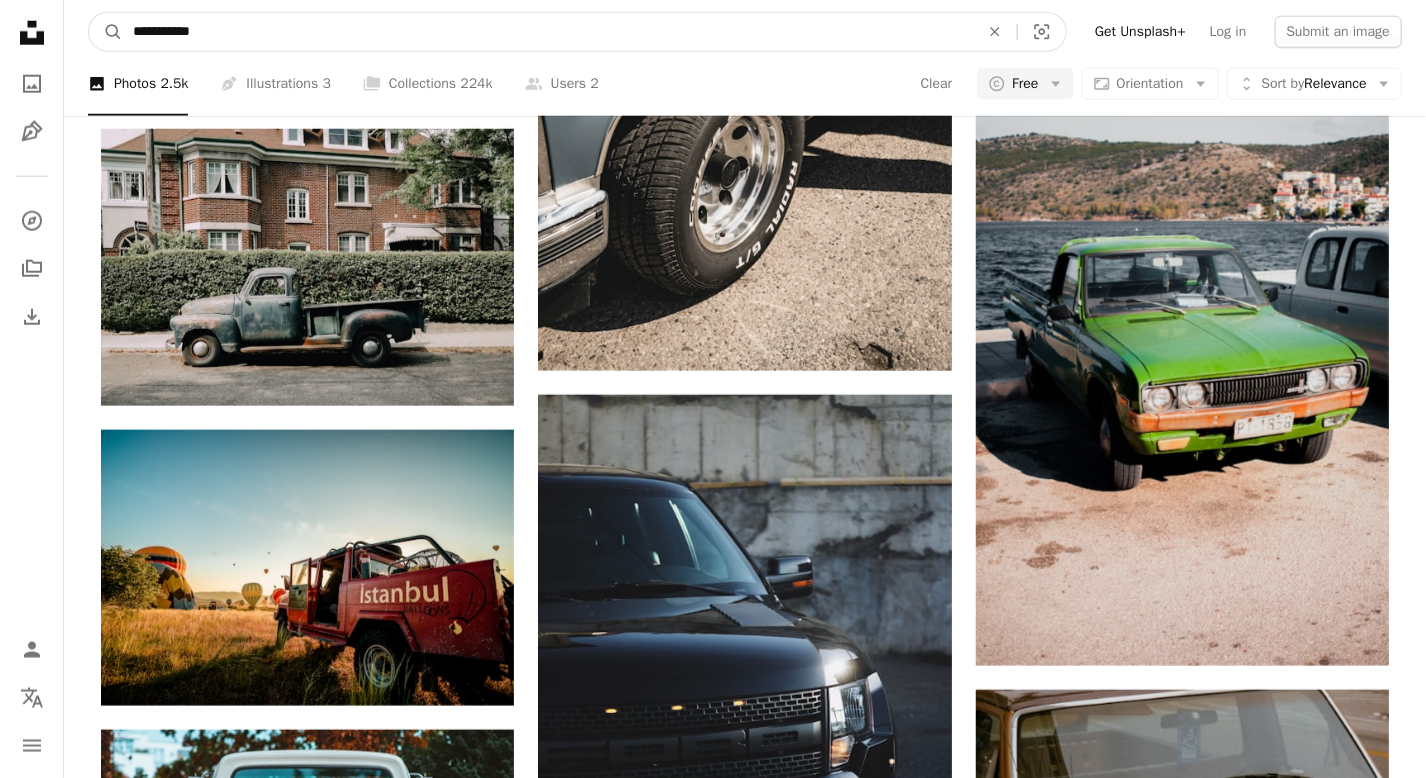 click on "A magnifying glass" at bounding box center [106, 32] 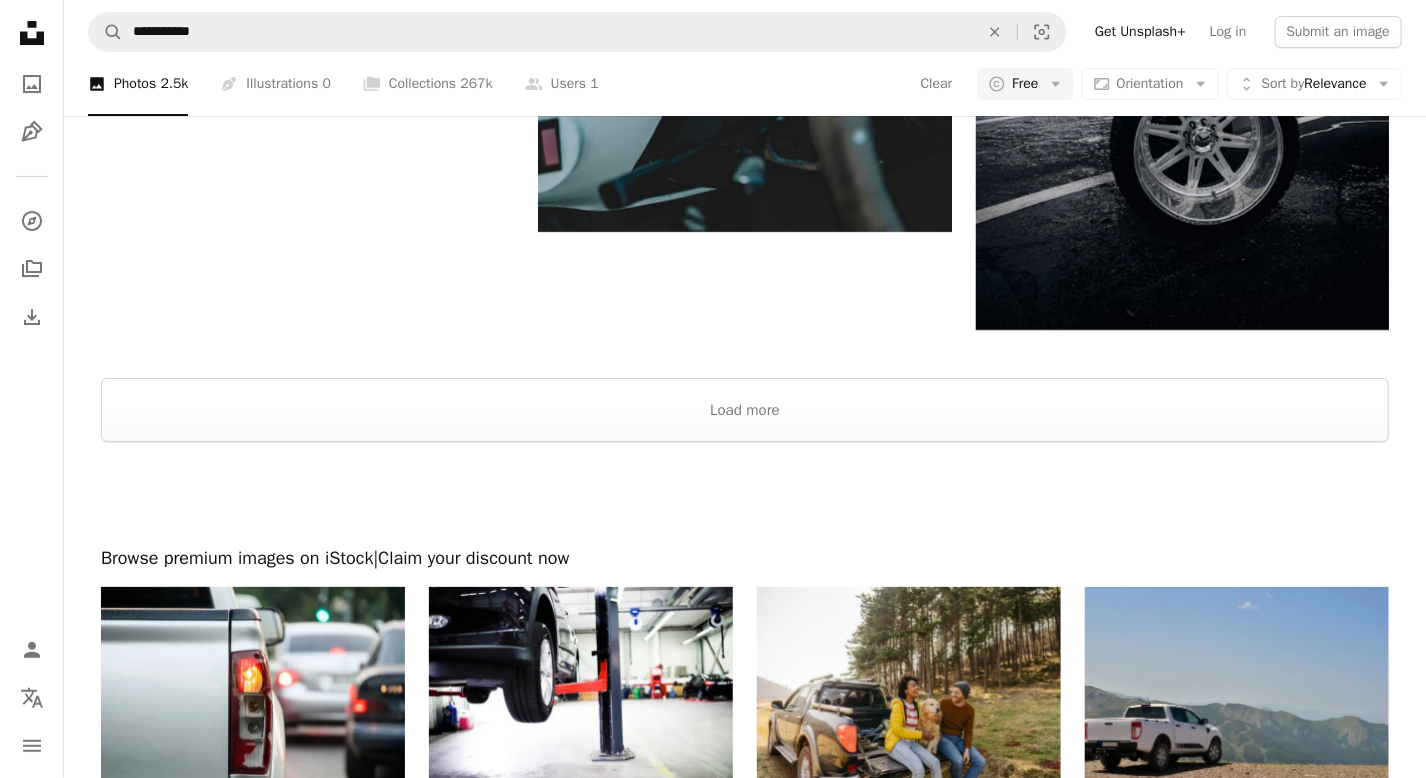 scroll, scrollTop: 3463, scrollLeft: 0, axis: vertical 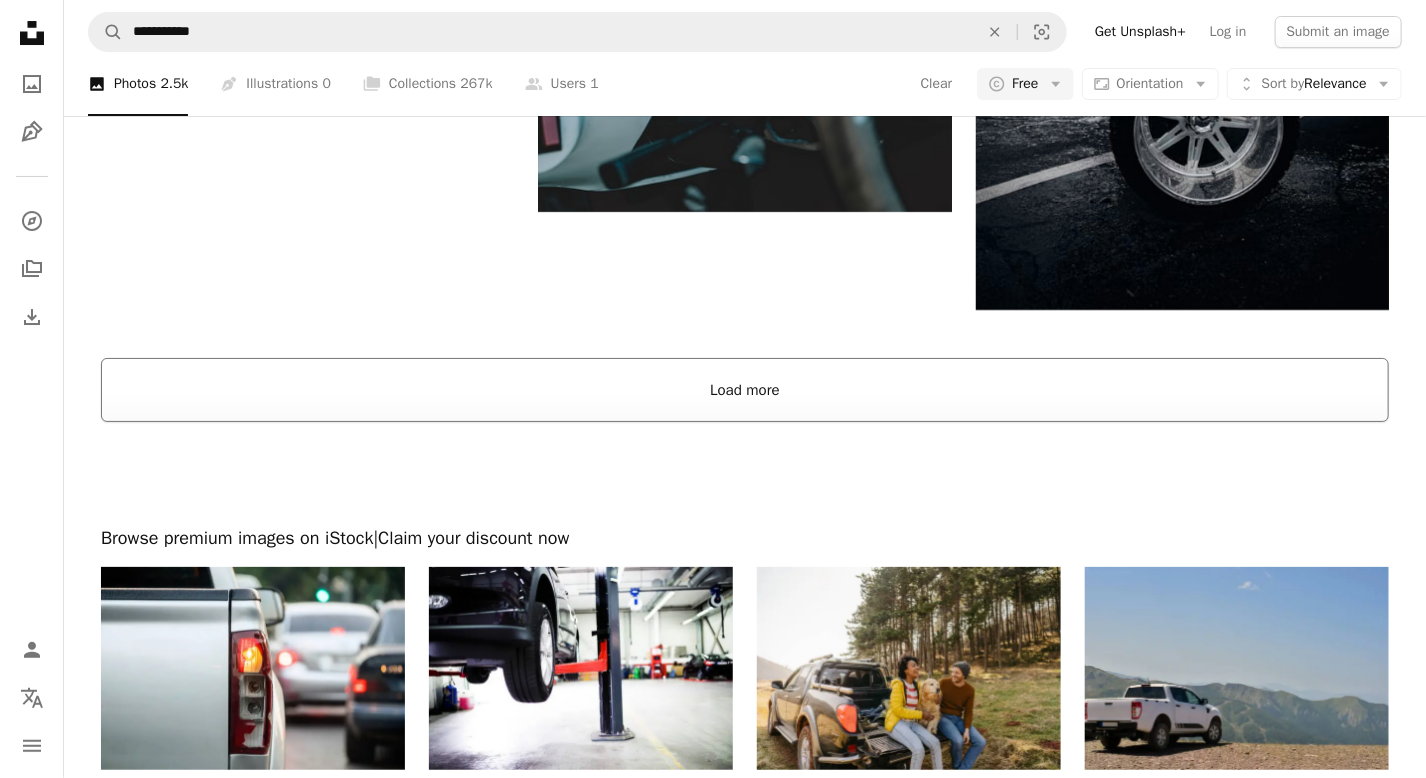 click on "Load more" at bounding box center [745, 390] 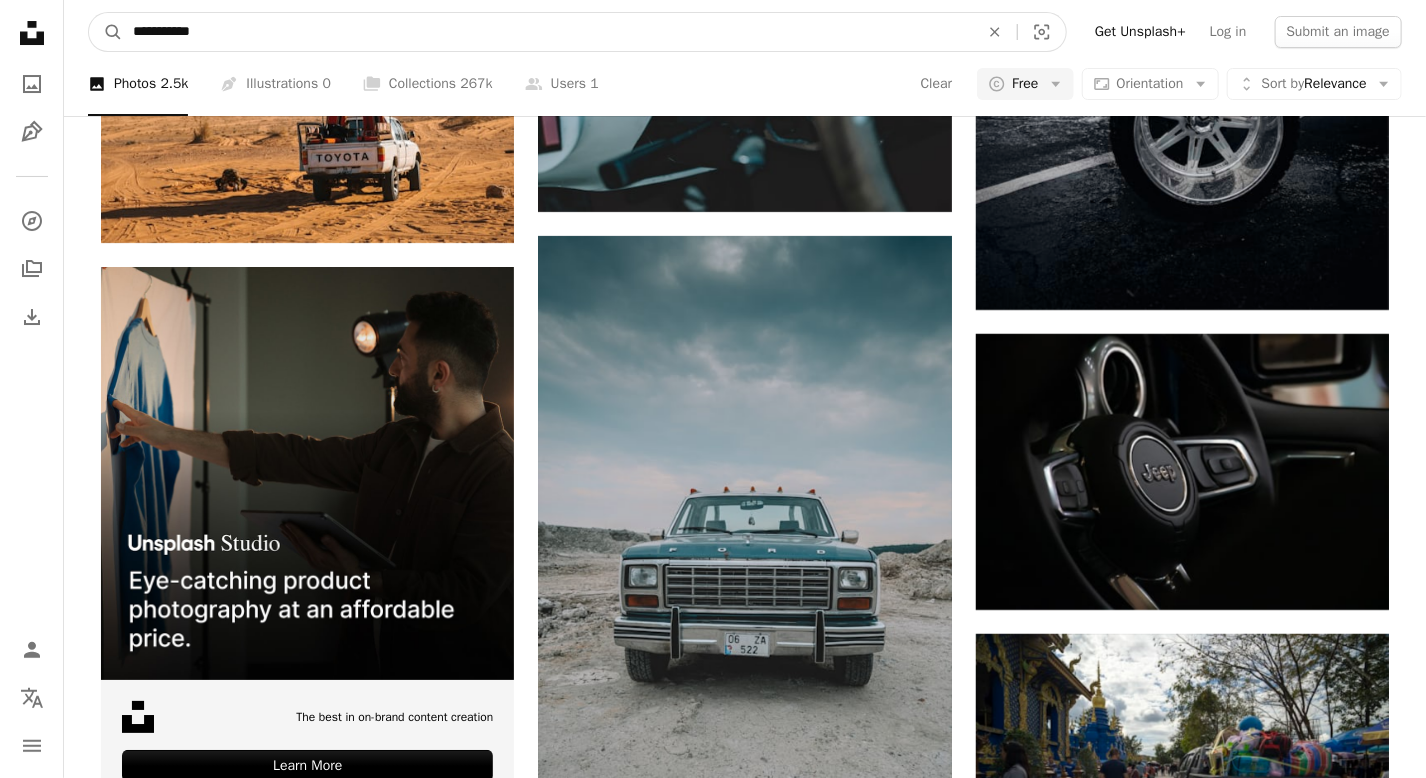 click on "**********" at bounding box center [548, 32] 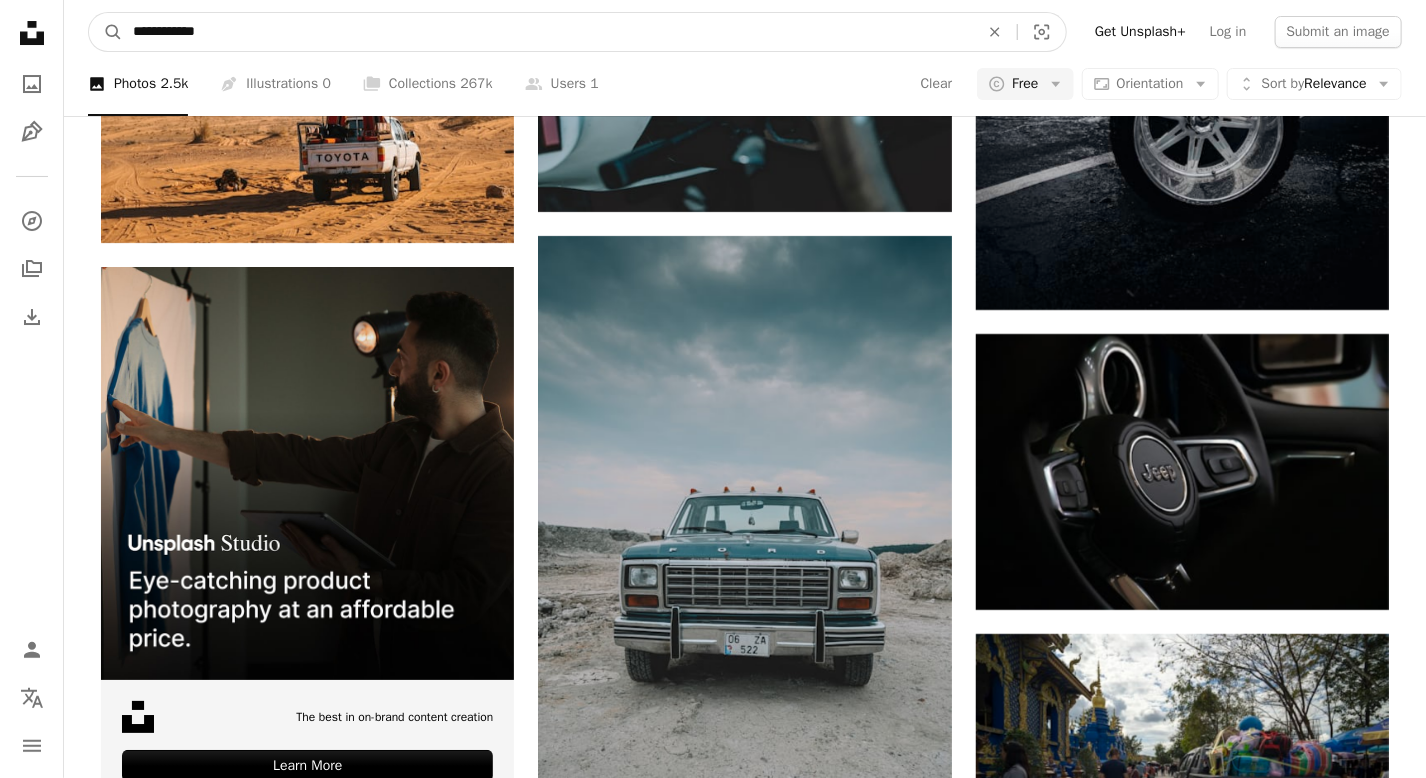type on "**********" 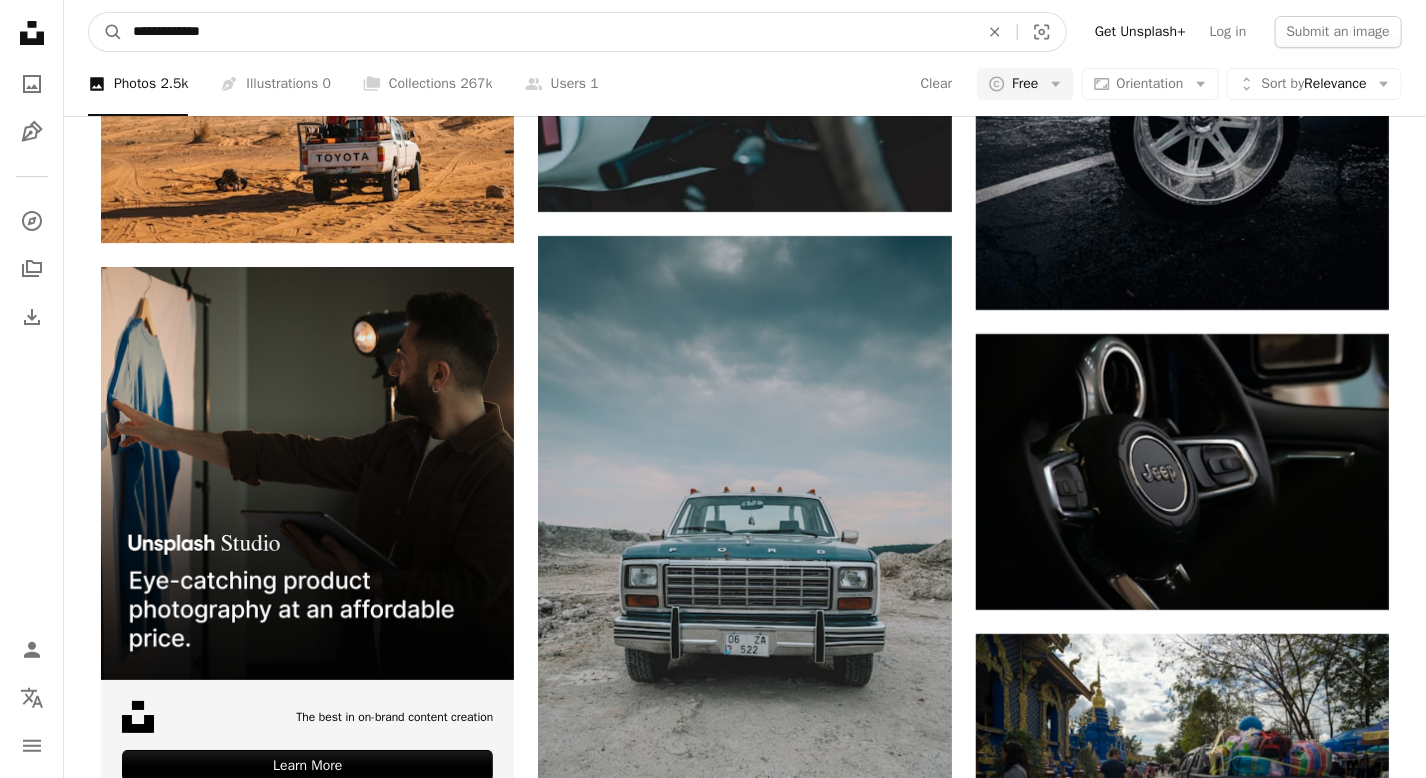 click on "A magnifying glass" at bounding box center (106, 32) 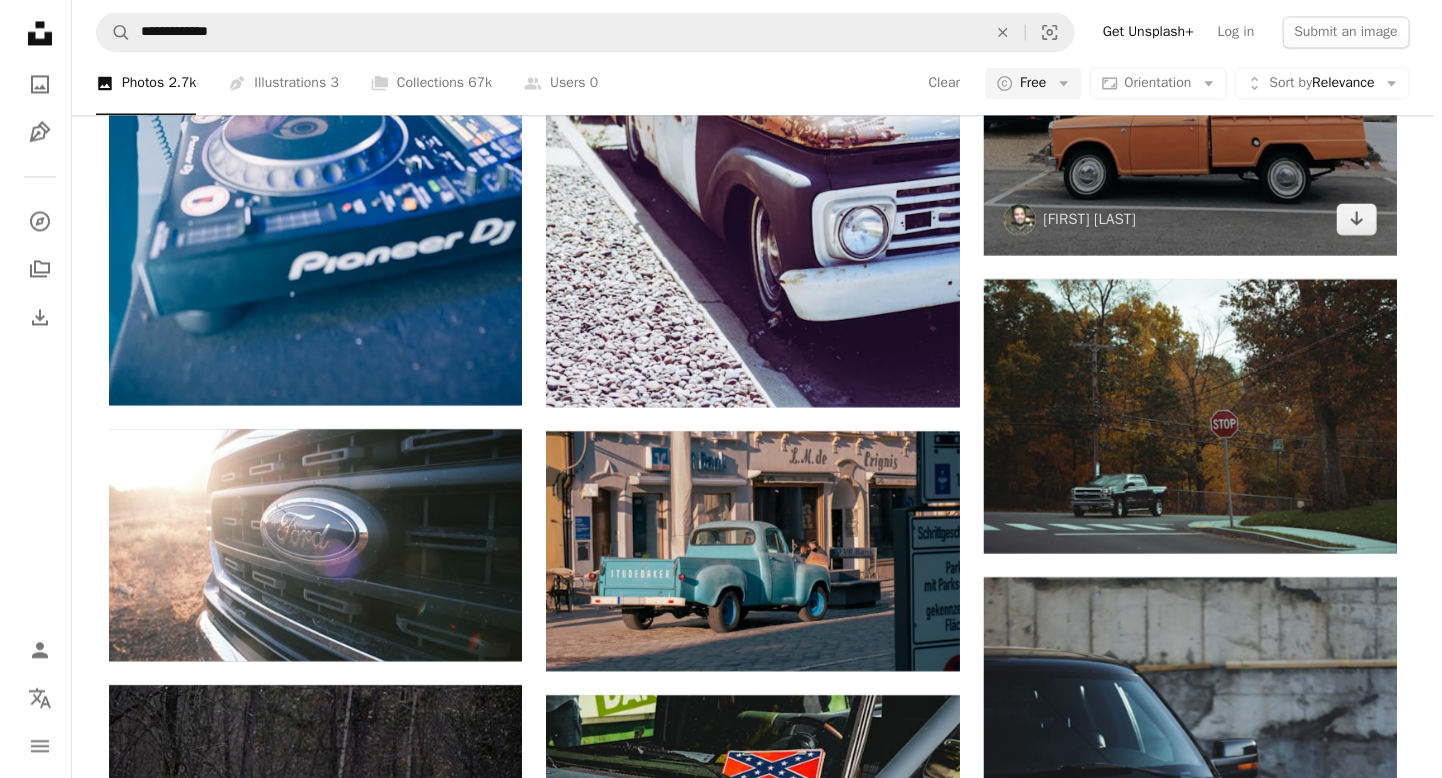 scroll, scrollTop: 1947, scrollLeft: 0, axis: vertical 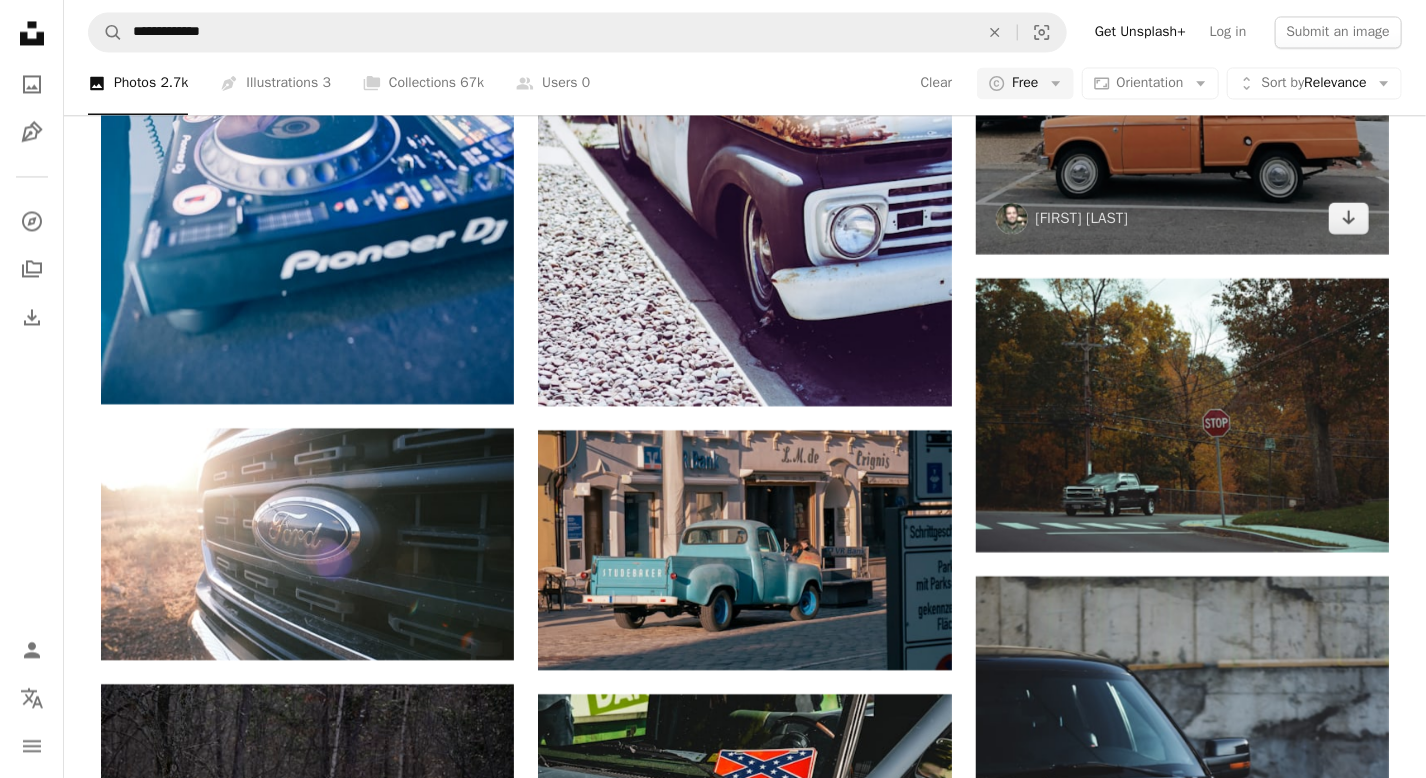 click at bounding box center [1182, -22] 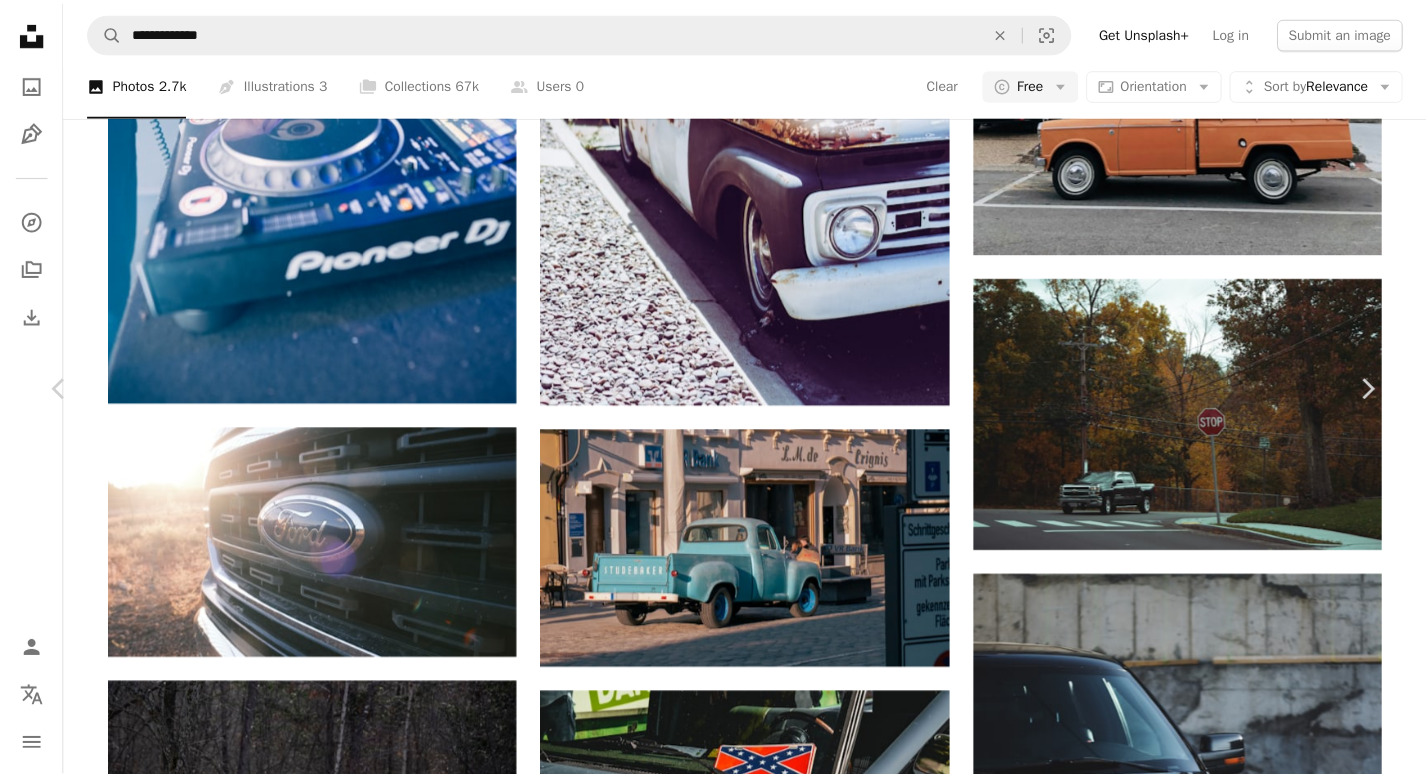 scroll, scrollTop: 434, scrollLeft: 0, axis: vertical 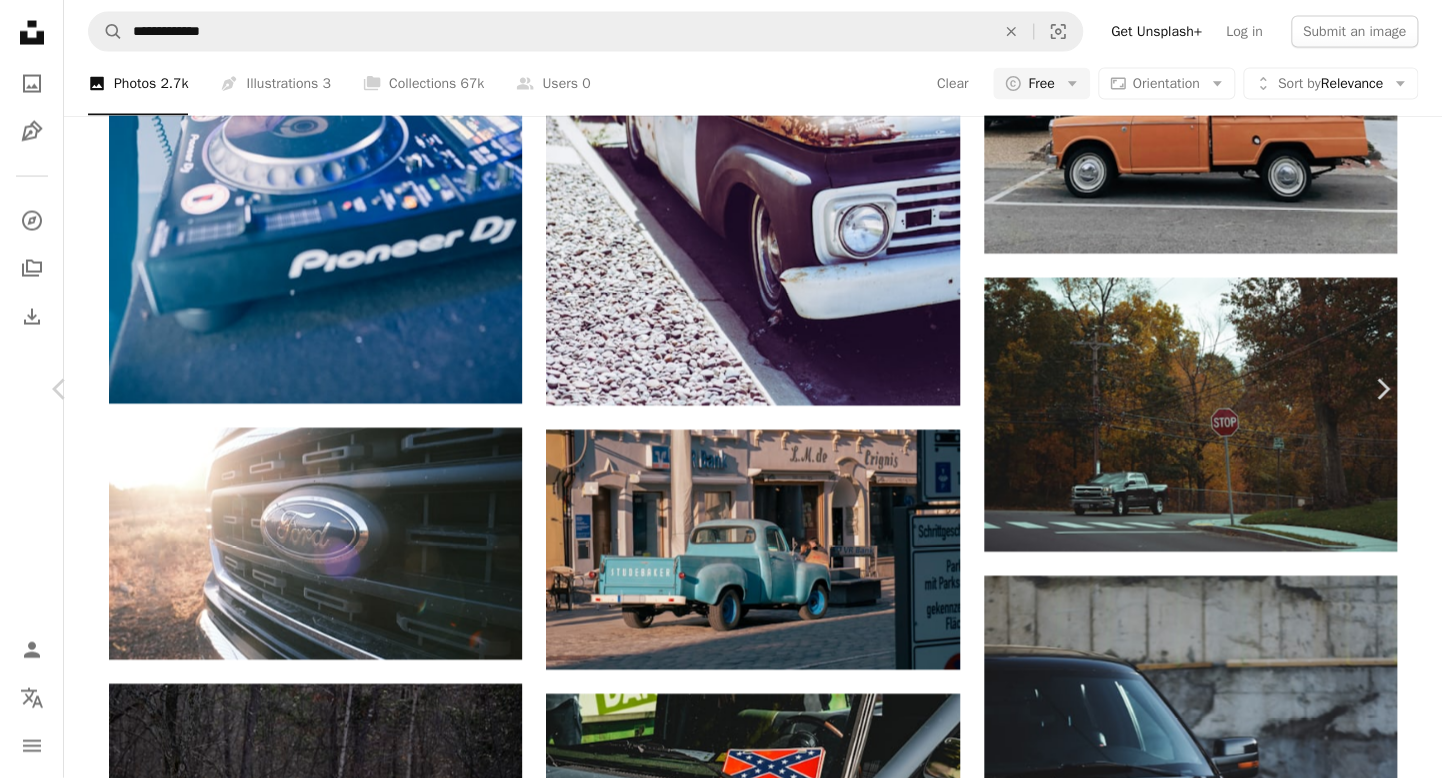 click on "Download free" at bounding box center [1193, 2778] 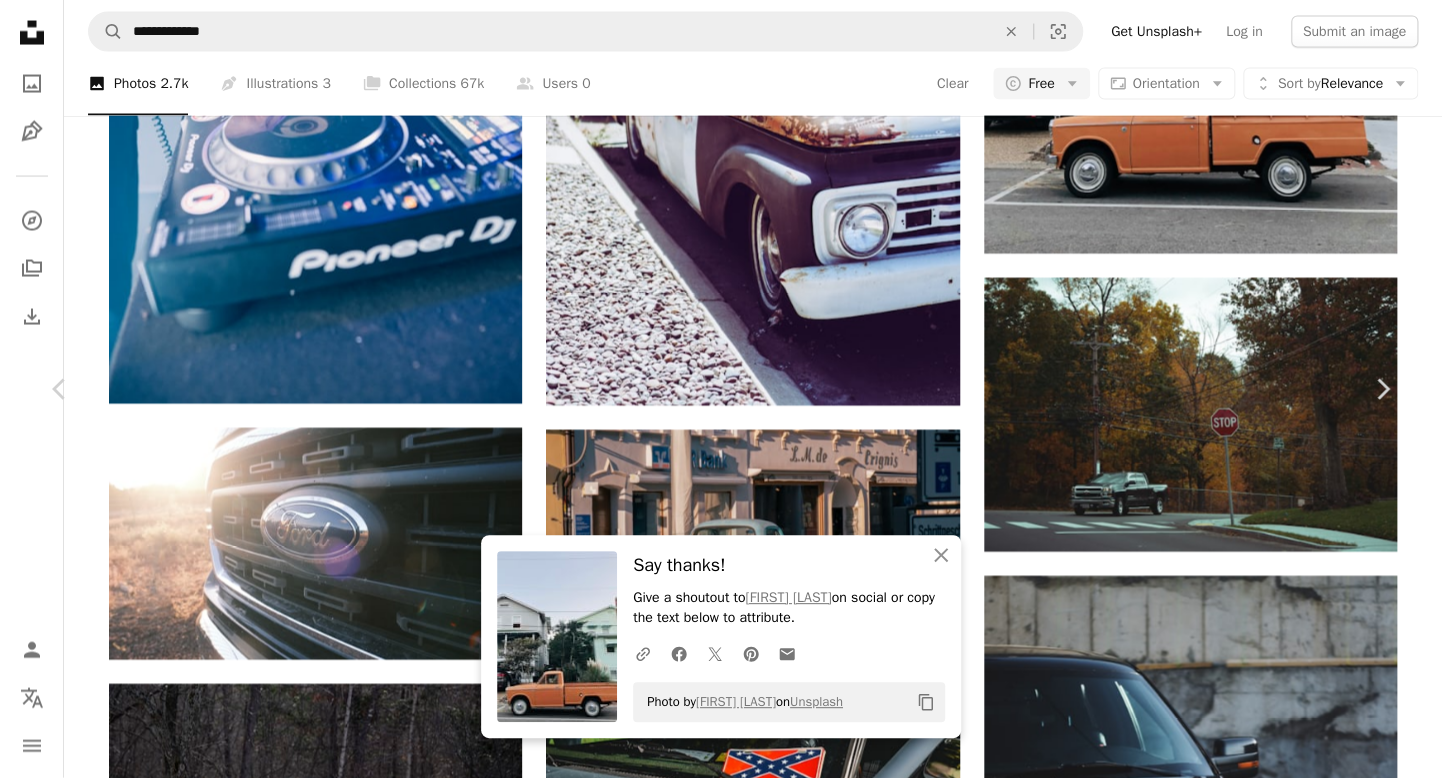 click on "An X shape" at bounding box center [20, 20] 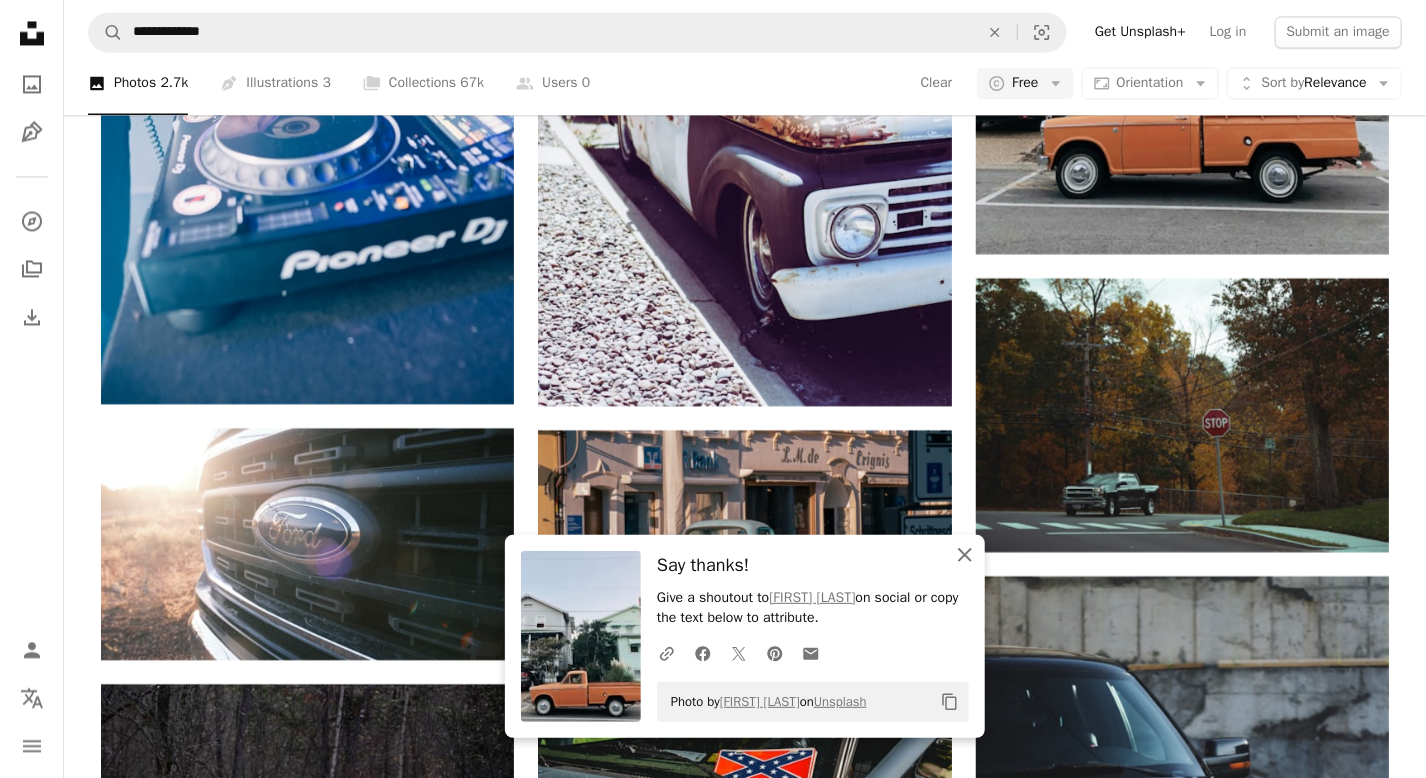 click on "An X shape" 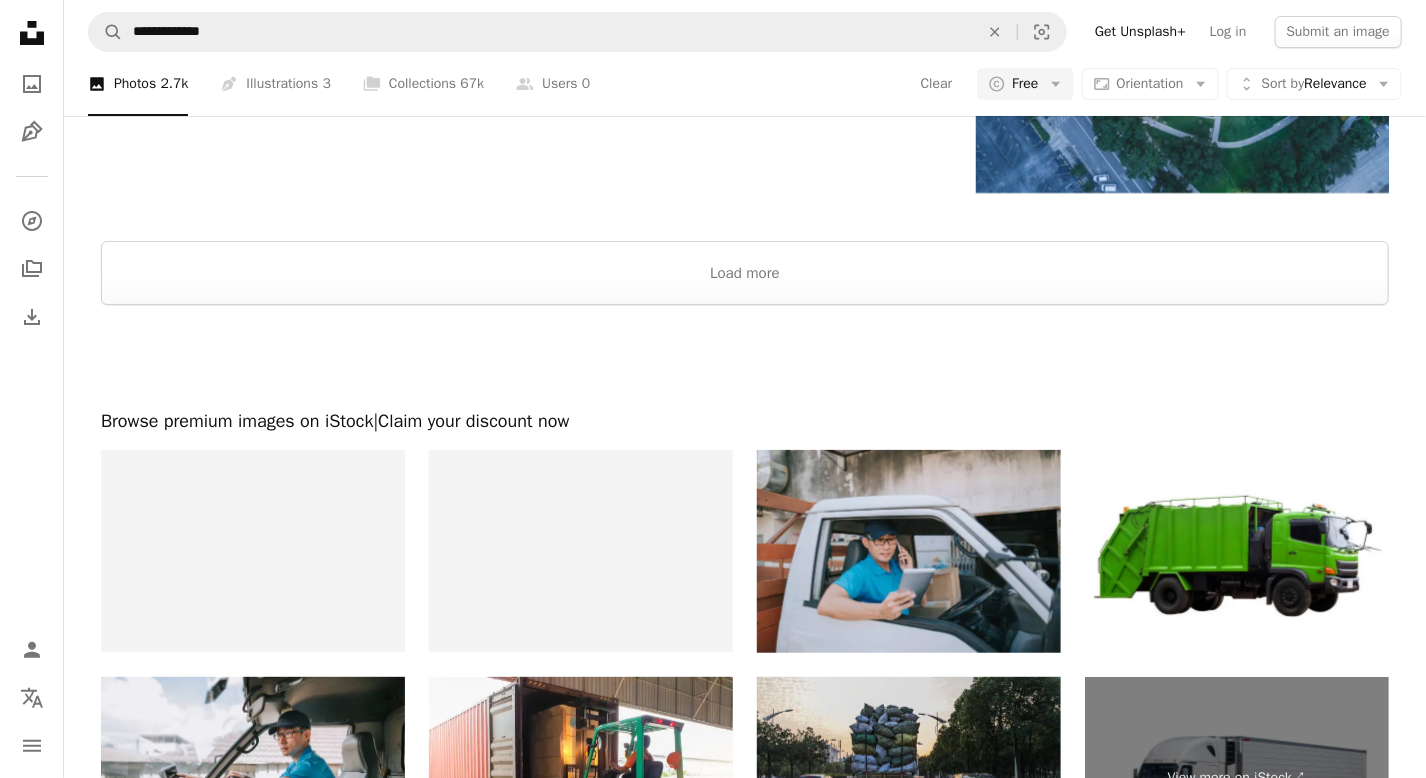scroll, scrollTop: 3591, scrollLeft: 0, axis: vertical 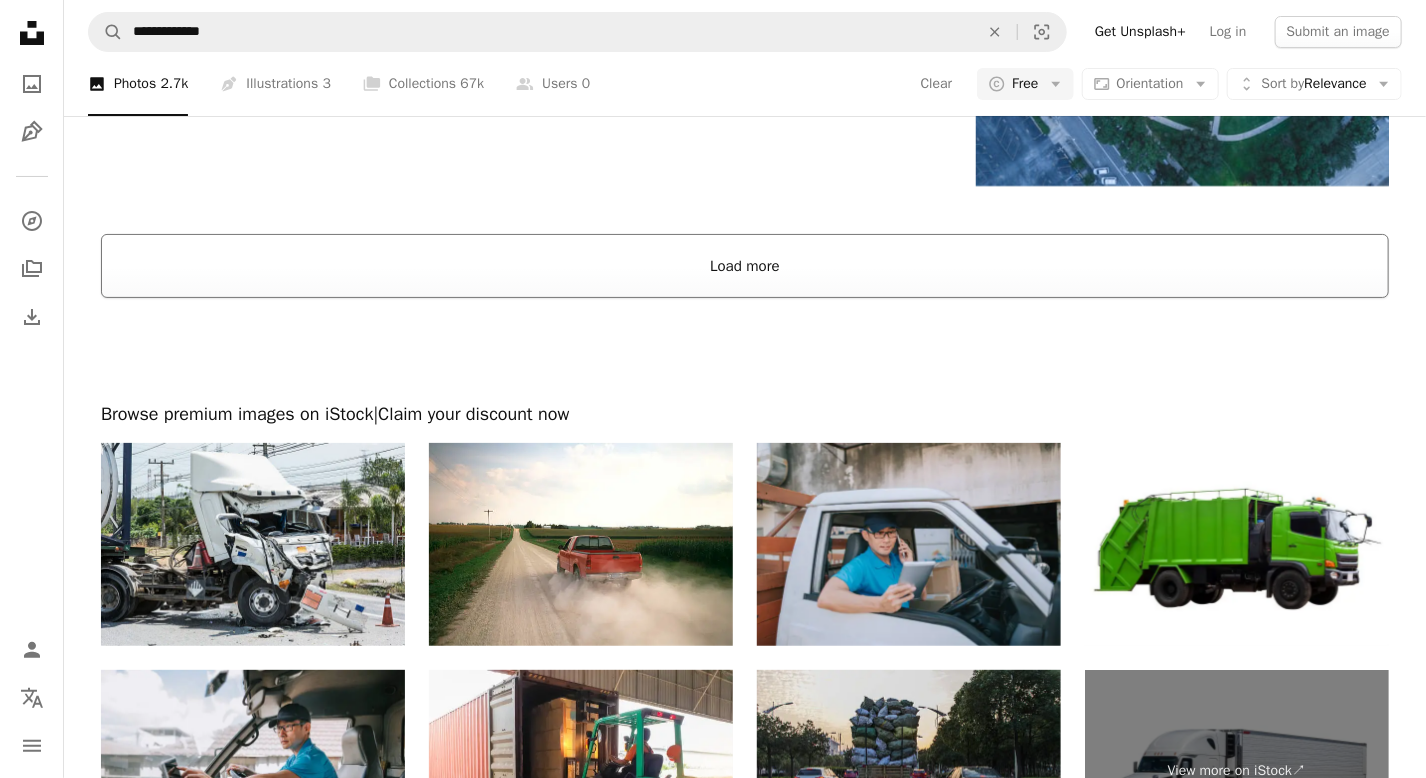 click on "Load more" at bounding box center [745, 266] 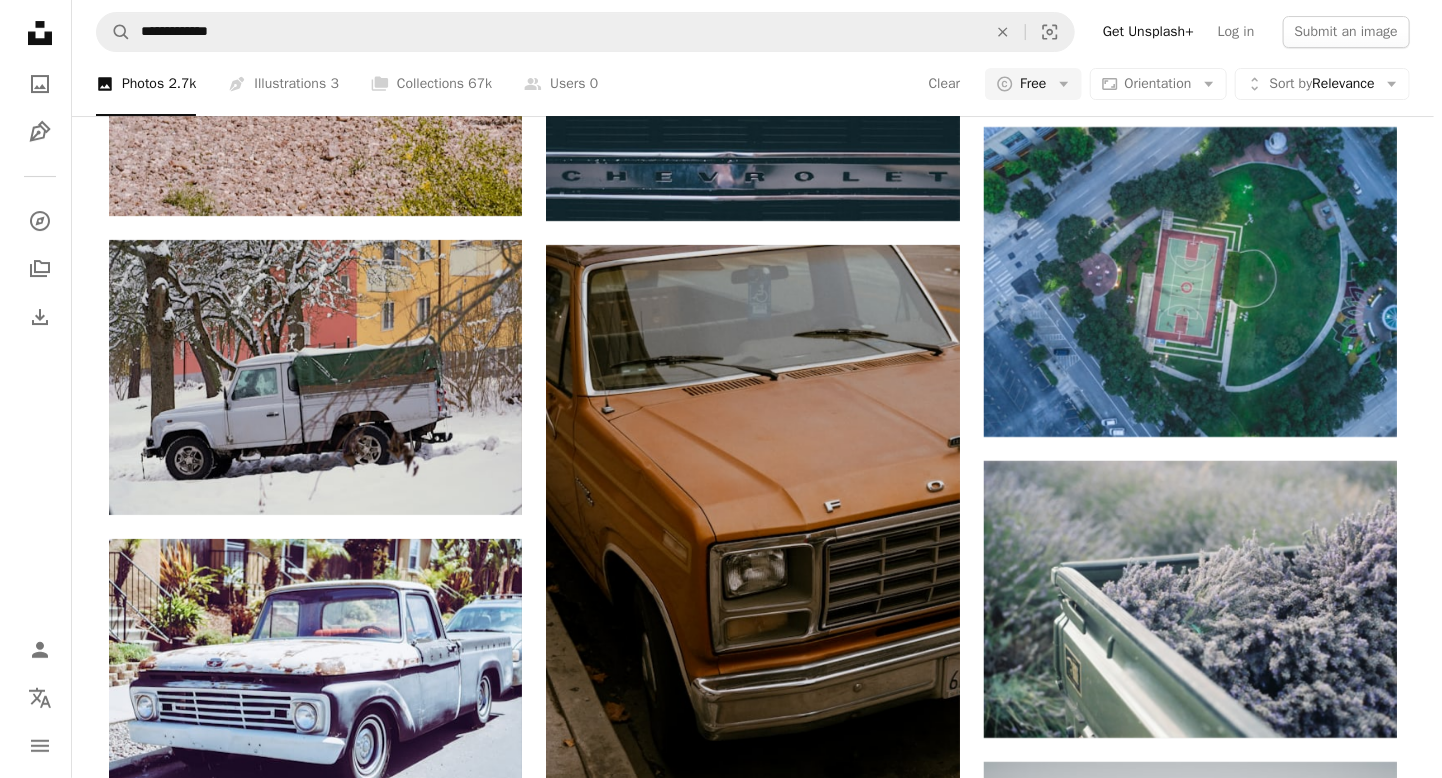 scroll, scrollTop: 3344, scrollLeft: 0, axis: vertical 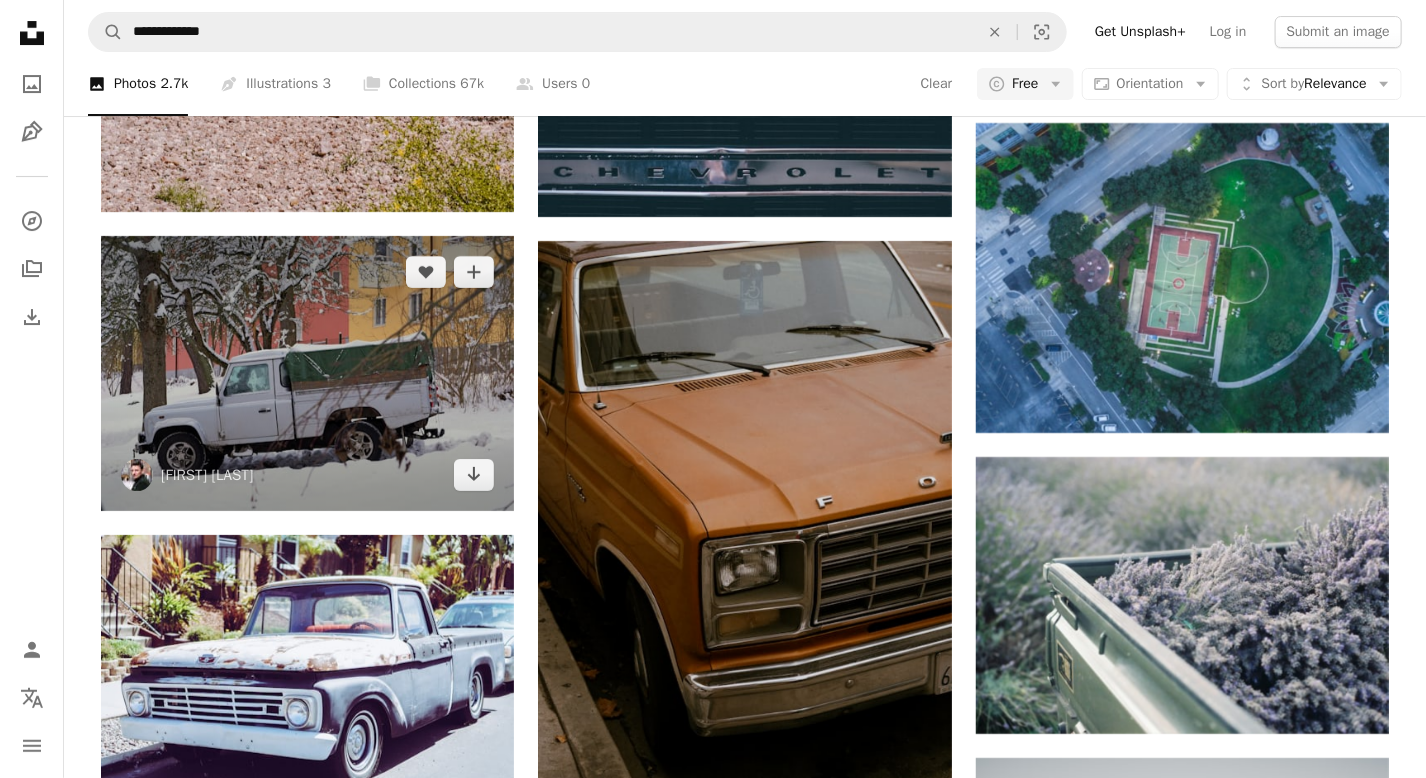 click at bounding box center (307, 373) 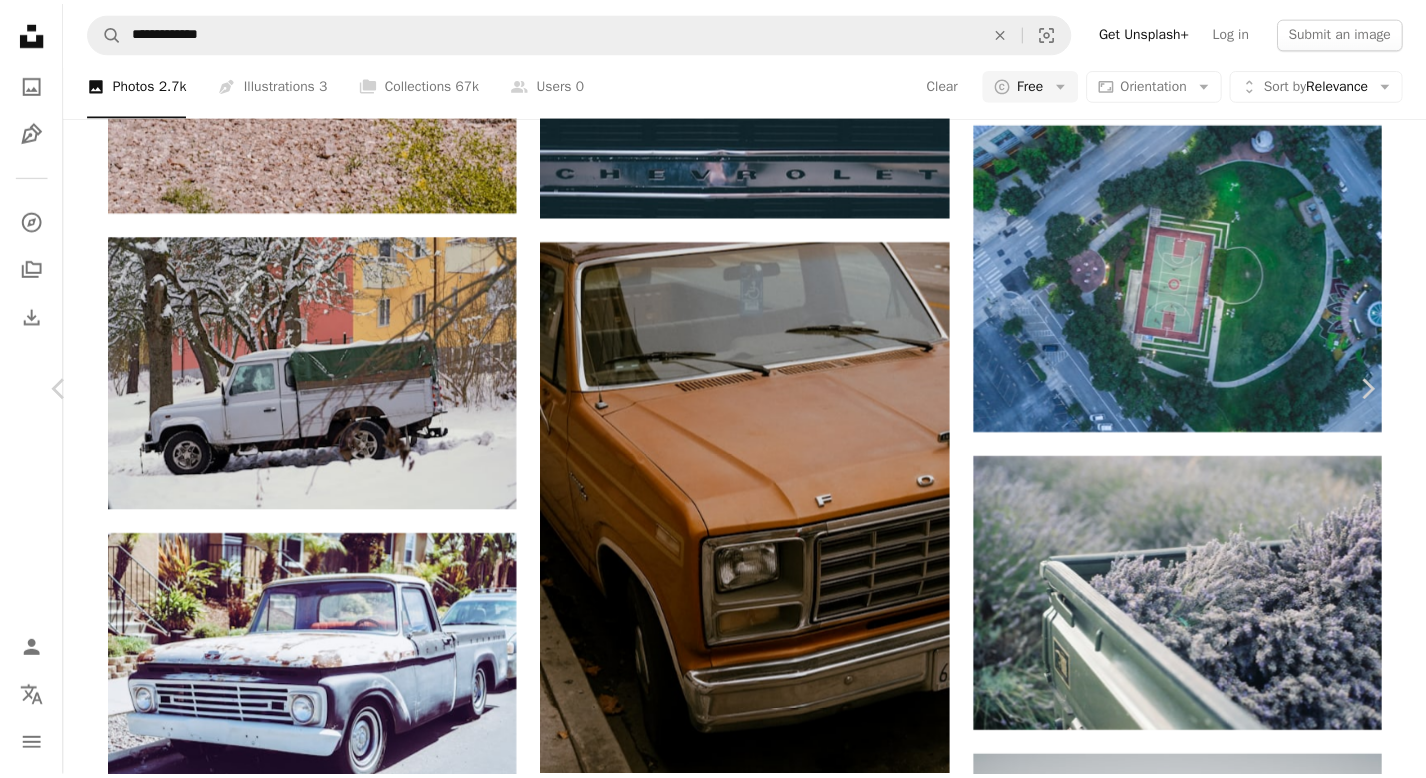 scroll, scrollTop: 0, scrollLeft: 0, axis: both 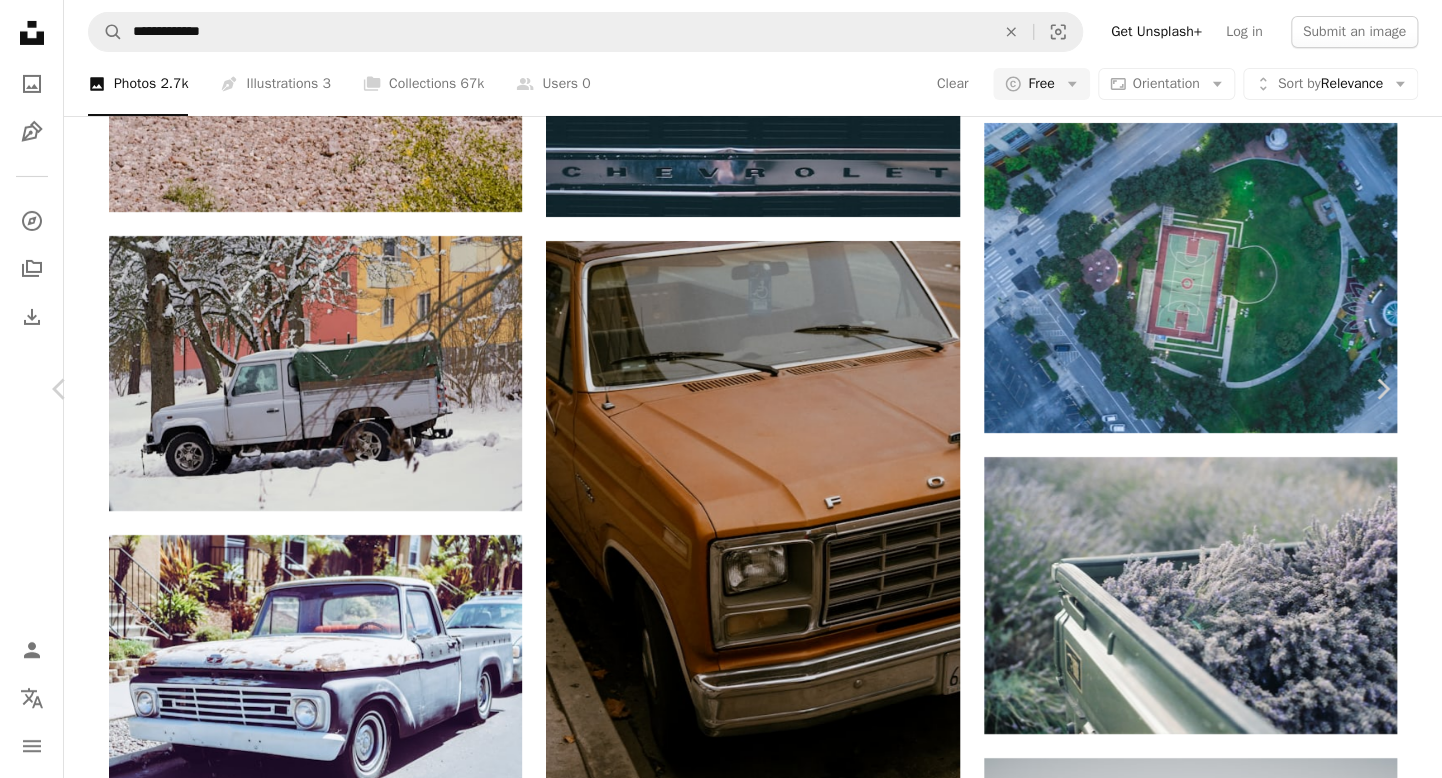 click on "Download free" at bounding box center (1193, 3142) 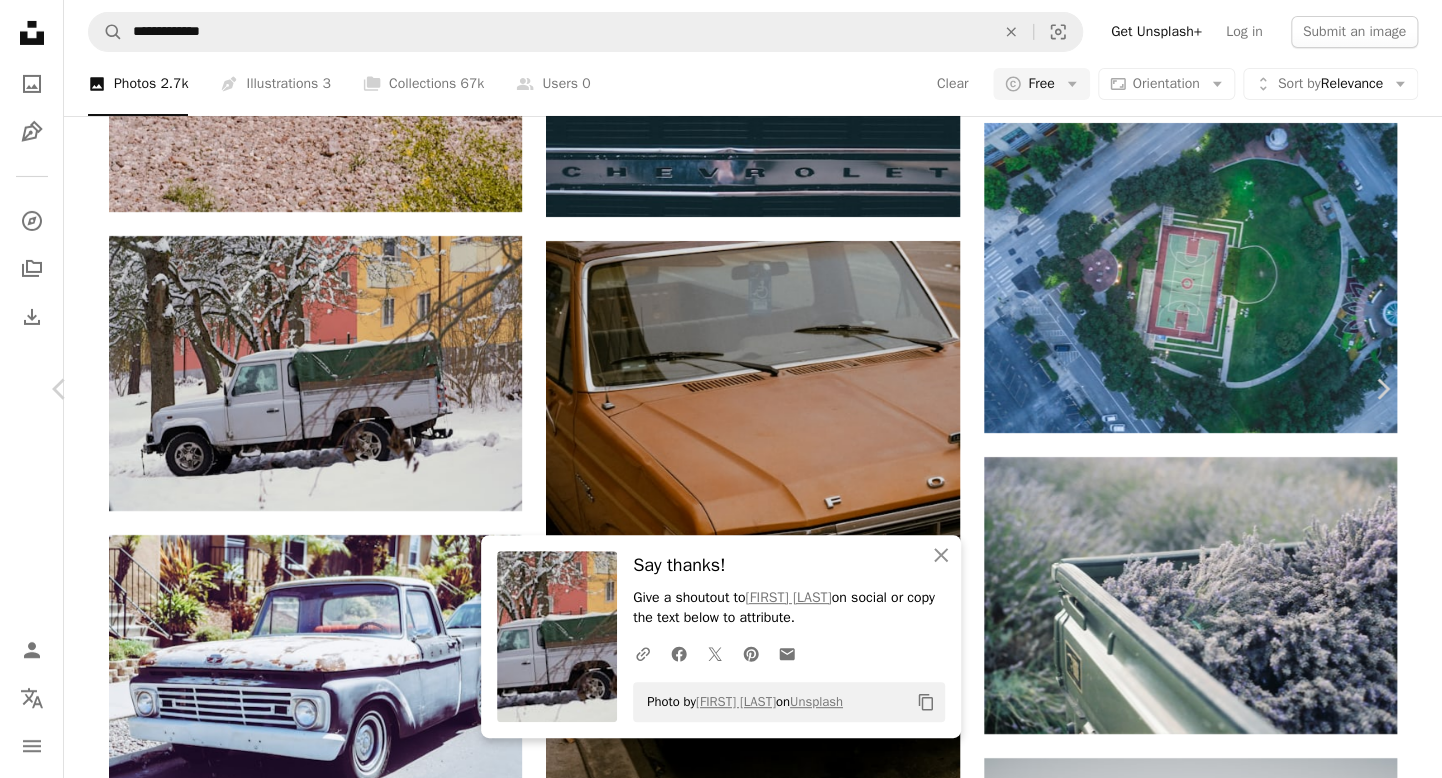 click on "An X shape" at bounding box center (20, 20) 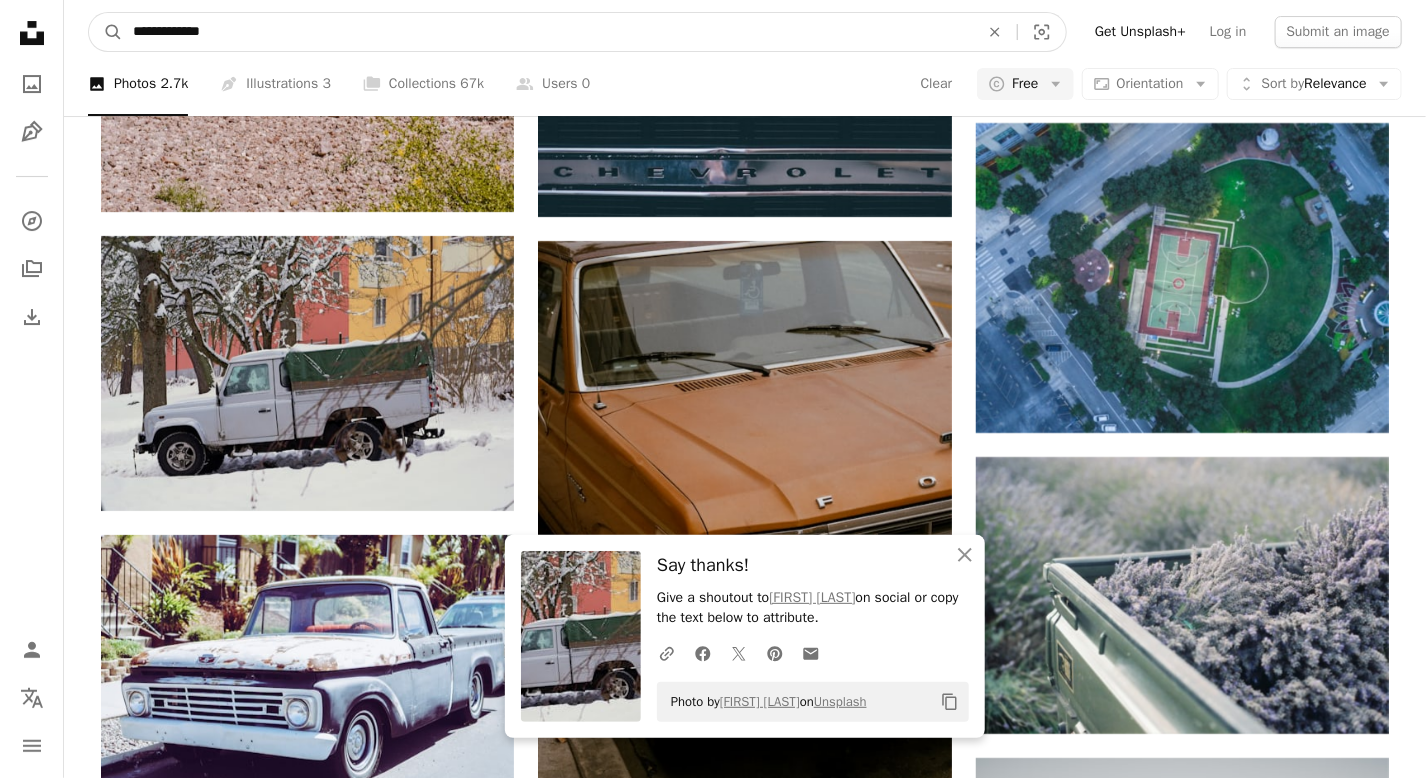 drag, startPoint x: 268, startPoint y: 35, endPoint x: -16, endPoint y: 41, distance: 284.0634 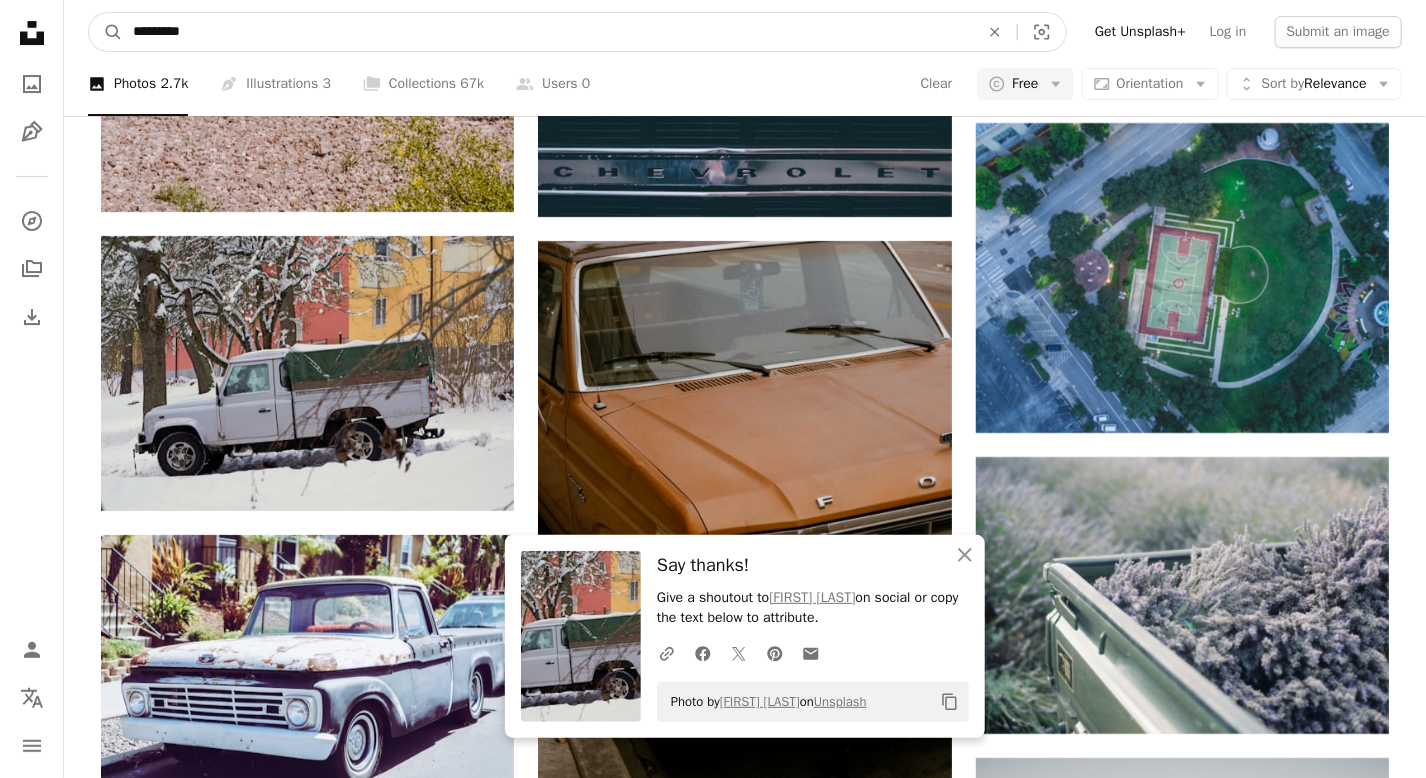 type on "**********" 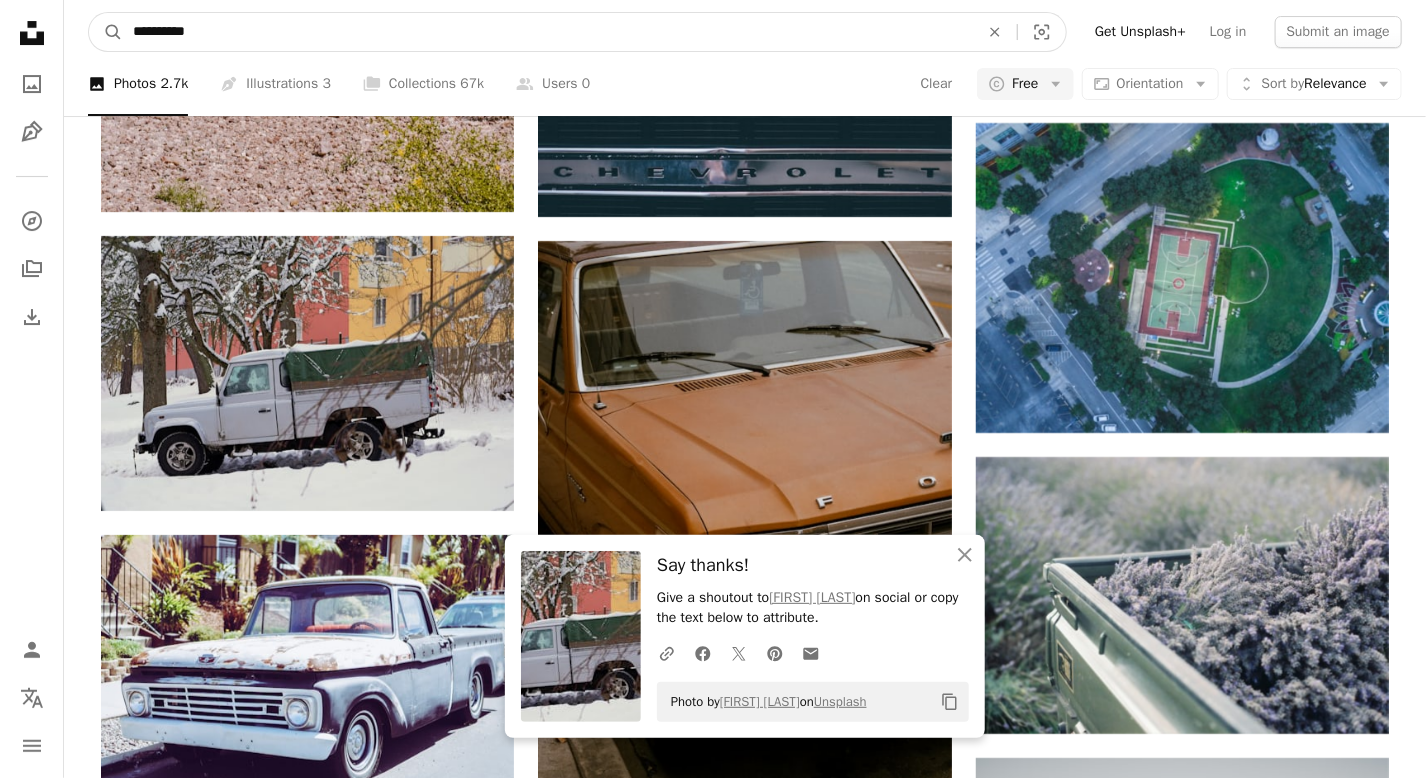 click on "A magnifying glass" at bounding box center (106, 32) 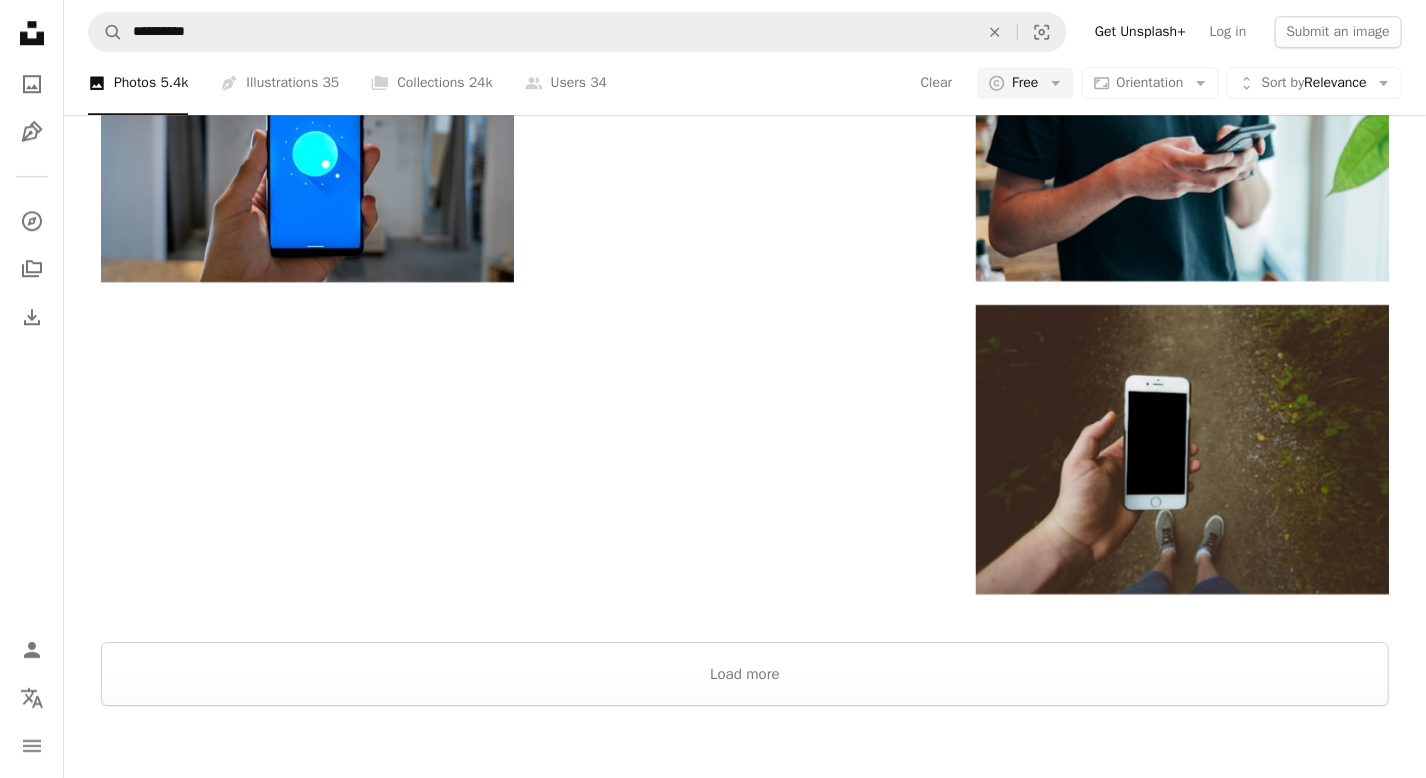 scroll, scrollTop: 2746, scrollLeft: 0, axis: vertical 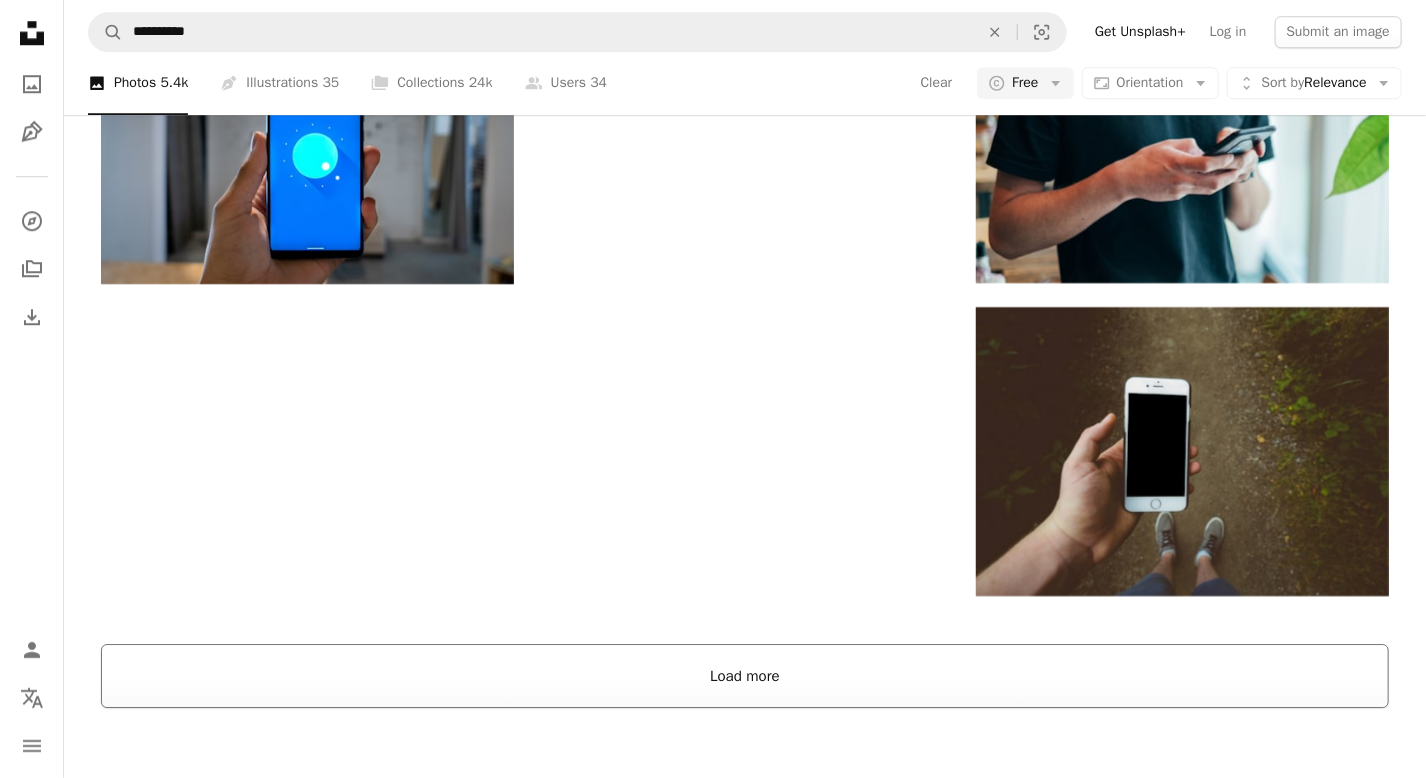 click on "Load more" at bounding box center (745, 676) 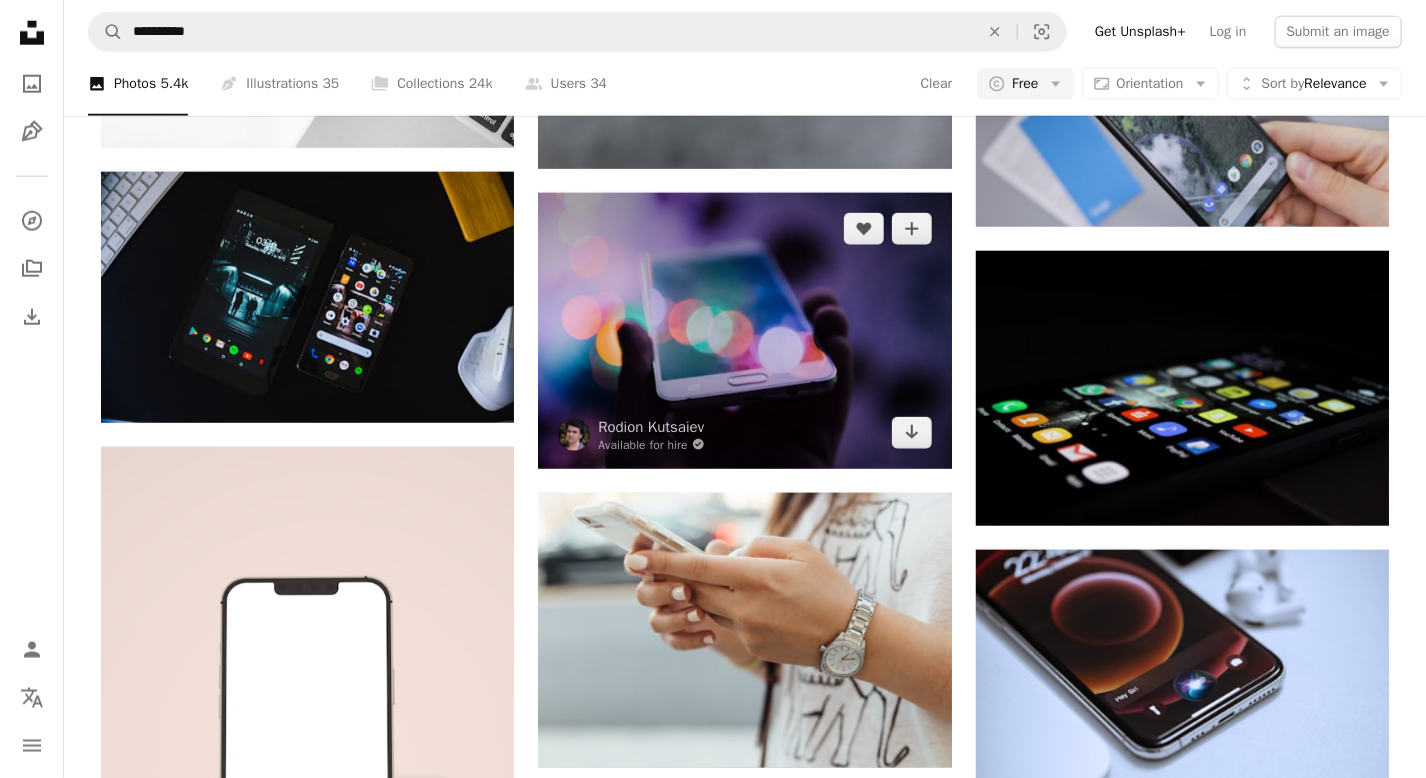 scroll, scrollTop: 1067, scrollLeft: 0, axis: vertical 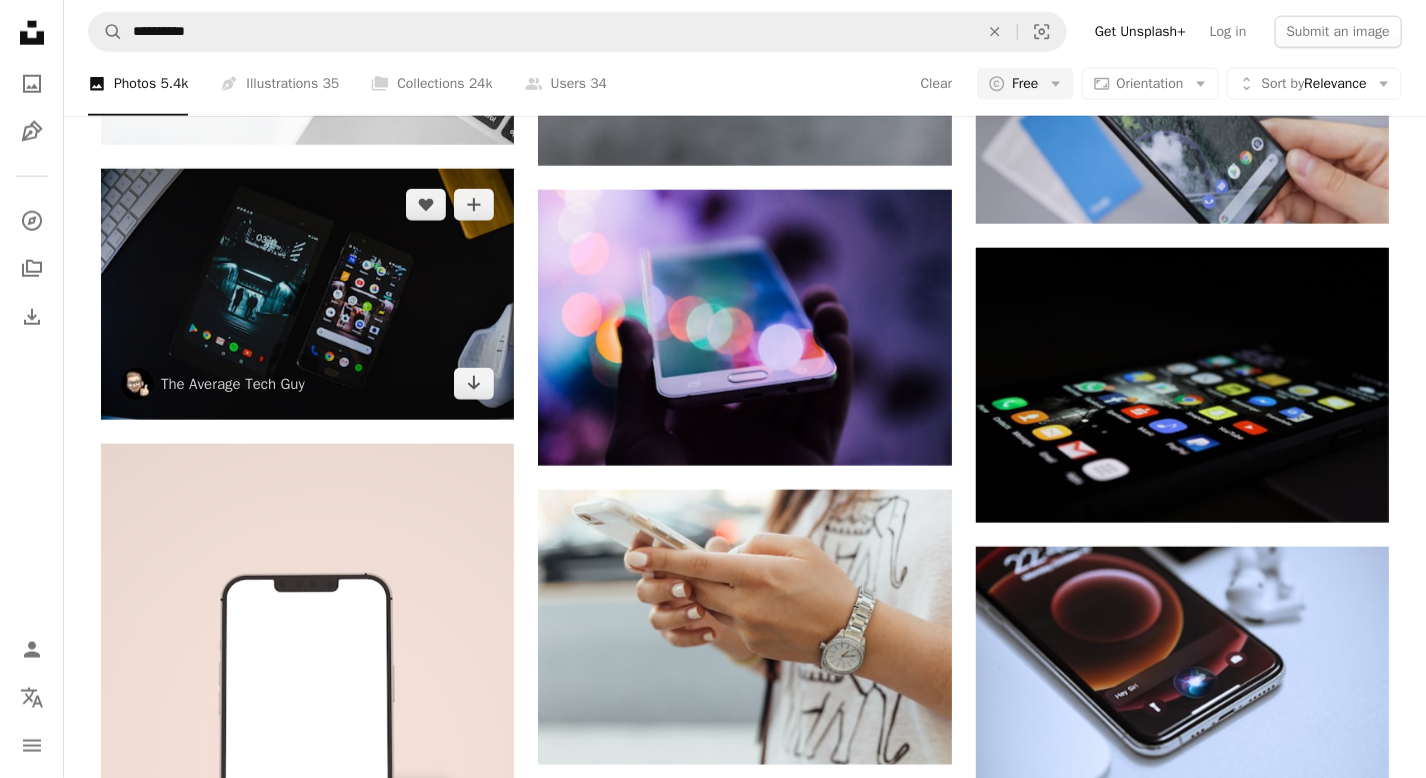 click at bounding box center (307, 294) 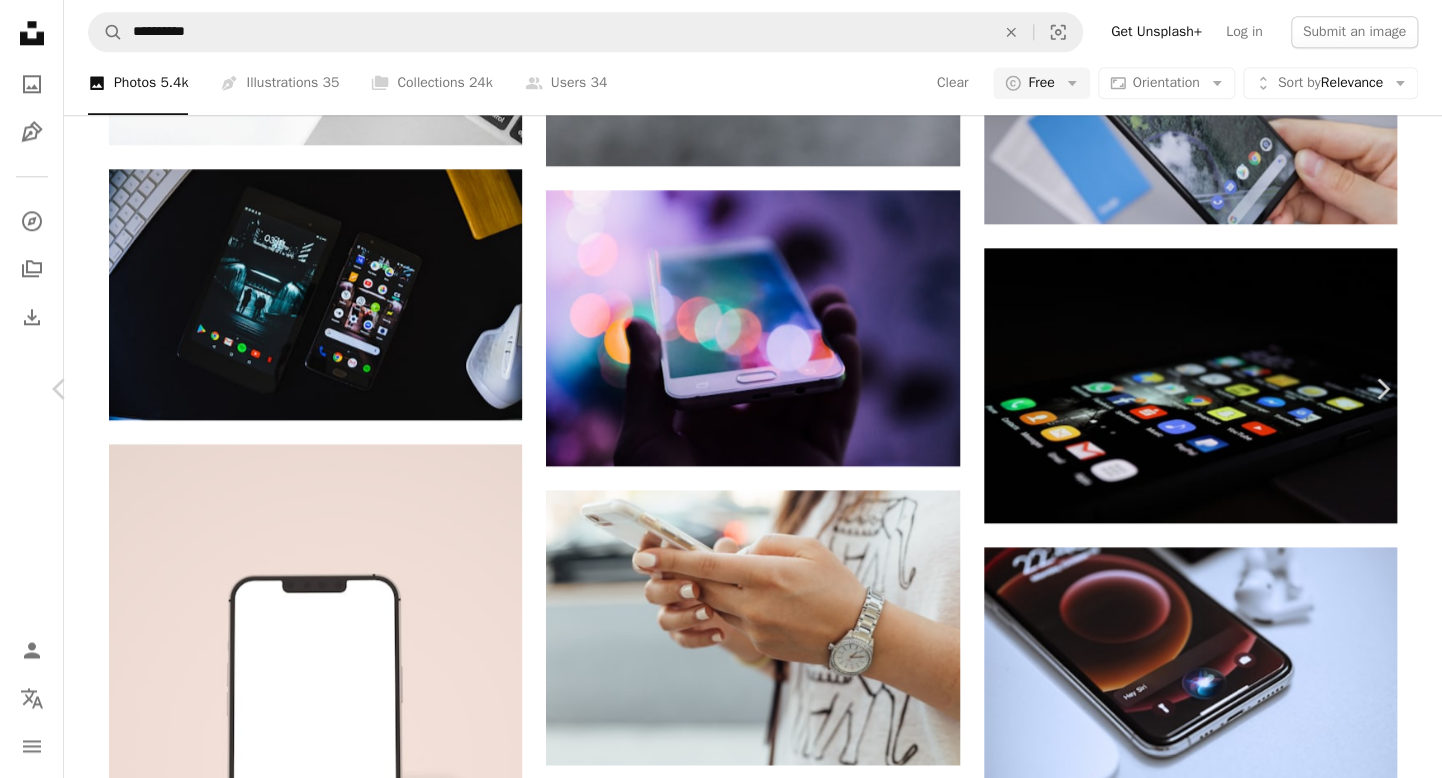 click on "An X shape" at bounding box center (20, 20) 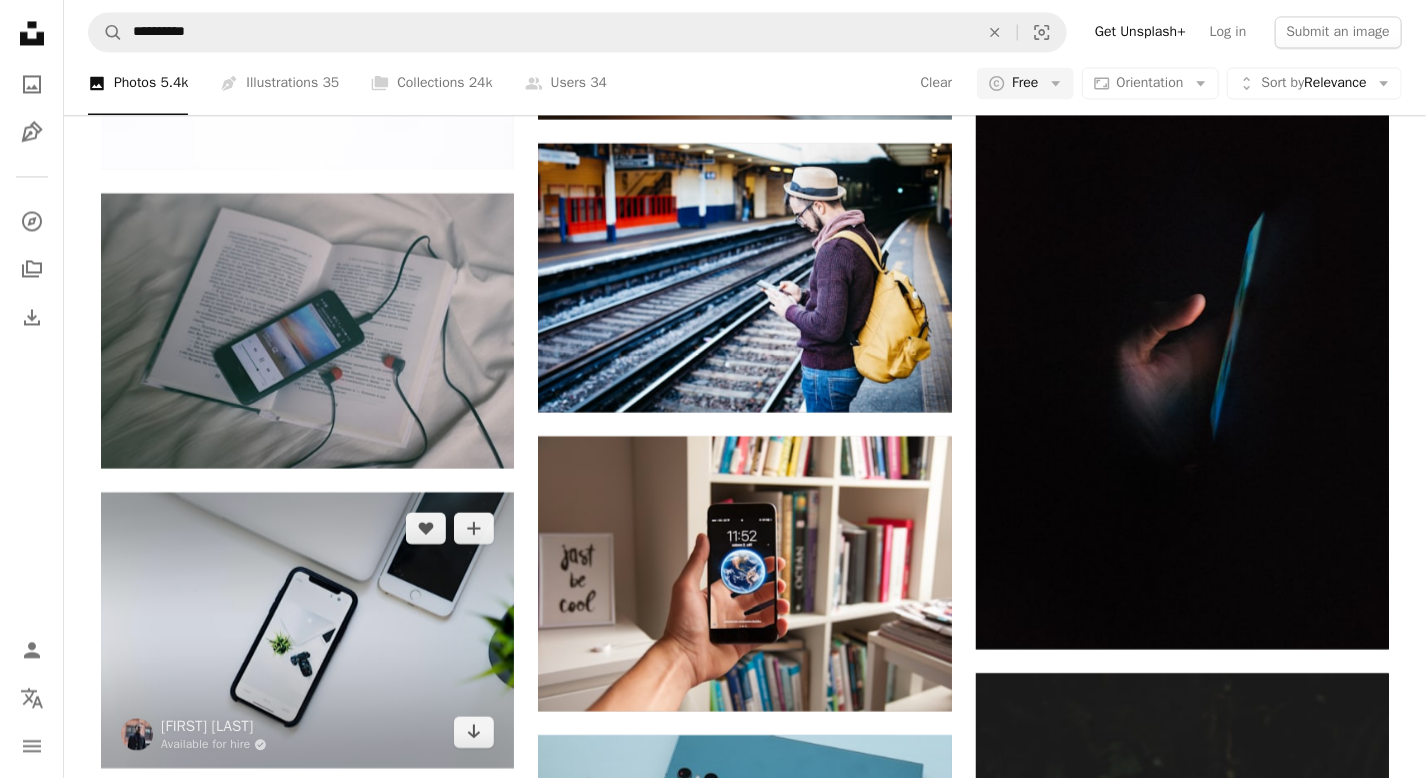 scroll, scrollTop: 9043, scrollLeft: 0, axis: vertical 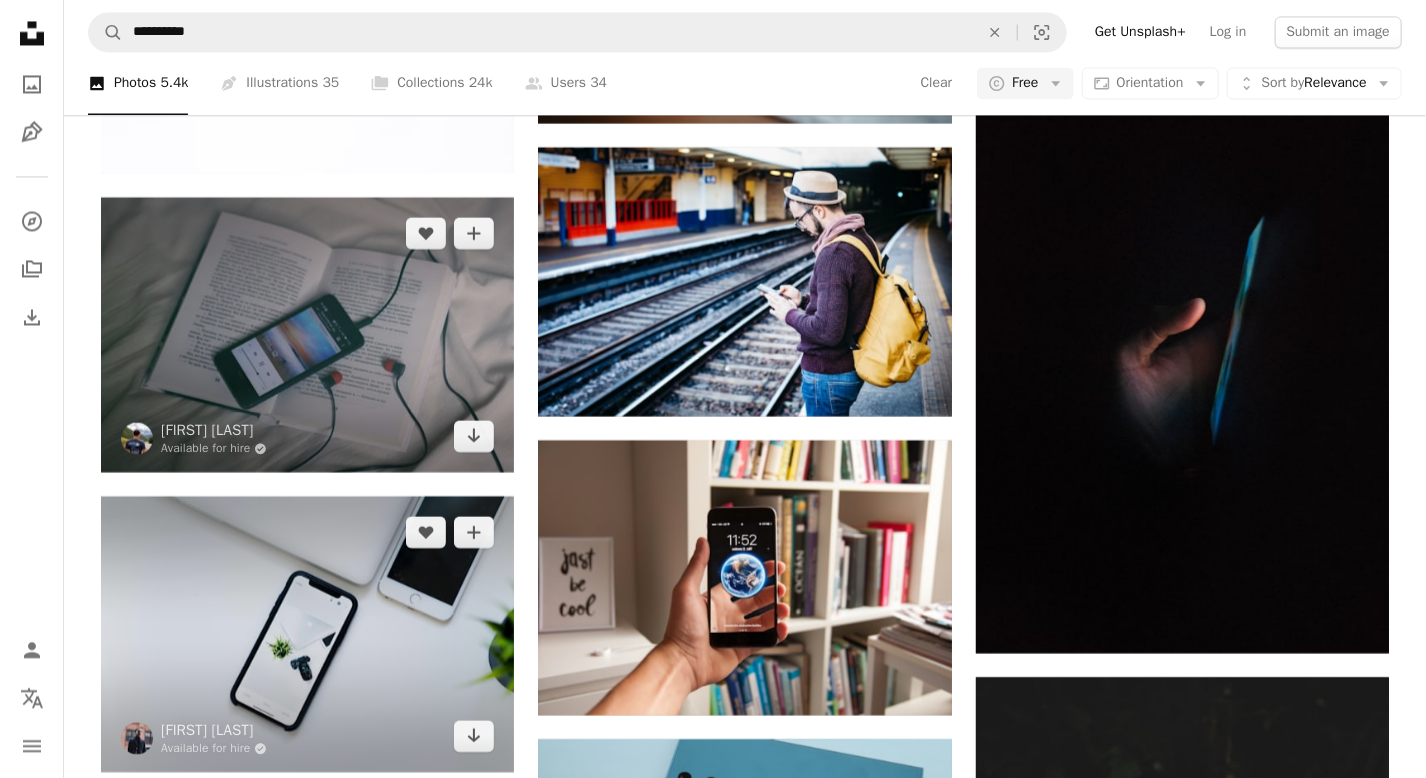click at bounding box center [307, 334] 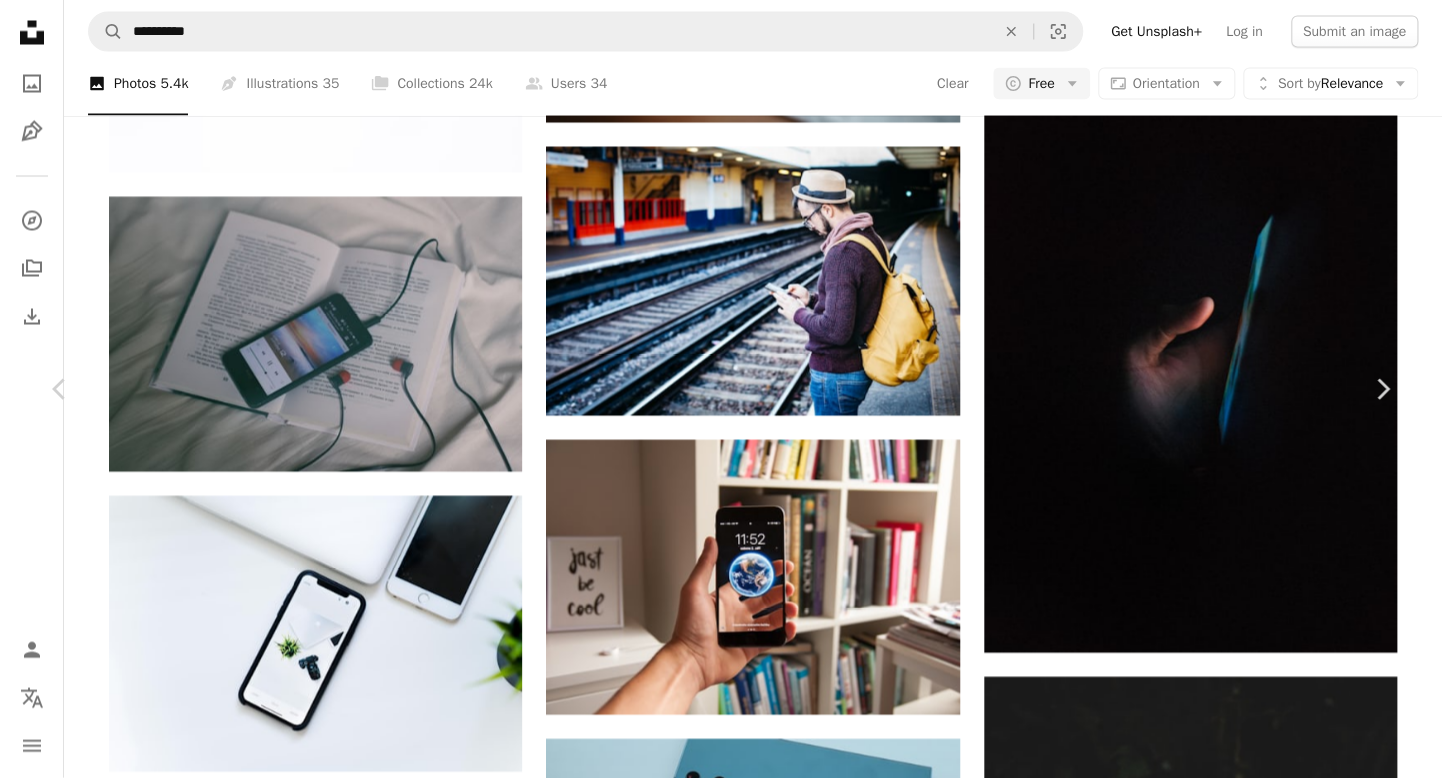 click on "An X shape" at bounding box center [20, 20] 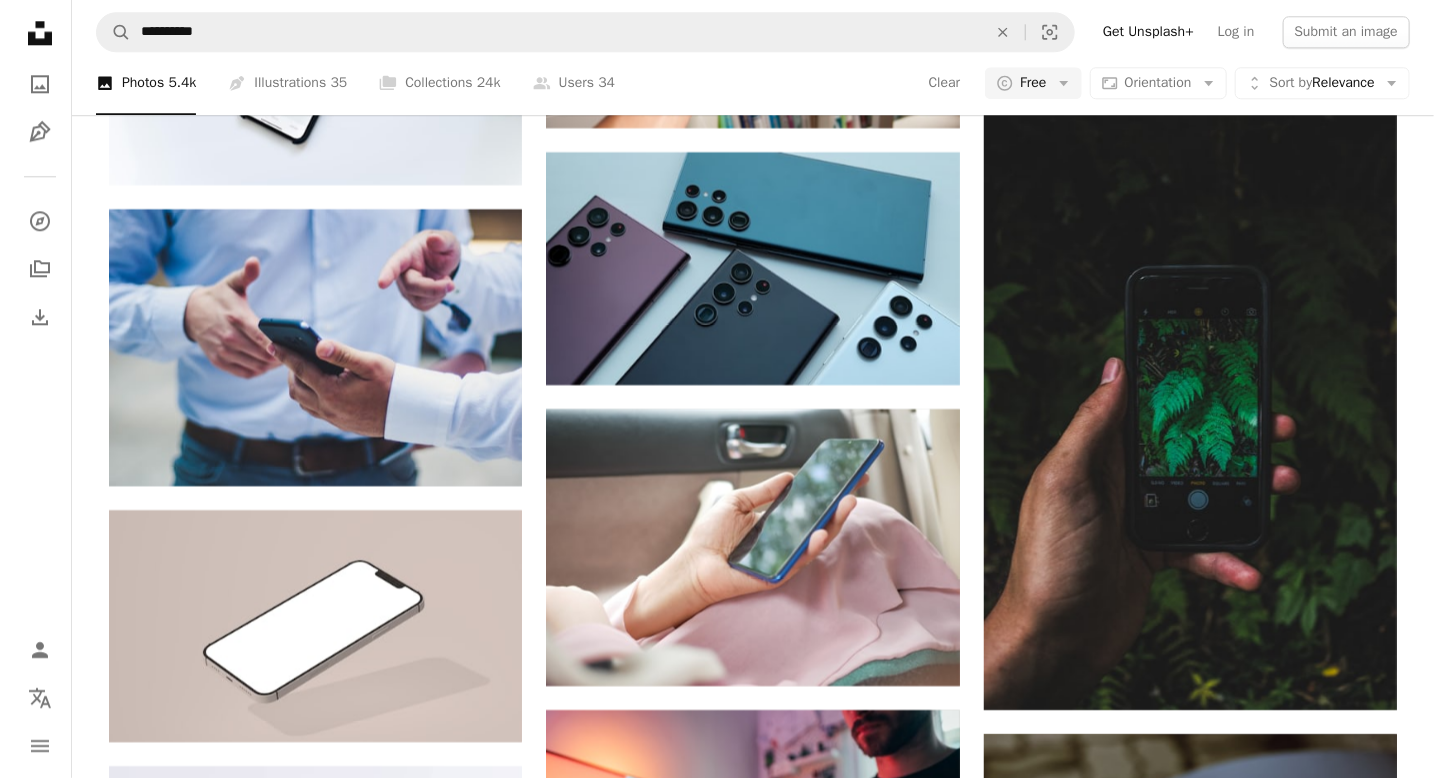 scroll, scrollTop: 9631, scrollLeft: 0, axis: vertical 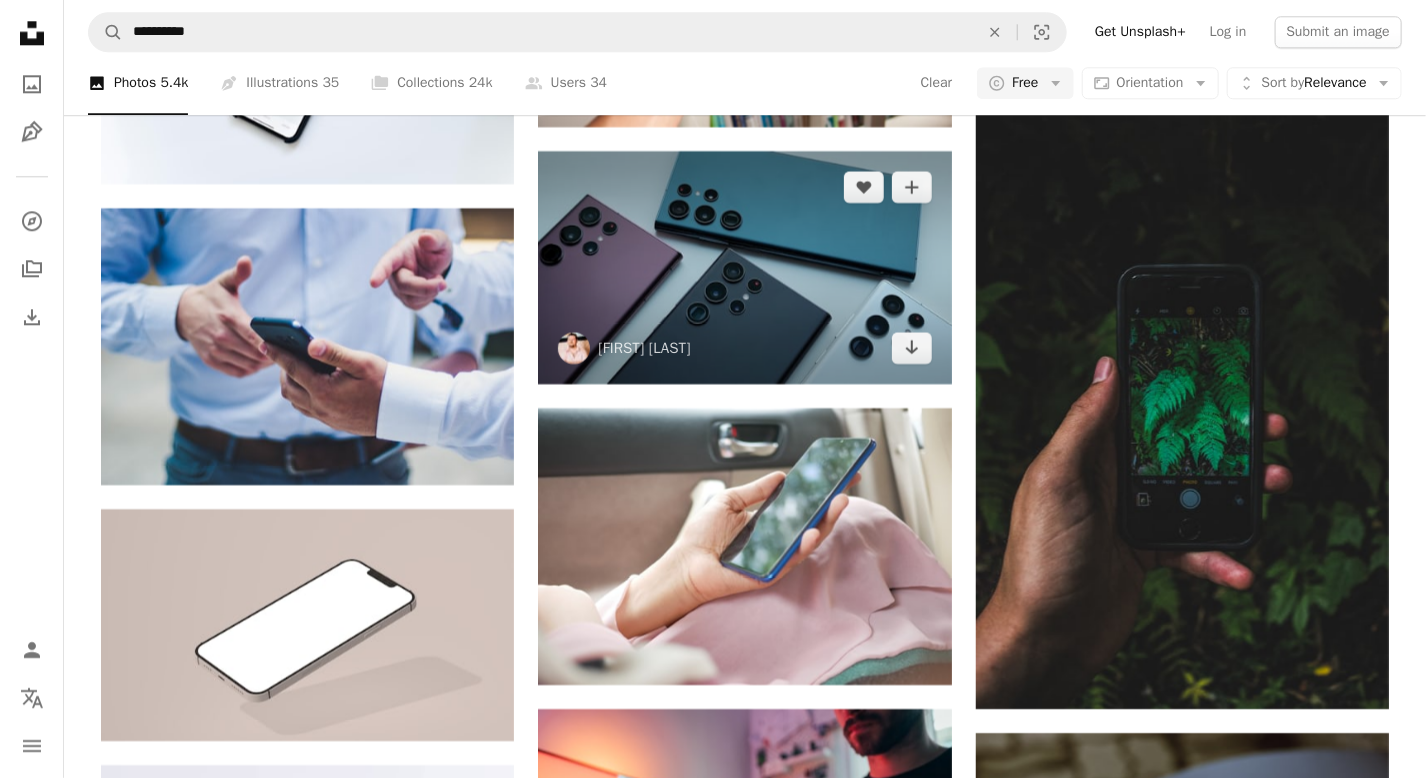 click at bounding box center [744, 267] 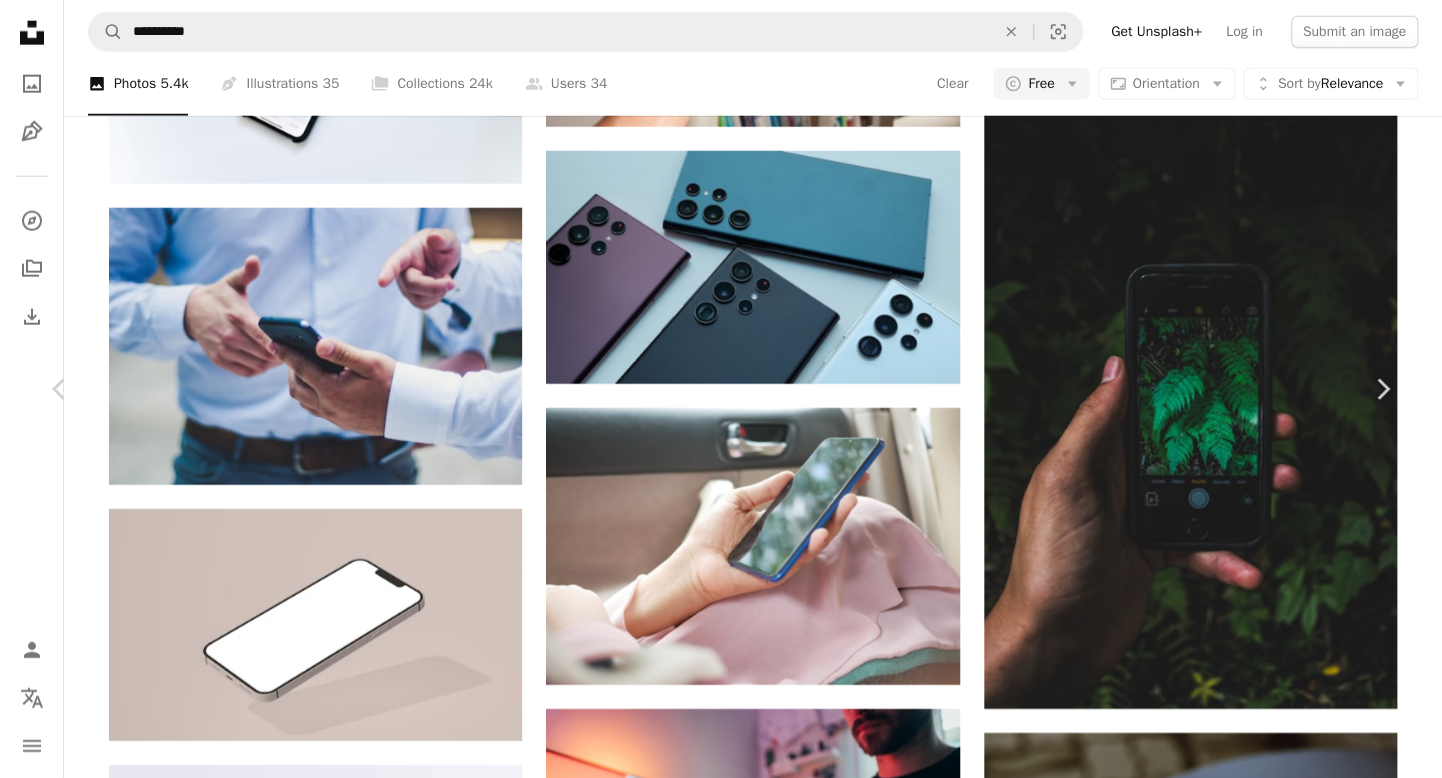 click on "Download free" at bounding box center [1193, 4416] 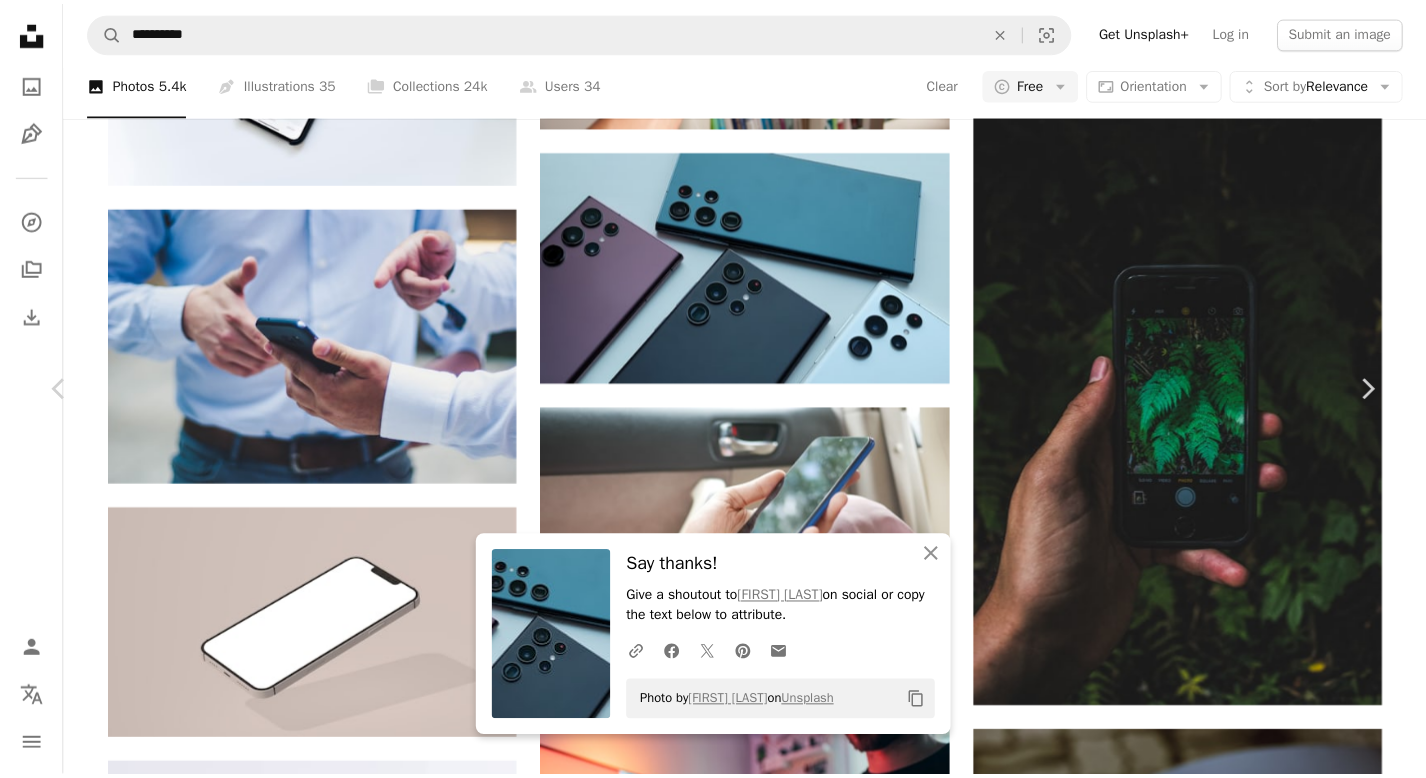 scroll, scrollTop: 222, scrollLeft: 0, axis: vertical 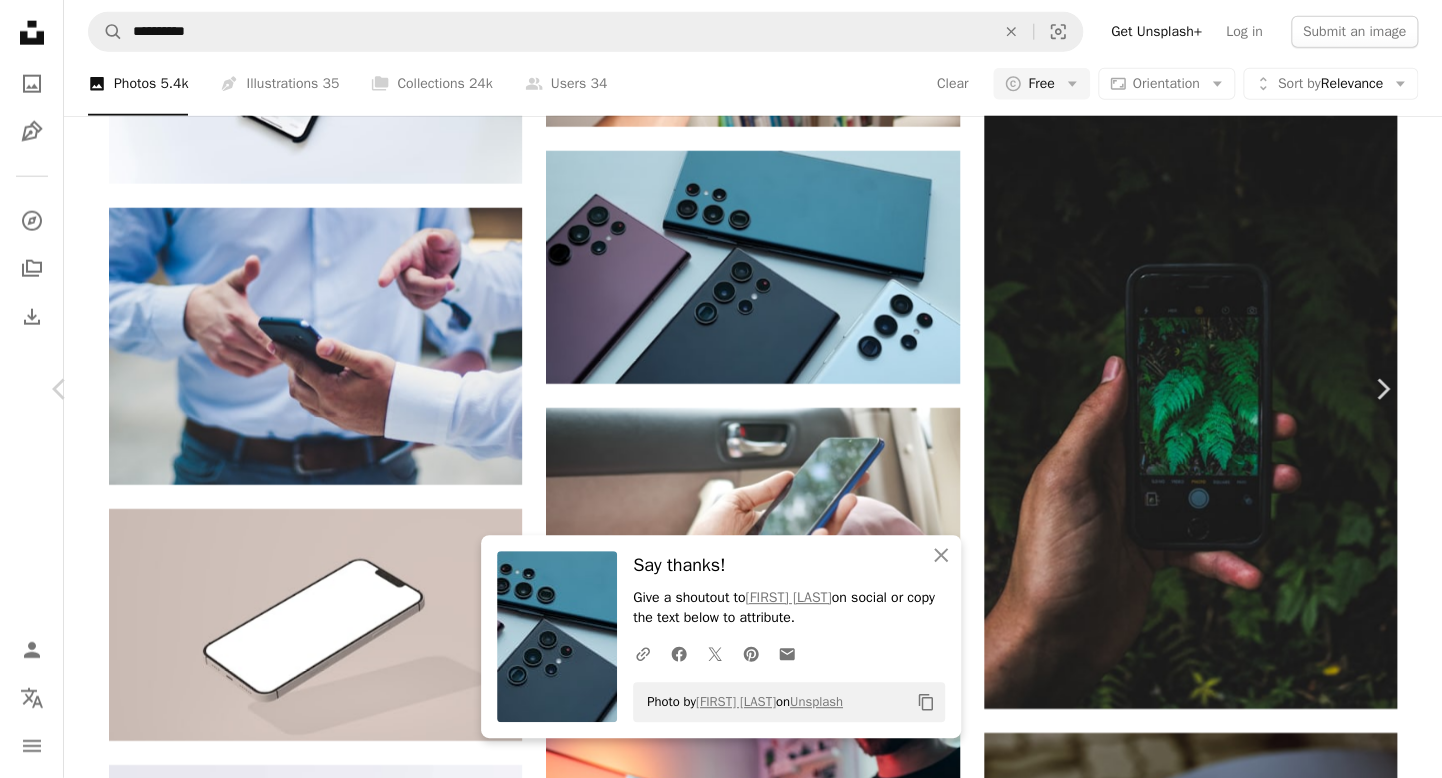 click on "An X shape" at bounding box center (20, 20) 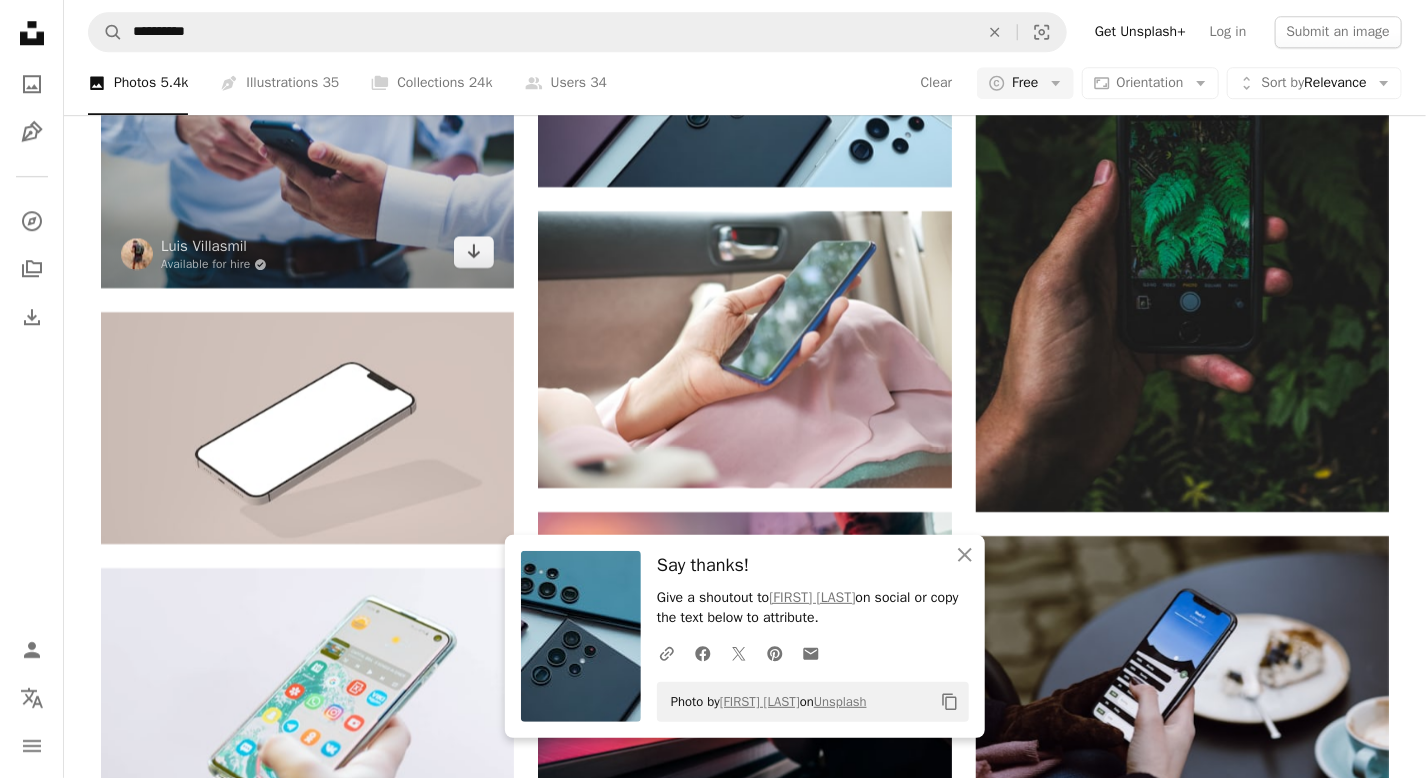 scroll, scrollTop: 9830, scrollLeft: 0, axis: vertical 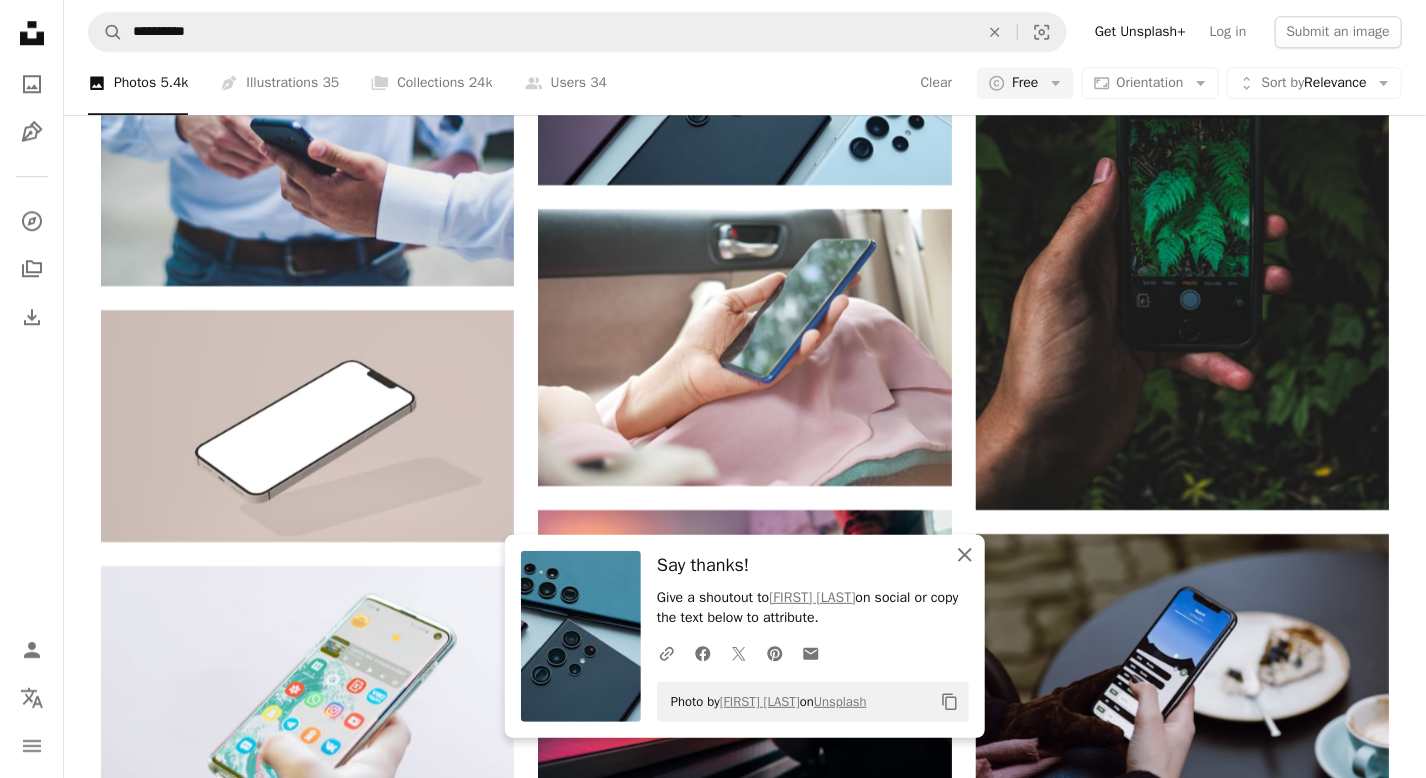 click on "An X shape" 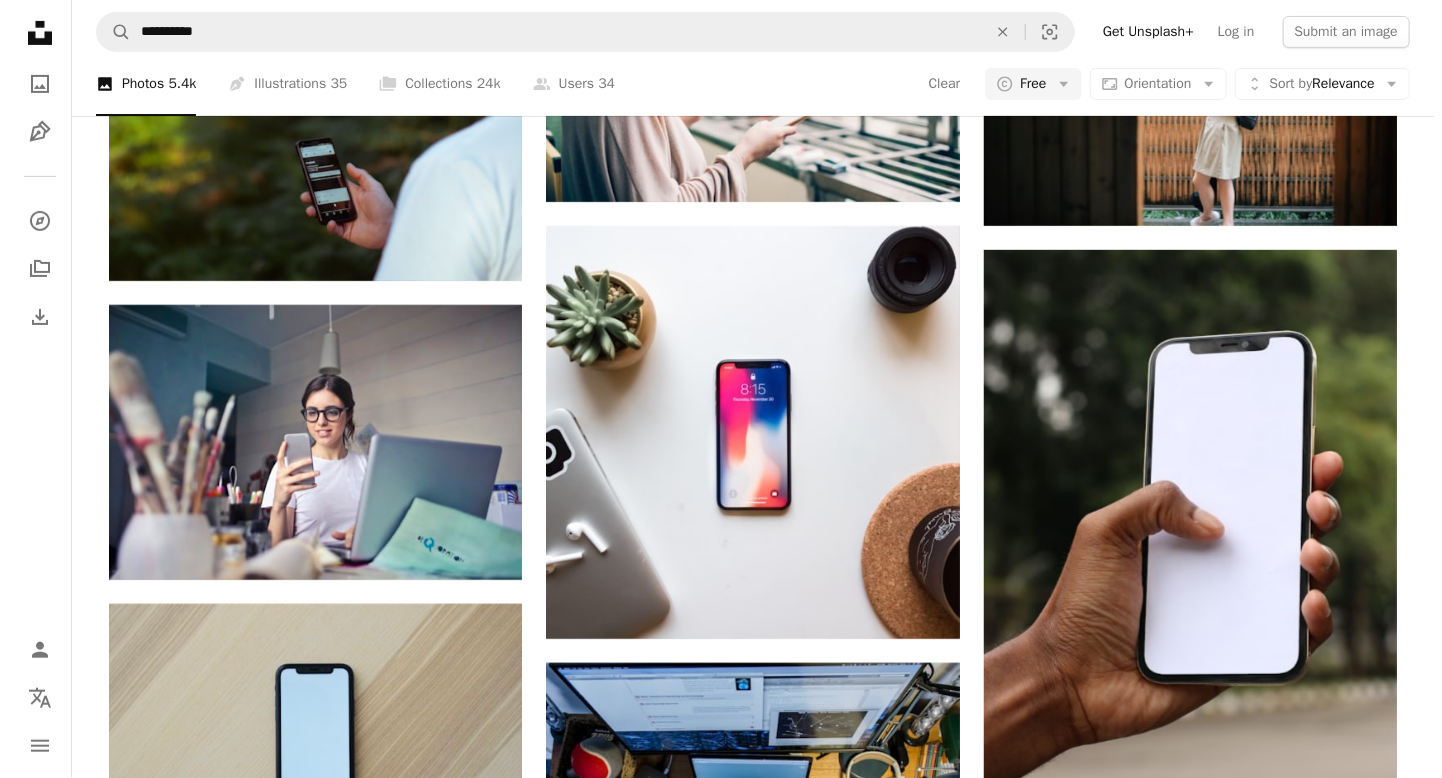scroll, scrollTop: 11014, scrollLeft: 0, axis: vertical 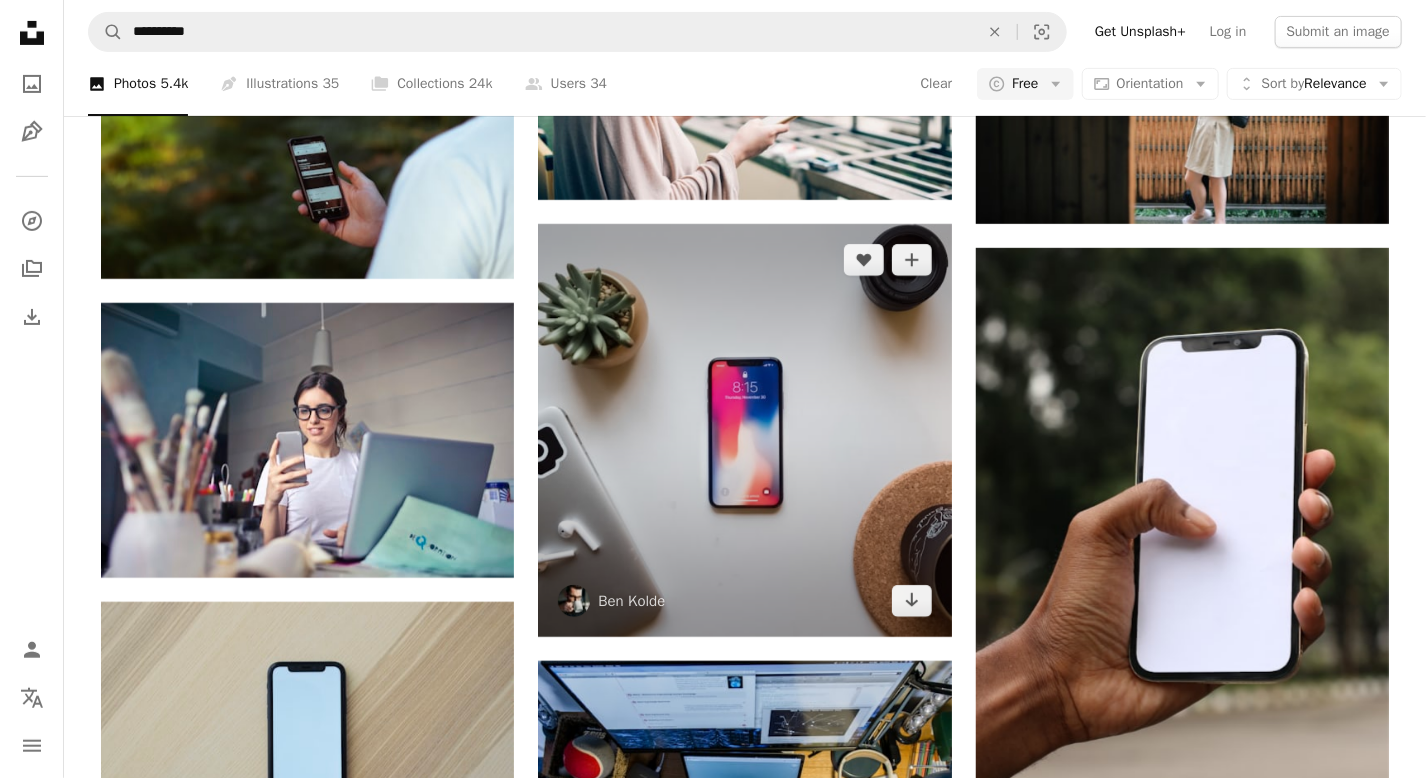 click at bounding box center [744, 430] 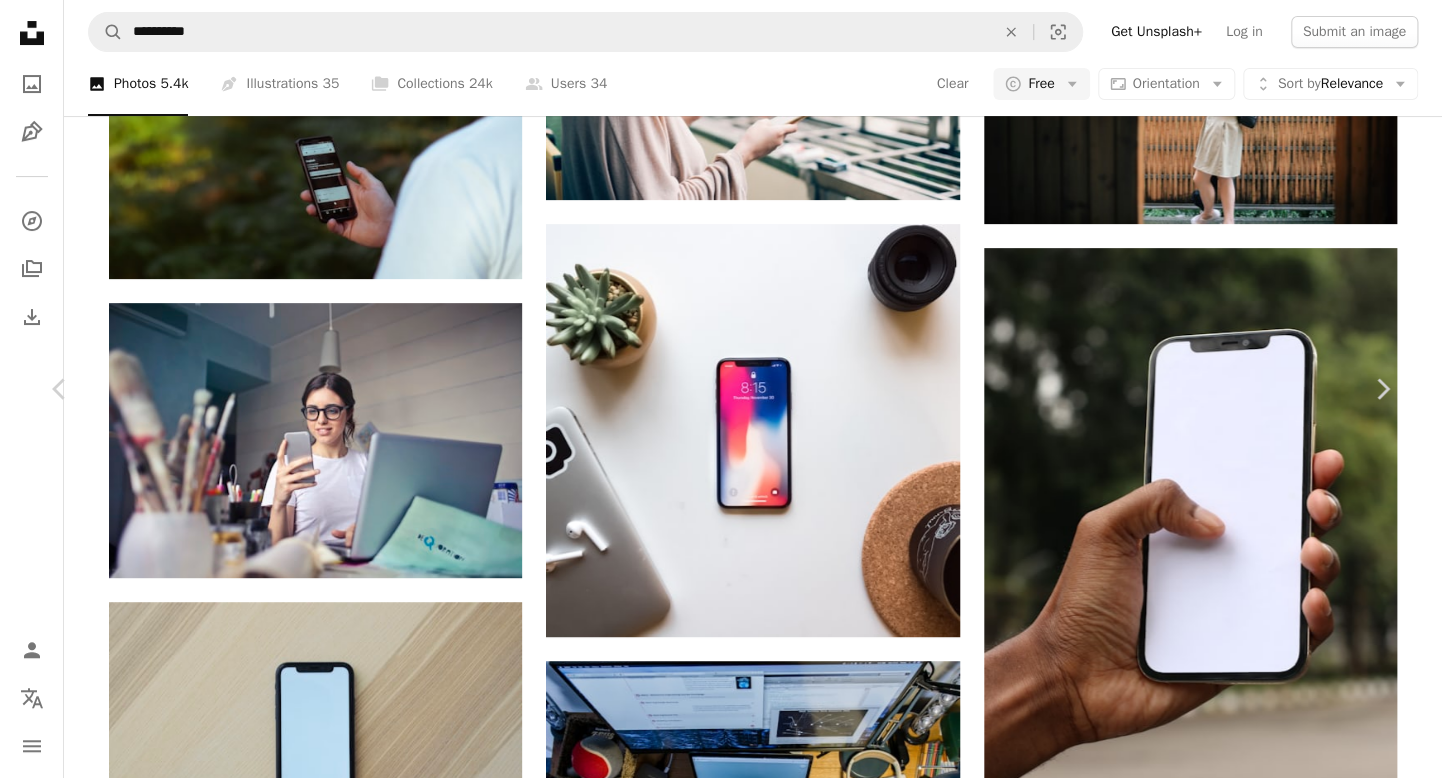 click on "Download free" at bounding box center [1193, 3033] 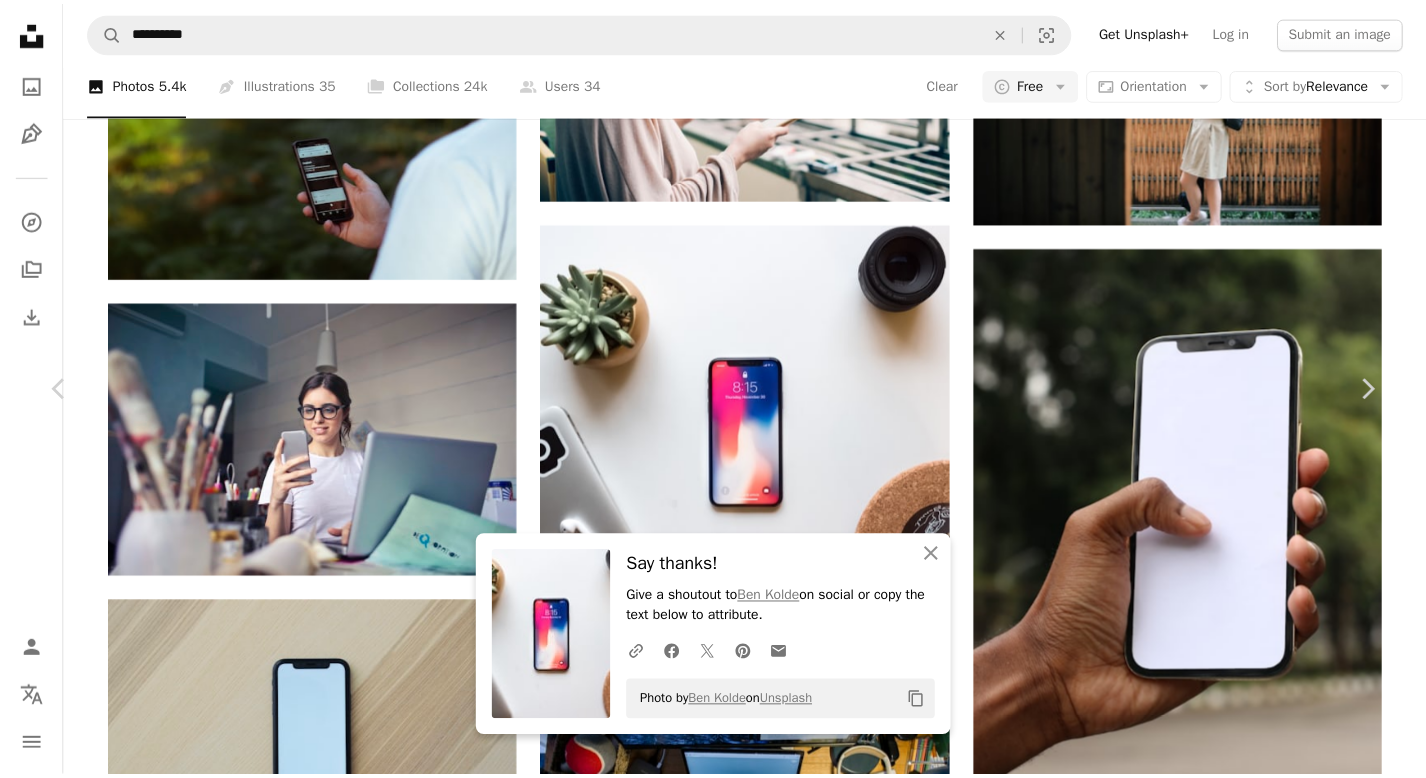 scroll, scrollTop: 224, scrollLeft: 0, axis: vertical 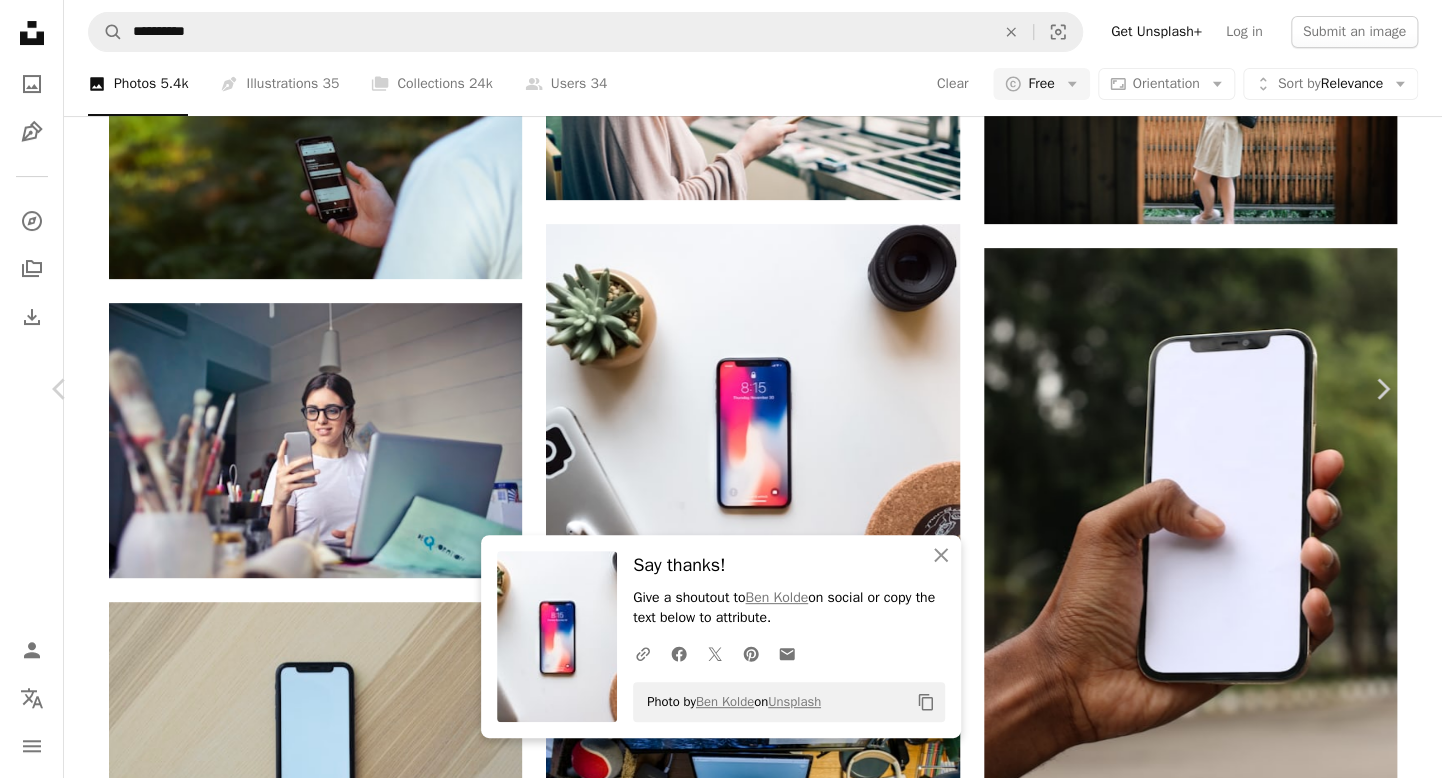 click on "An X shape" at bounding box center (20, 20) 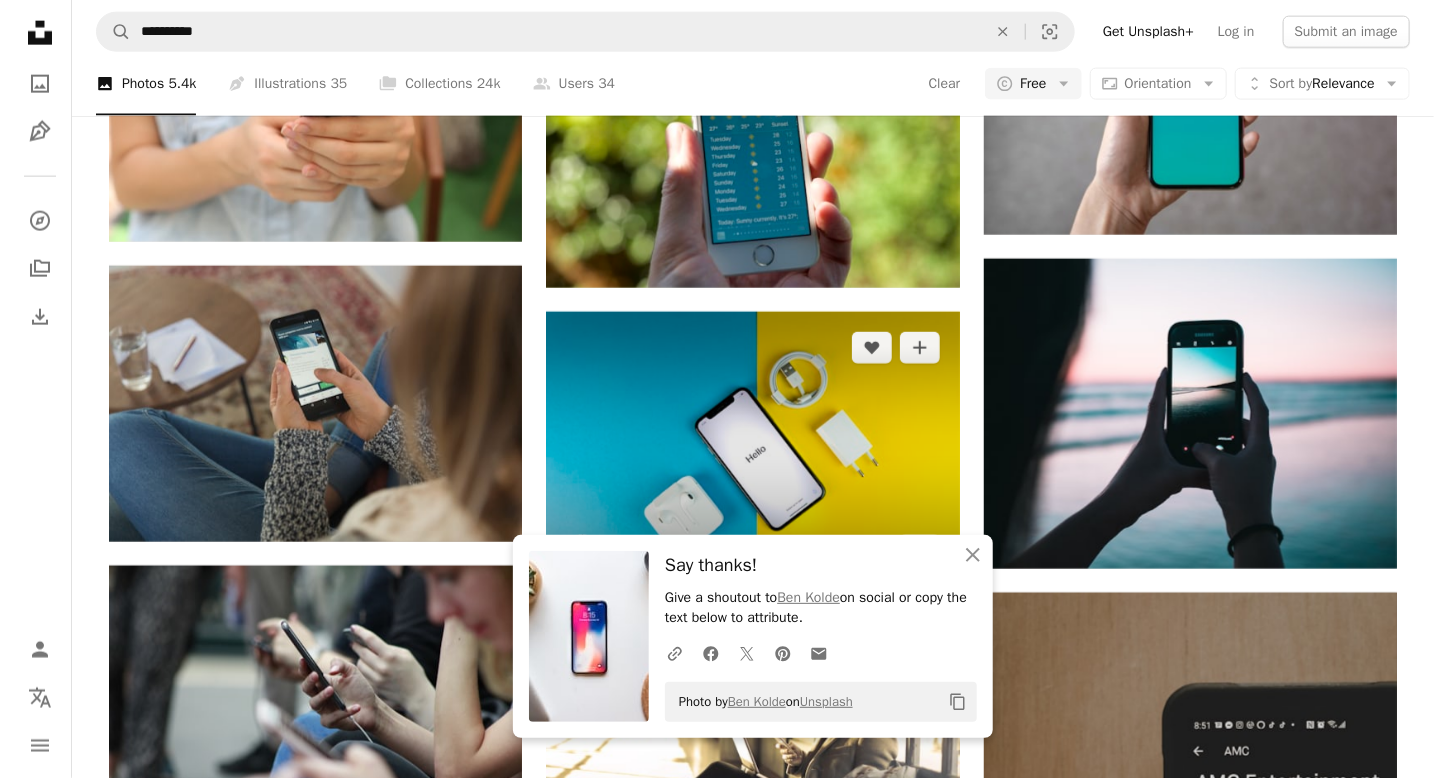 scroll, scrollTop: 11952, scrollLeft: 0, axis: vertical 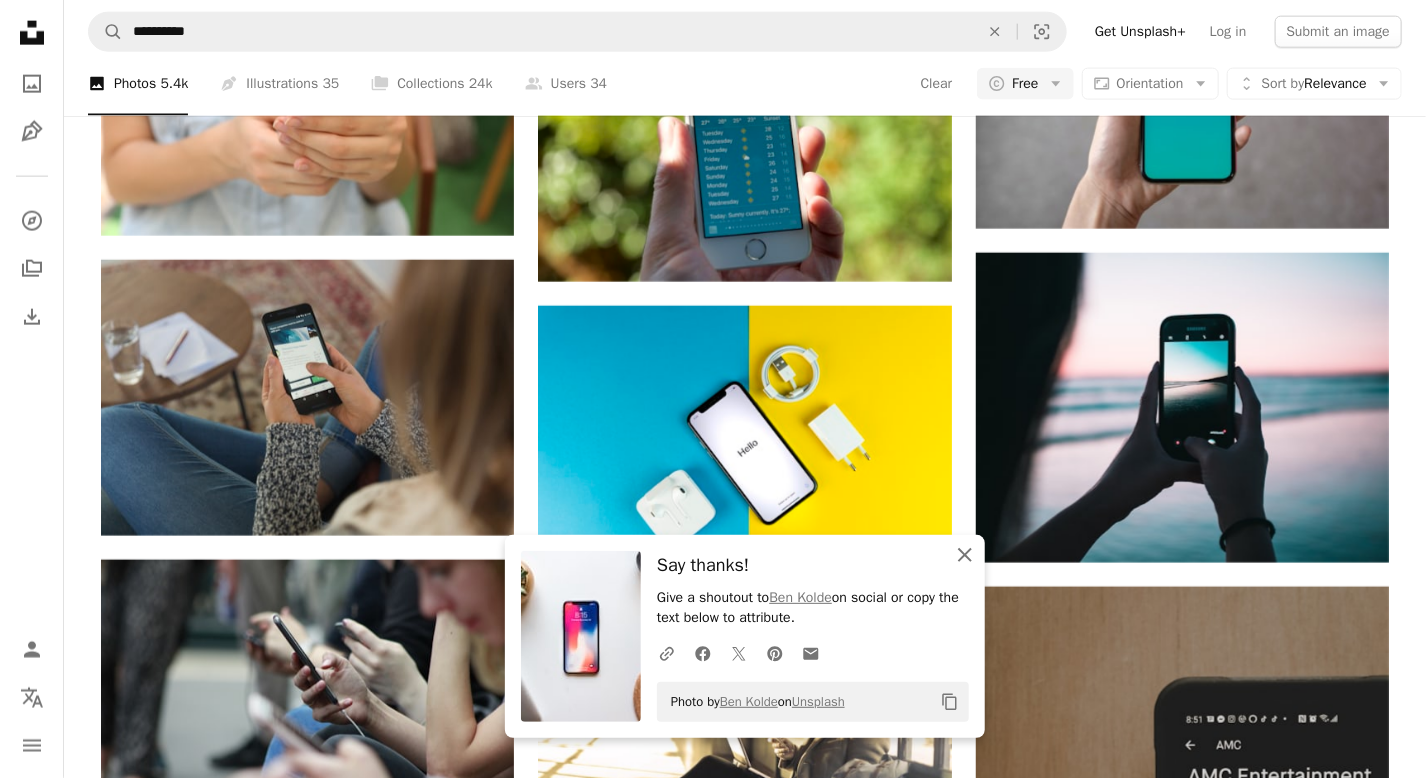 click on "An X shape Close" at bounding box center [965, 555] 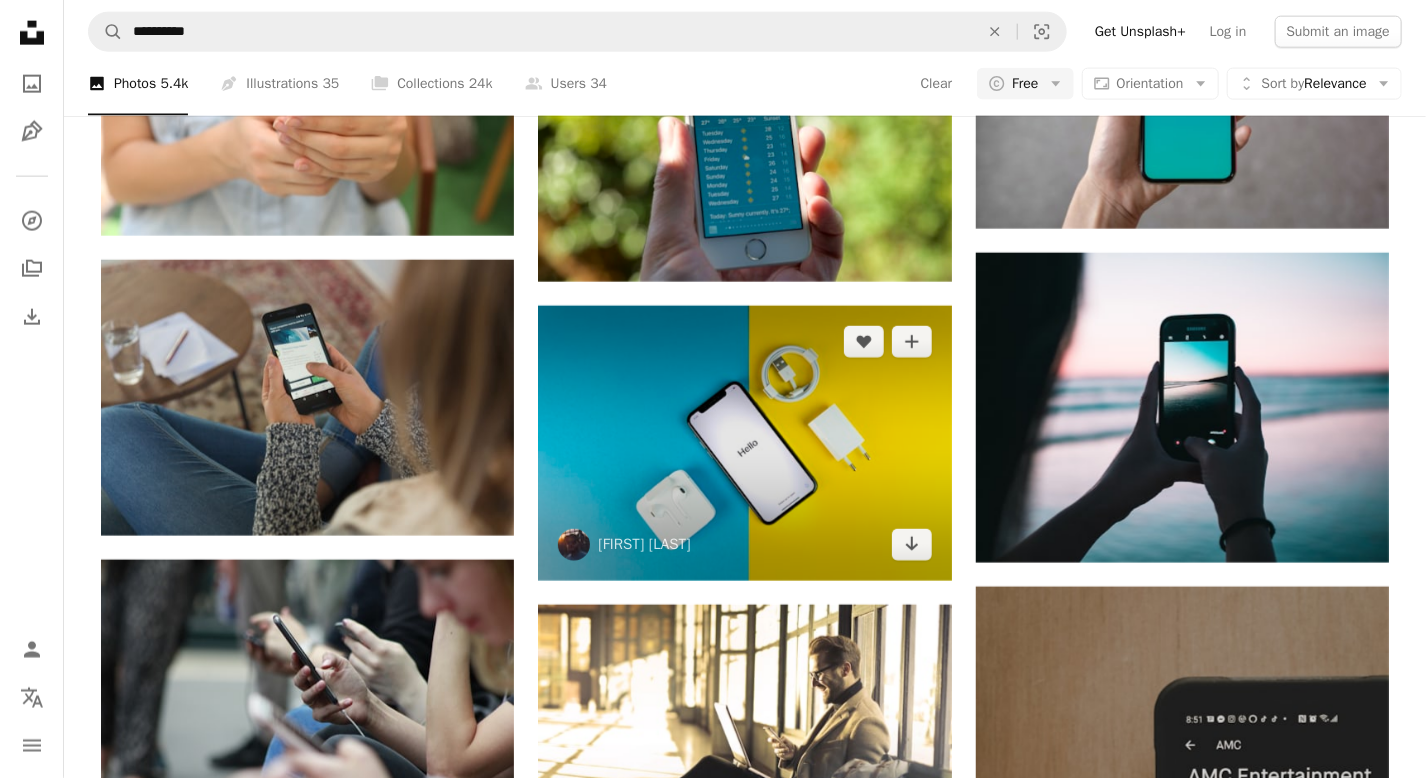 click at bounding box center [744, 443] 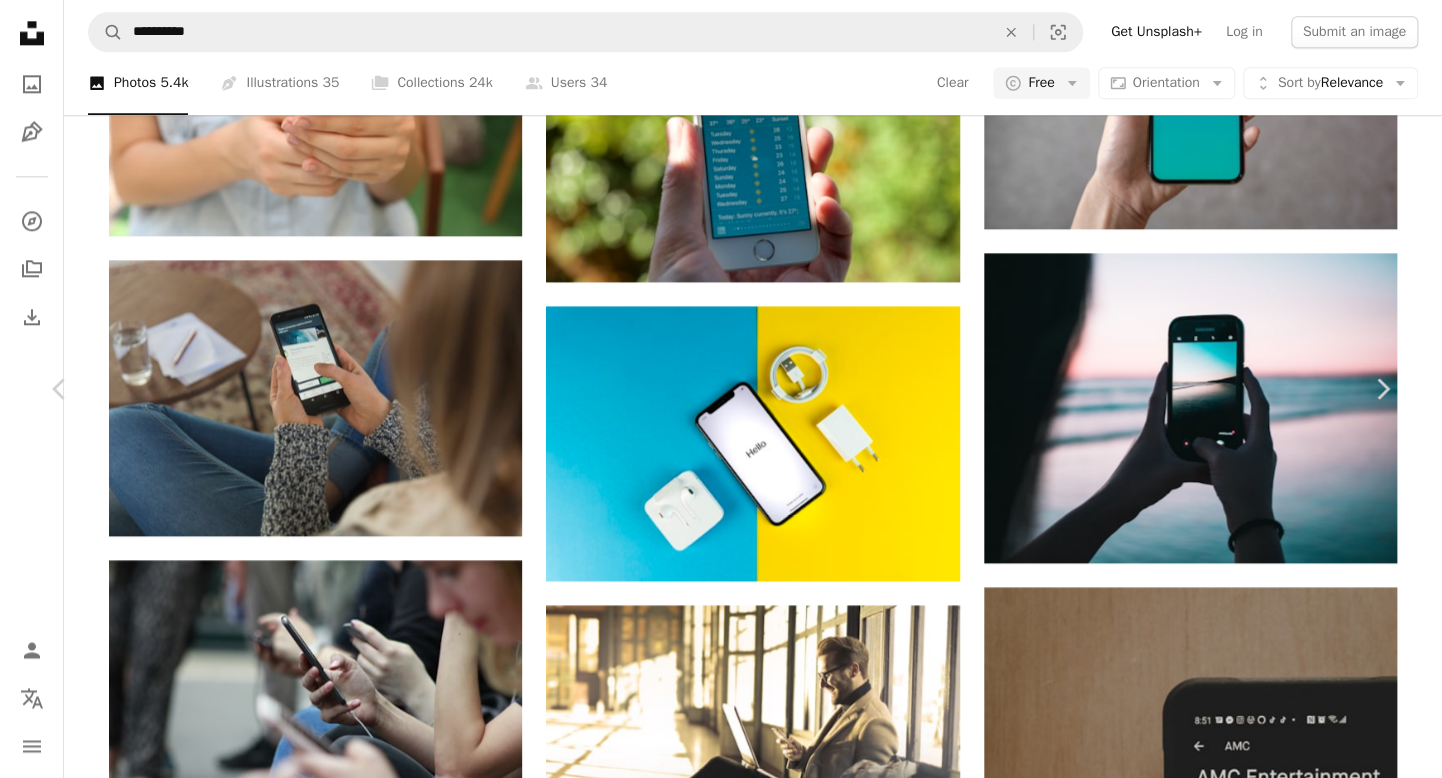 click on "Download free" at bounding box center [1193, 4669] 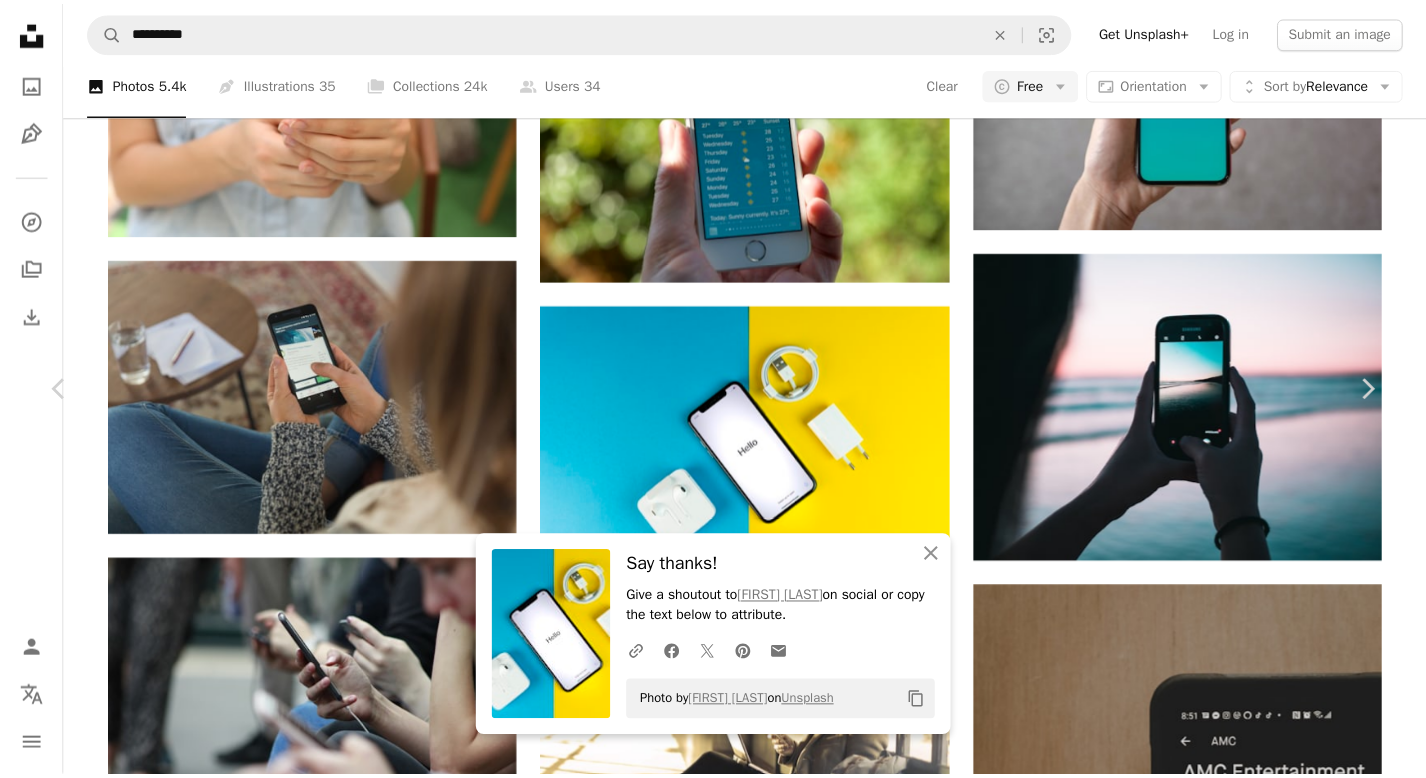 scroll, scrollTop: 902, scrollLeft: 0, axis: vertical 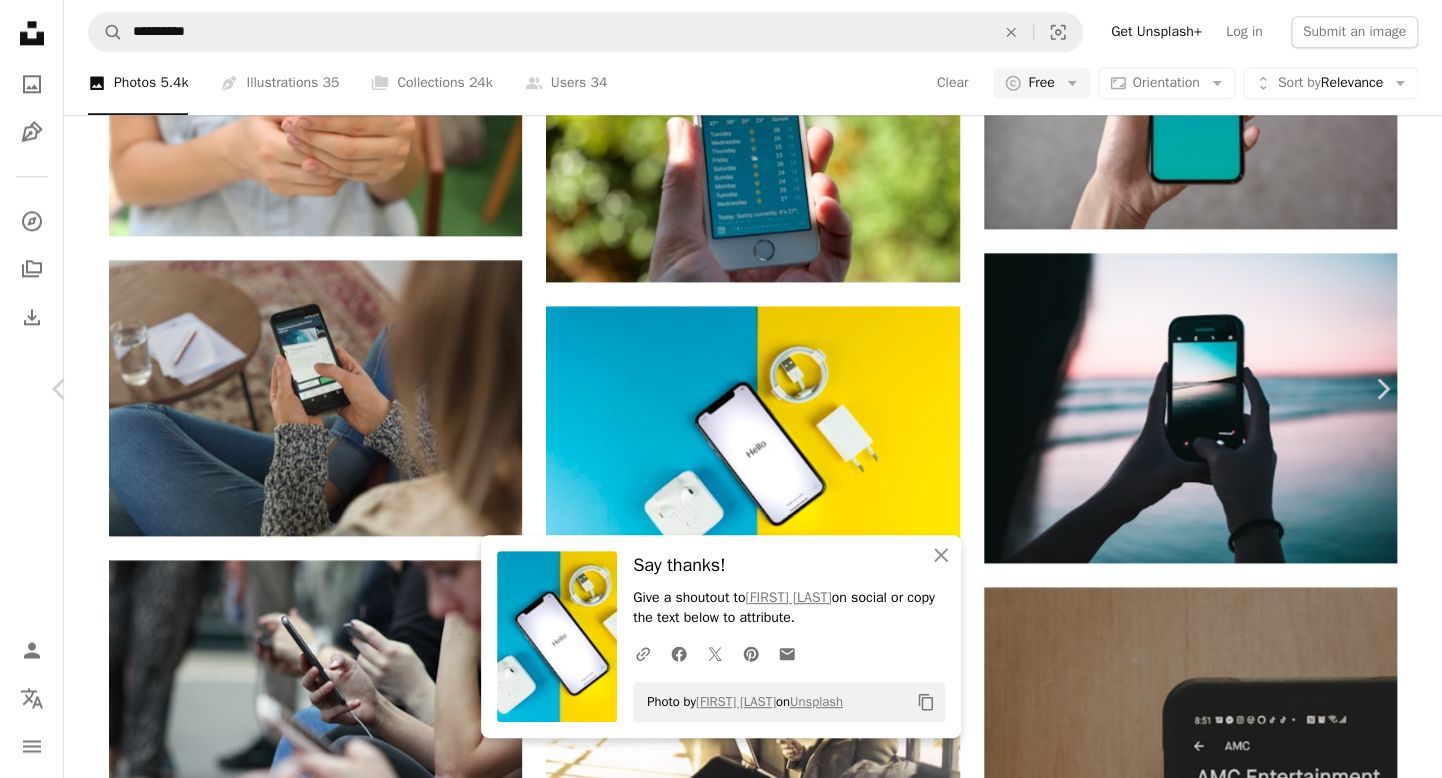 click on "An X shape" at bounding box center (20, 20) 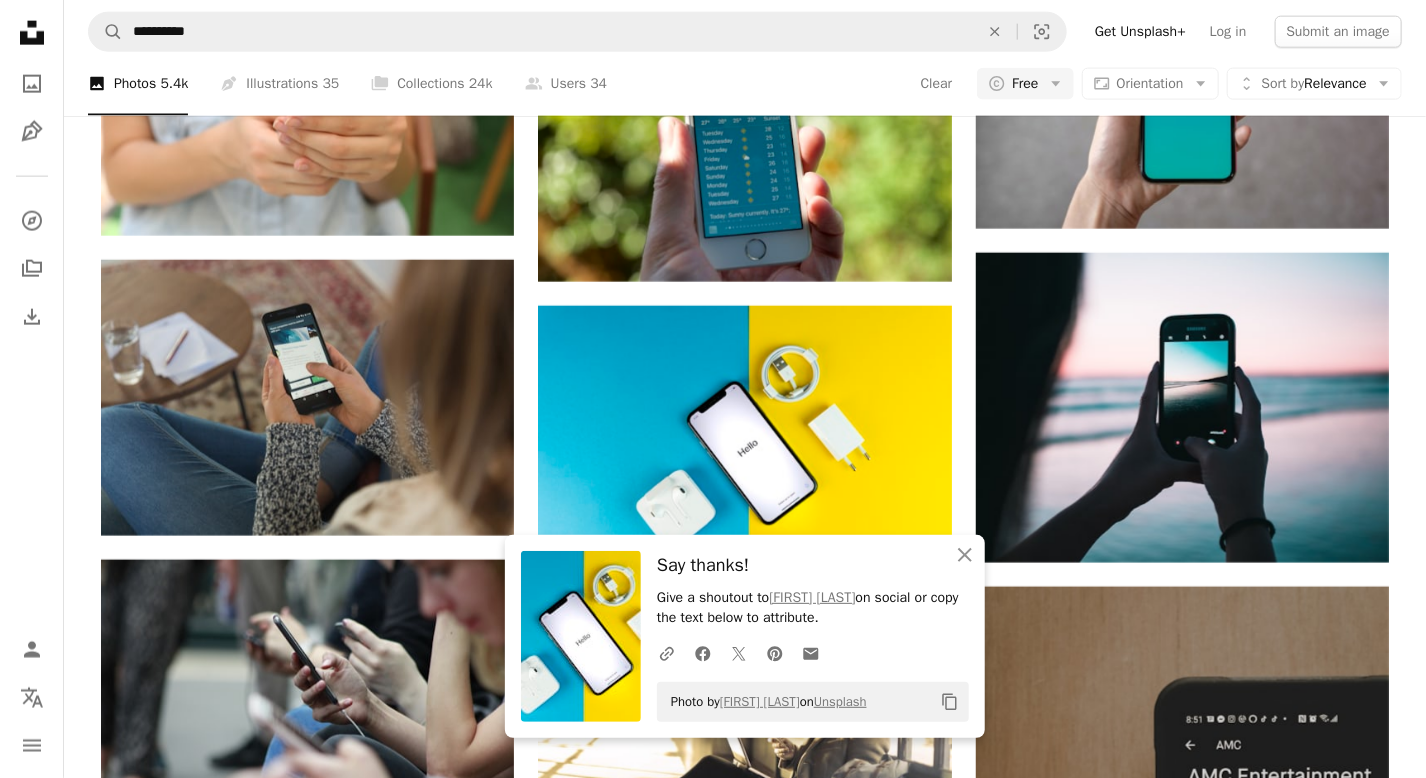 click on "Unsplash logo Unsplash Home" 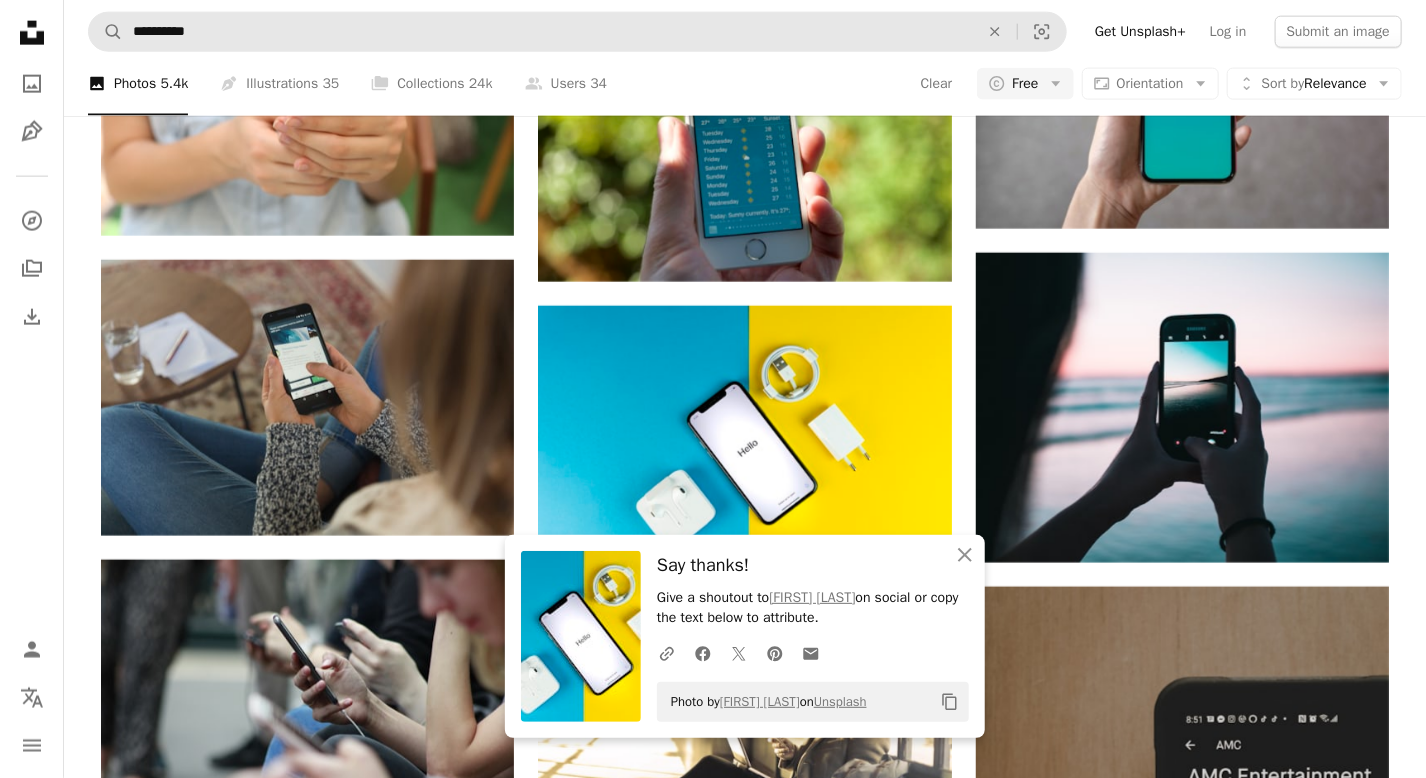 scroll, scrollTop: 0, scrollLeft: 0, axis: both 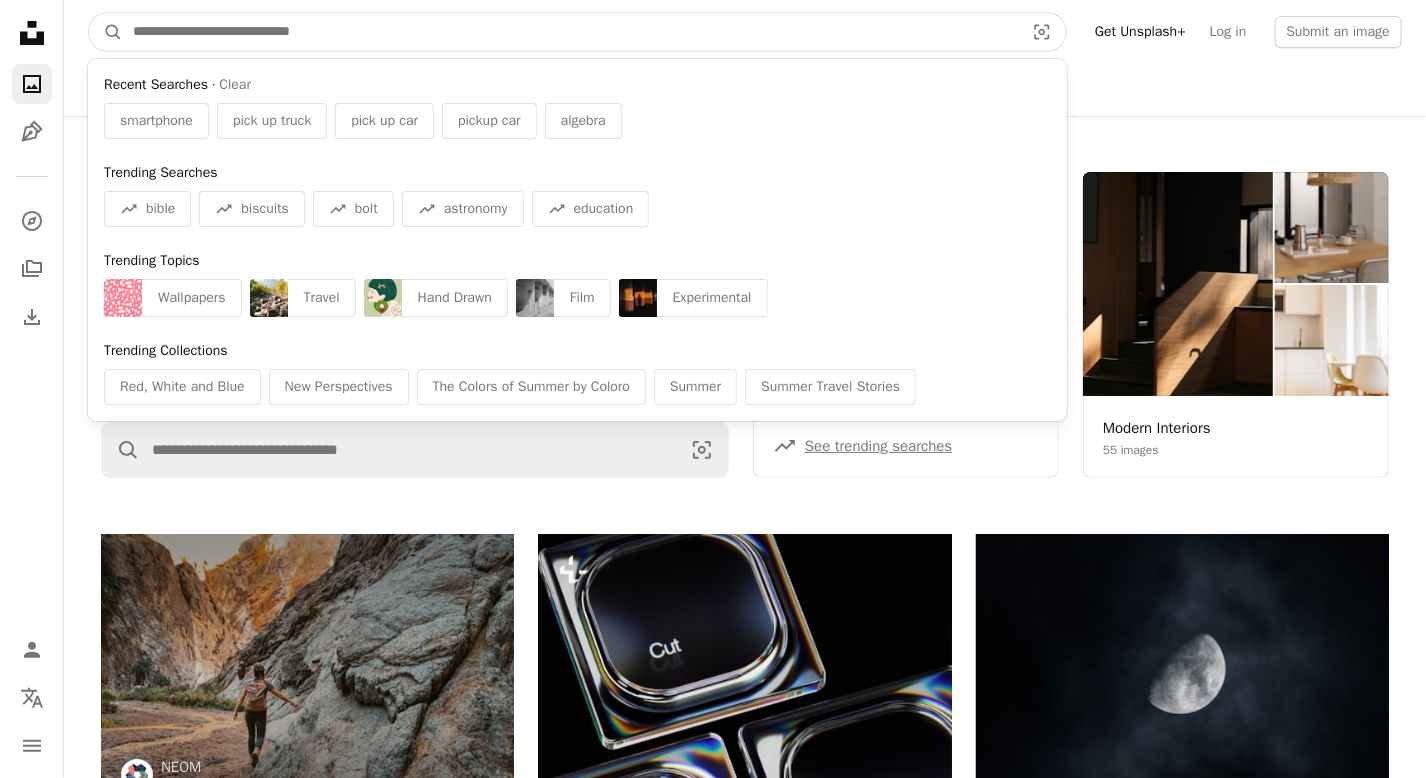 click at bounding box center (570, 32) 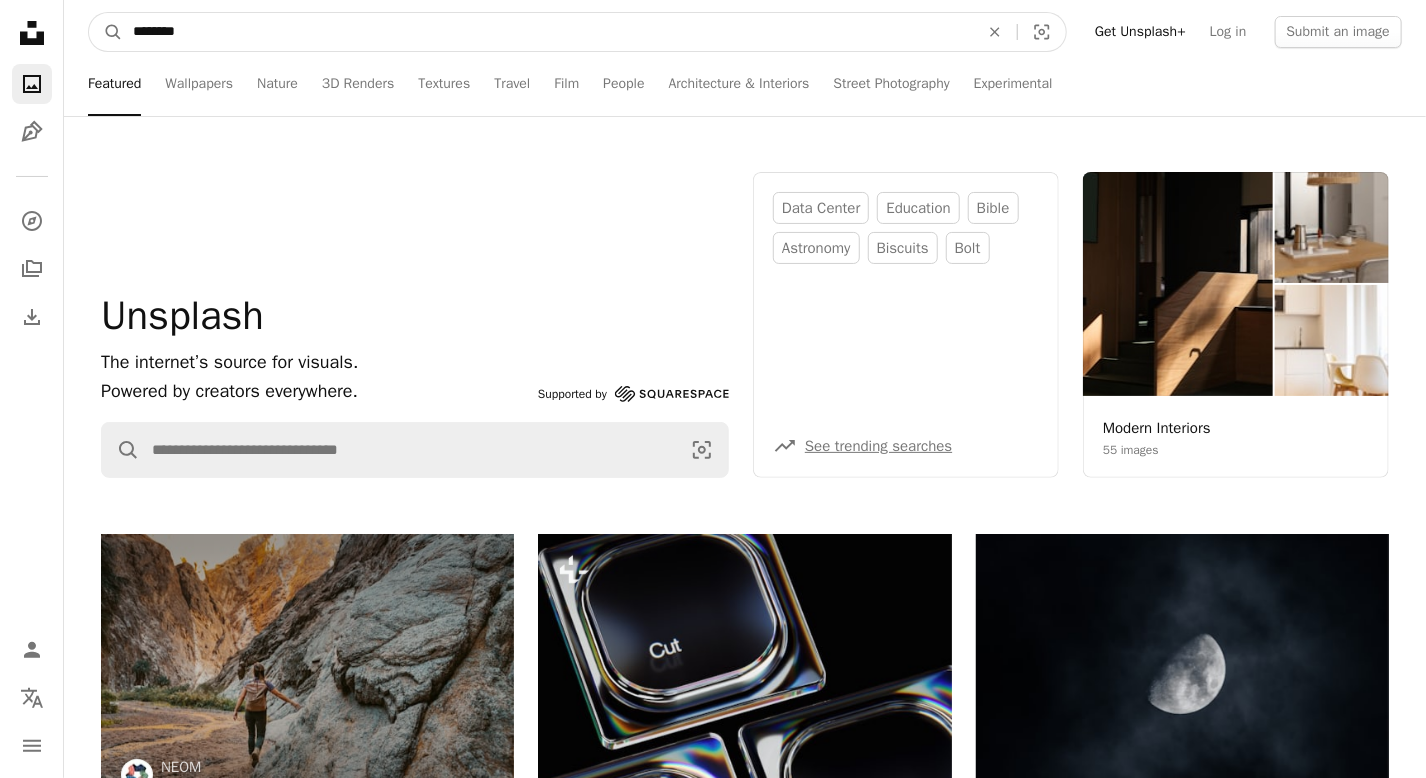 type on "*********" 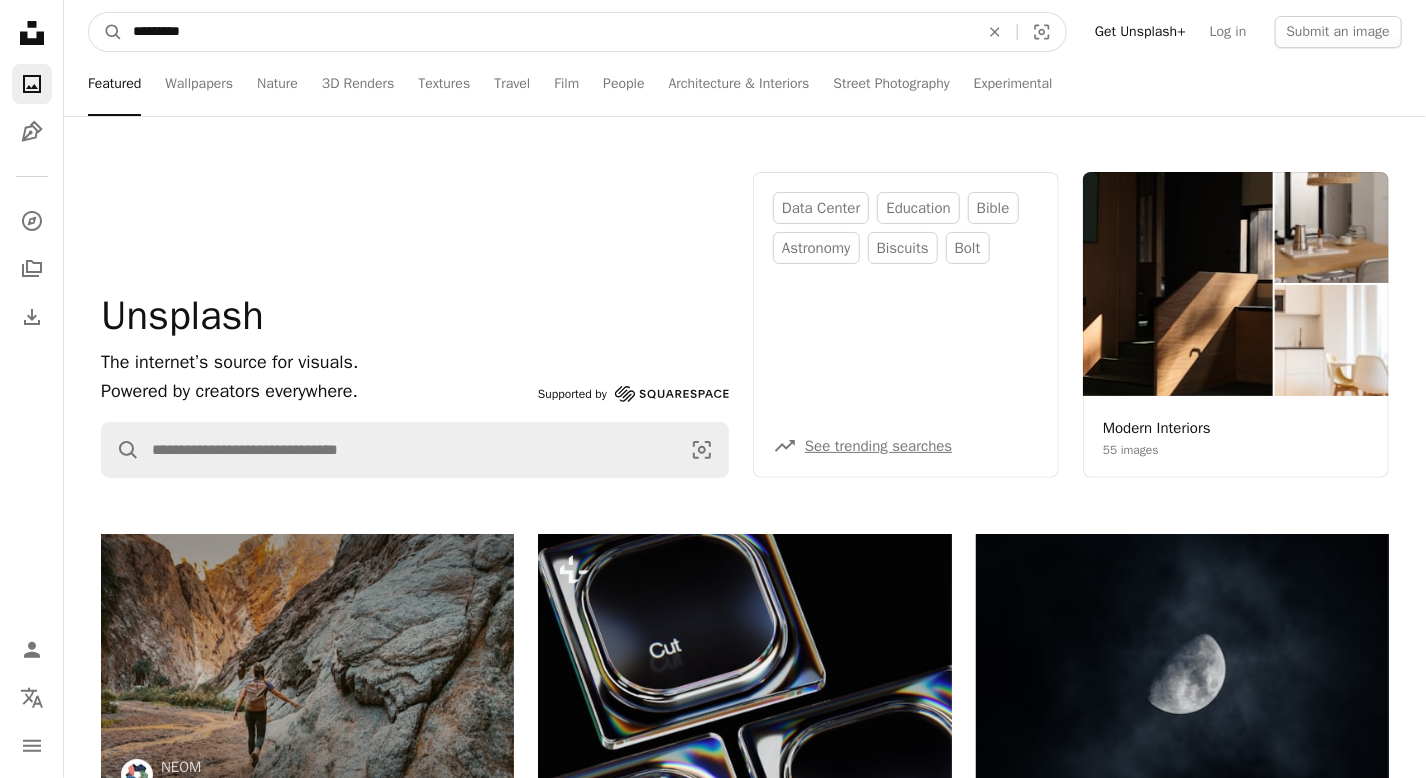 click on "A magnifying glass" at bounding box center (106, 32) 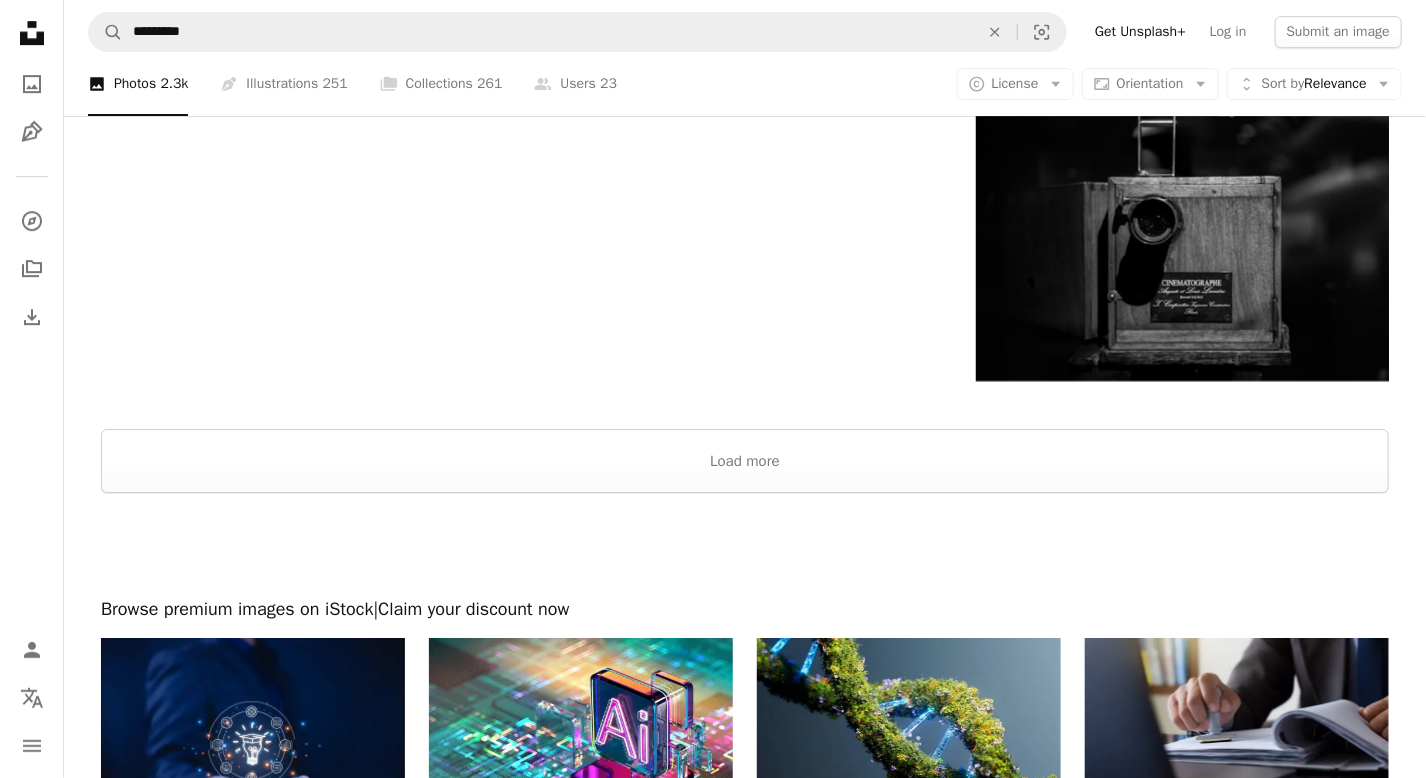 scroll, scrollTop: 3079, scrollLeft: 0, axis: vertical 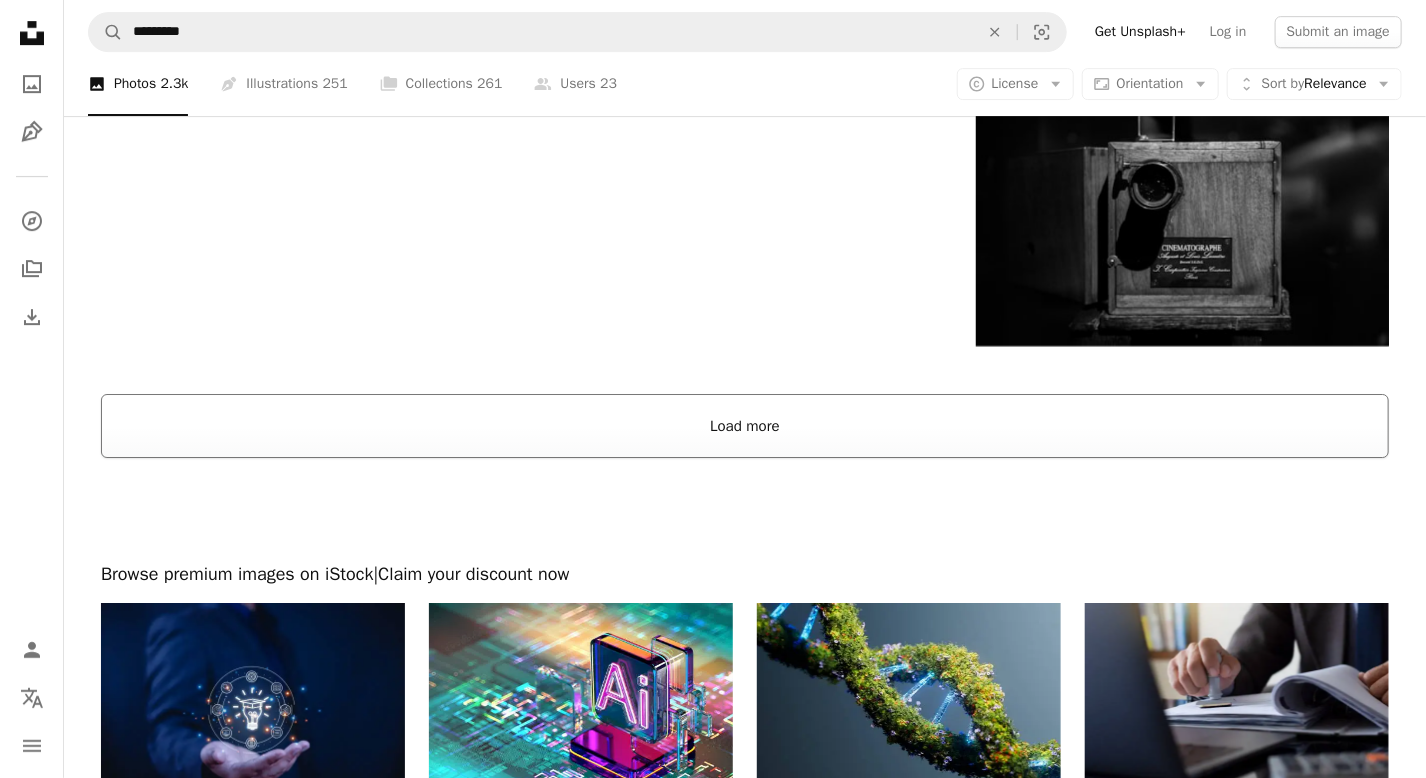 click on "Load more" at bounding box center [745, 426] 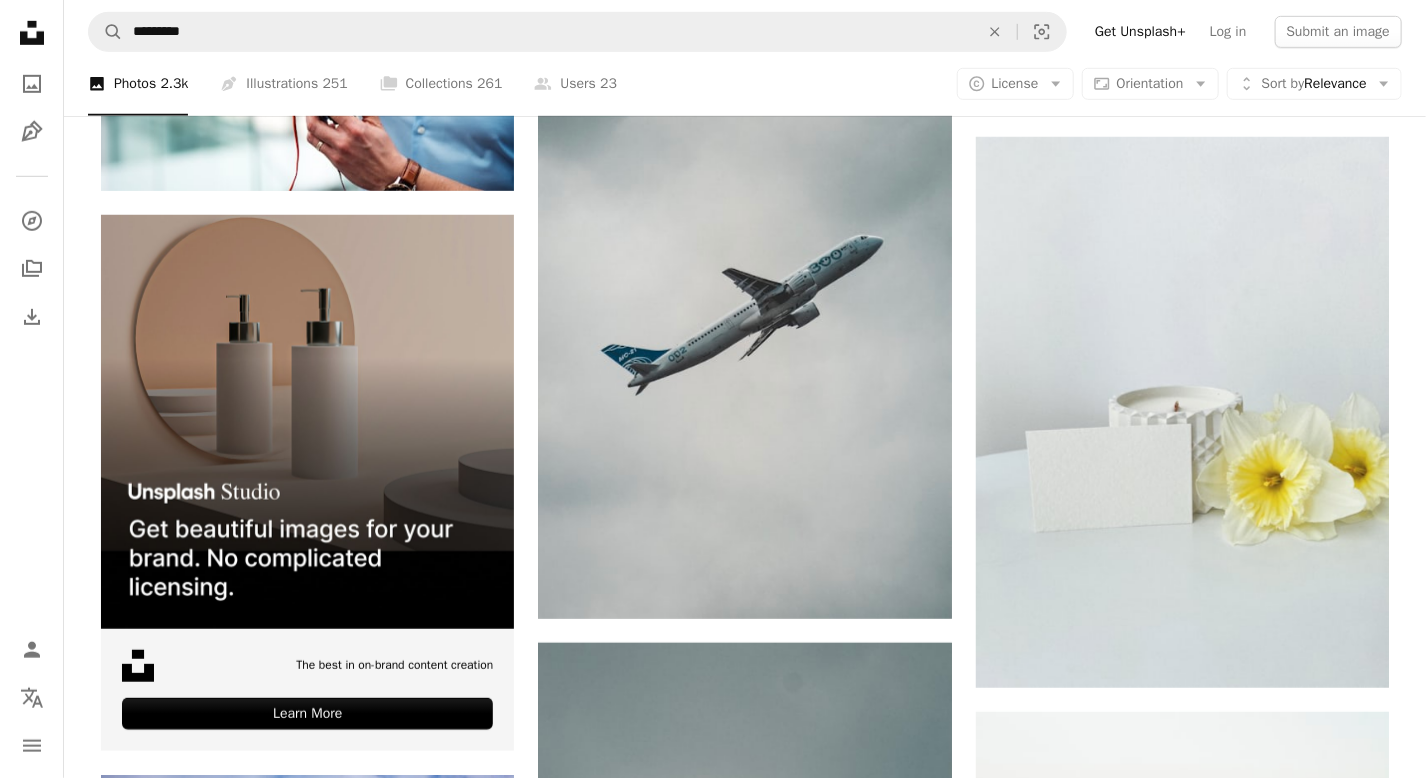 scroll, scrollTop: 4232, scrollLeft: 0, axis: vertical 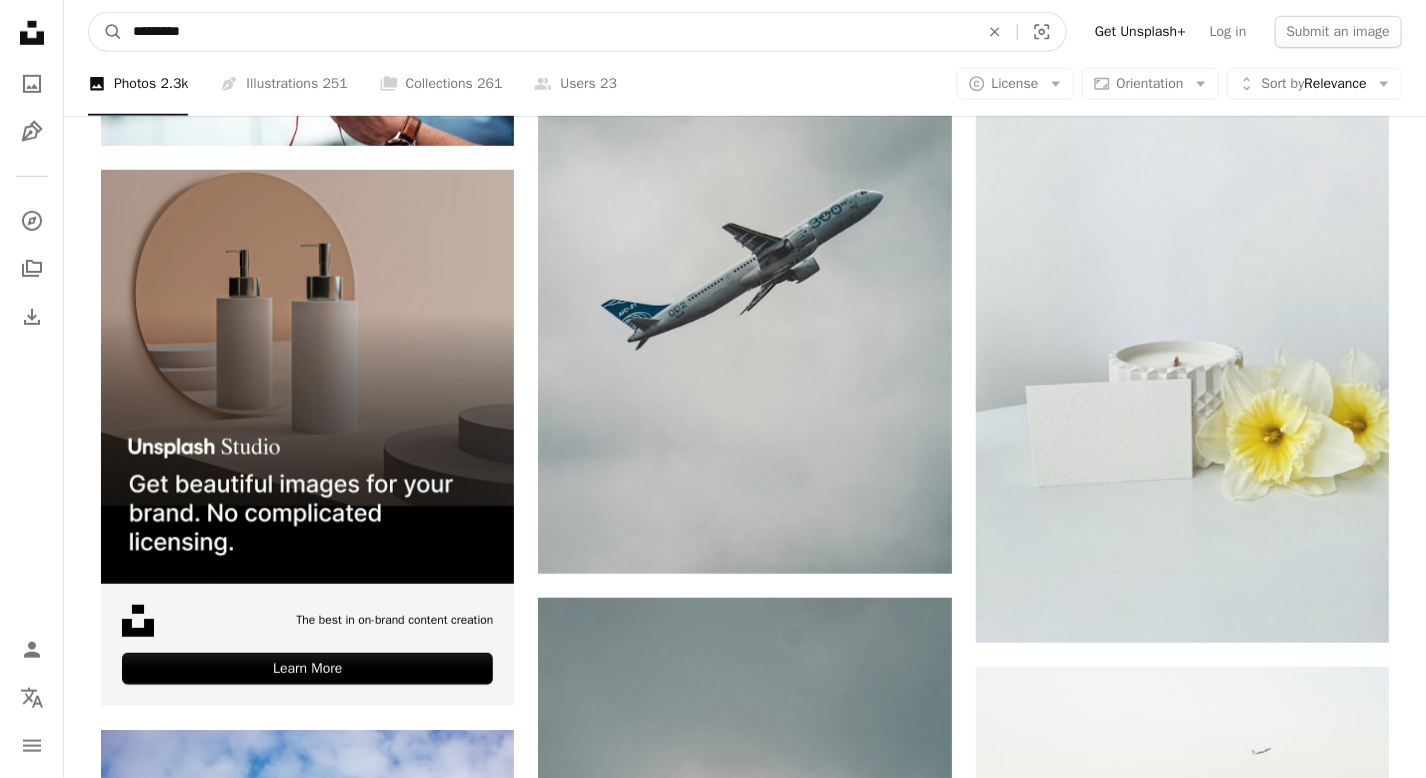 click on "*********" at bounding box center (548, 32) 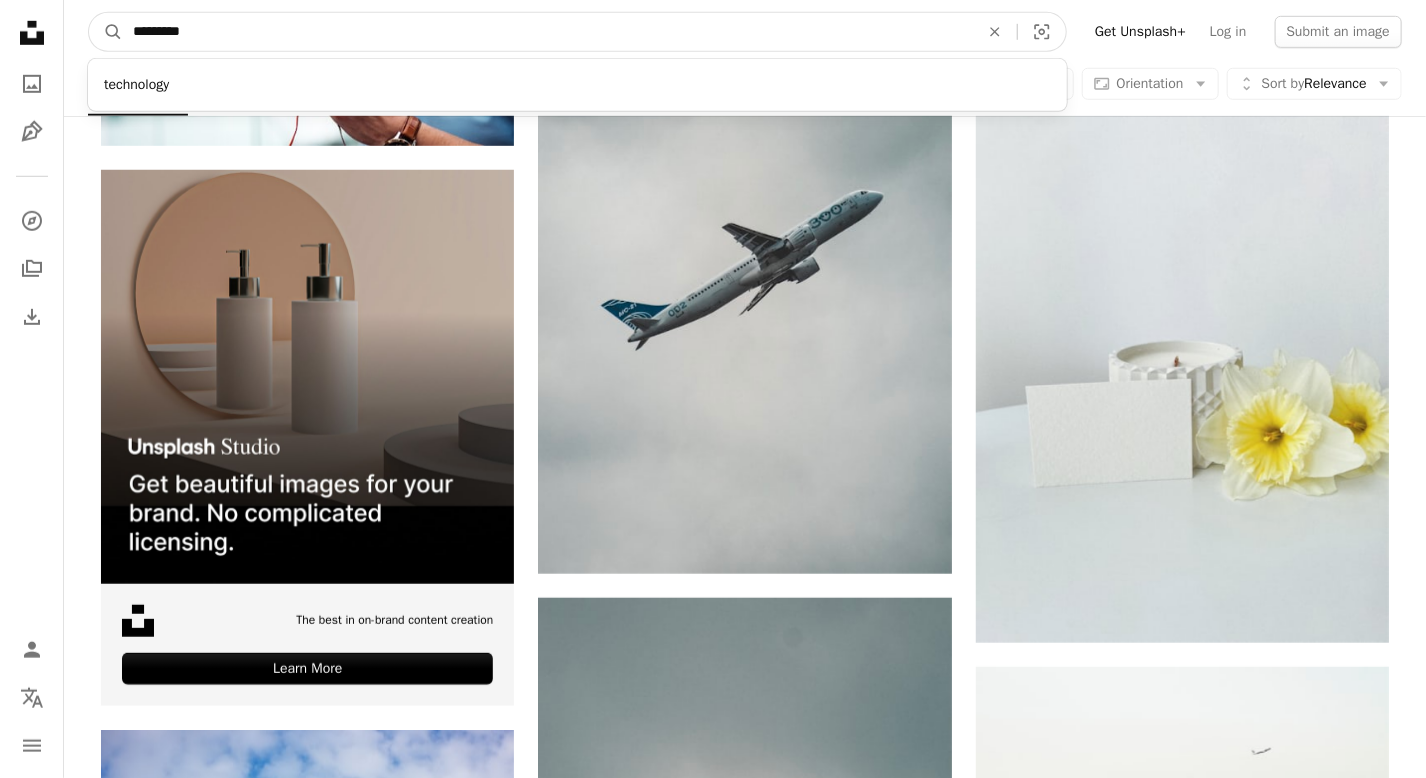 type on "**********" 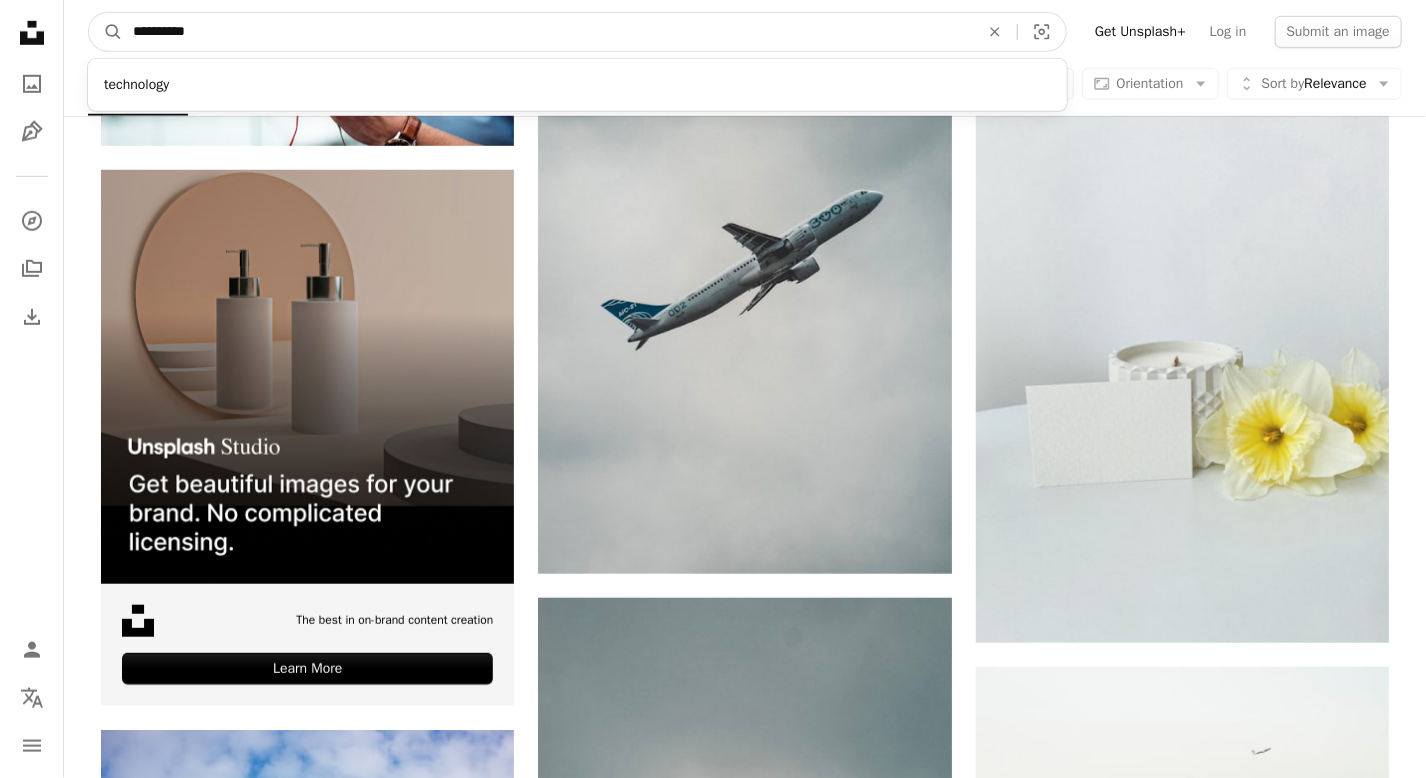 click on "A magnifying glass" at bounding box center [106, 32] 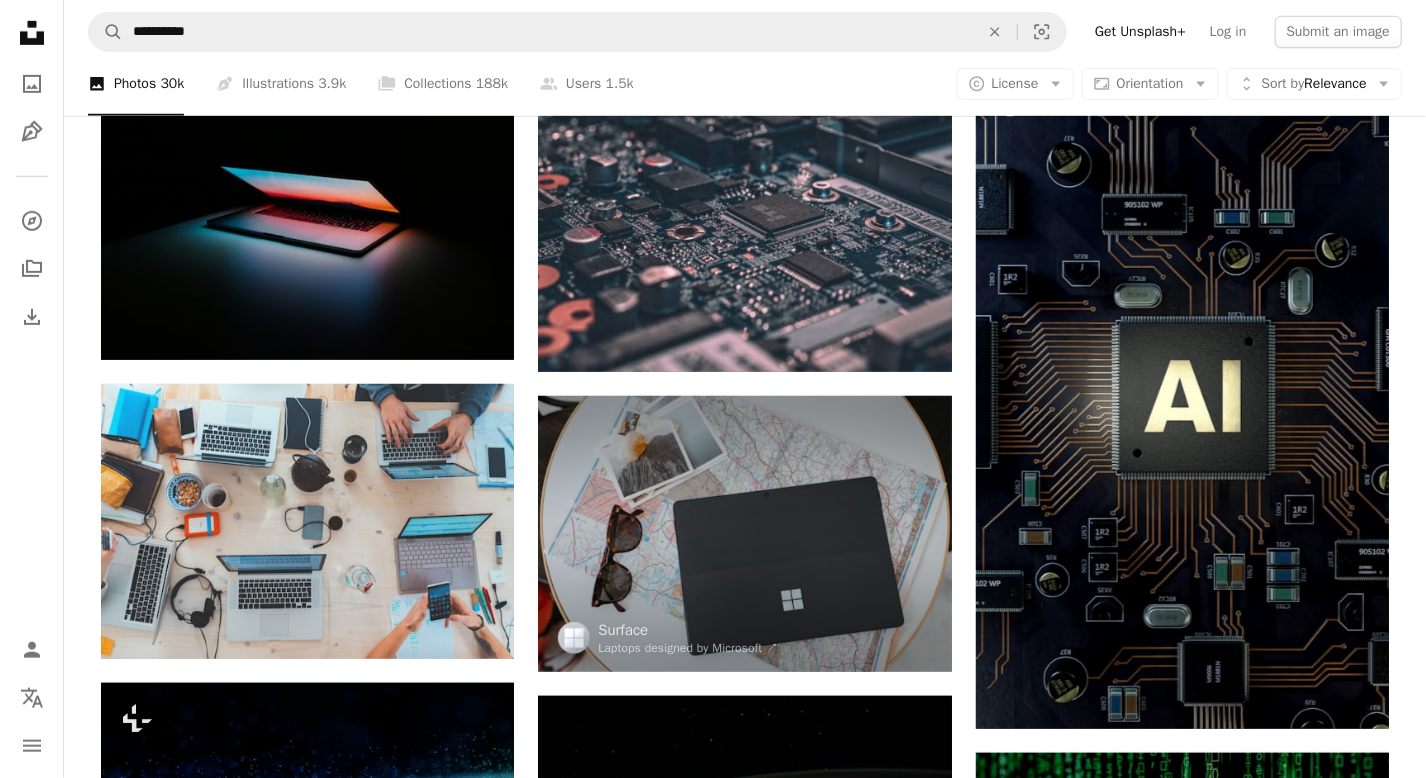 scroll, scrollTop: 508, scrollLeft: 0, axis: vertical 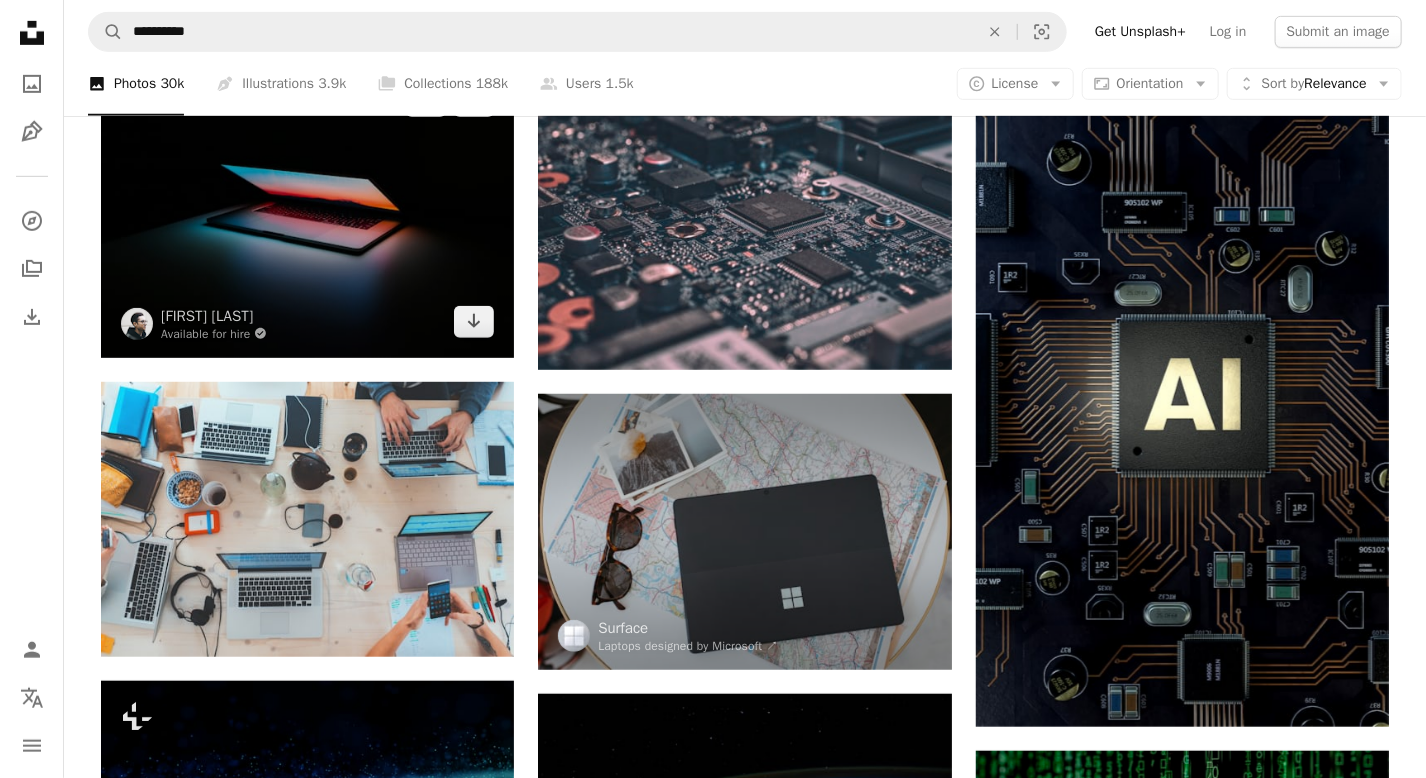 click at bounding box center (307, 211) 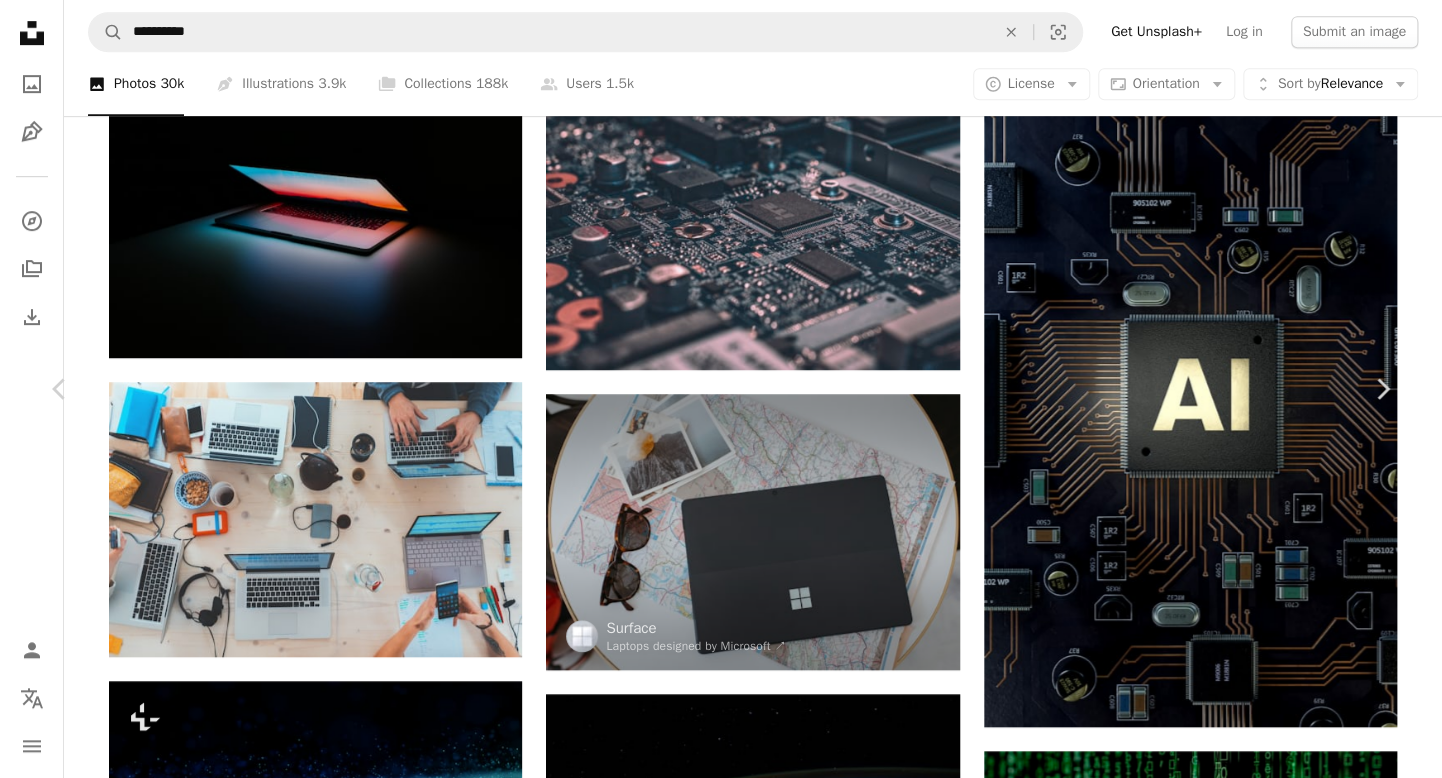 click on "Download free" at bounding box center (1193, 4704) 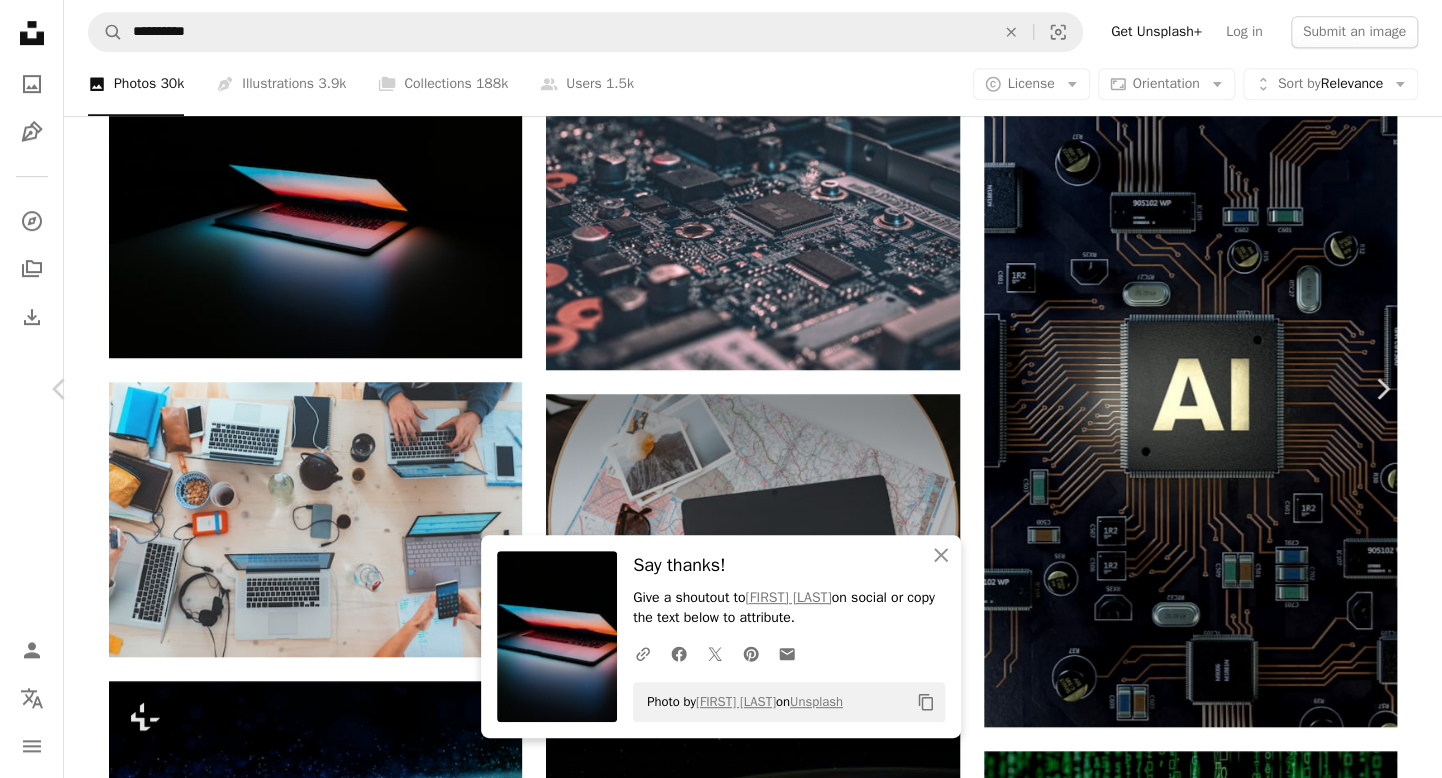 click on "An X shape" at bounding box center [20, 20] 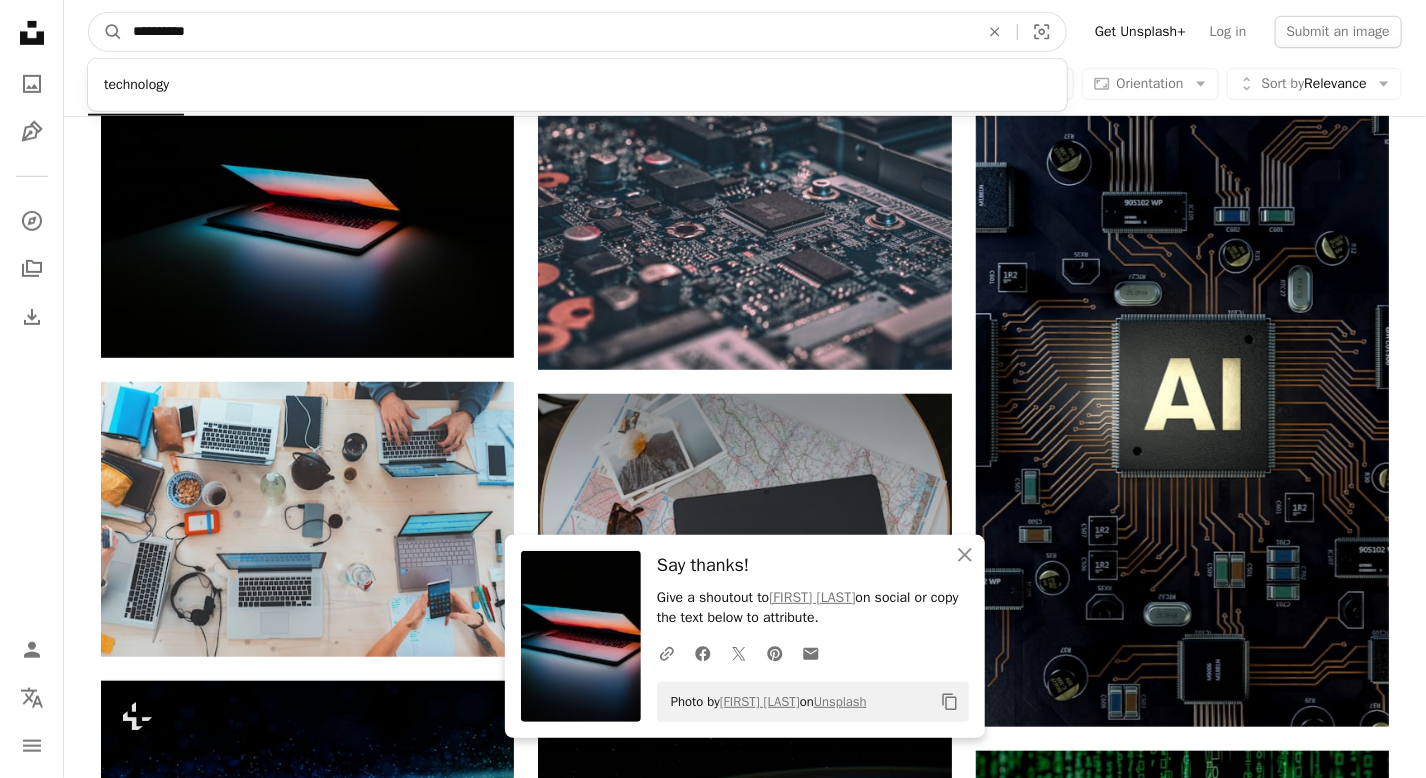 drag, startPoint x: 240, startPoint y: 39, endPoint x: 16, endPoint y: 25, distance: 224.43707 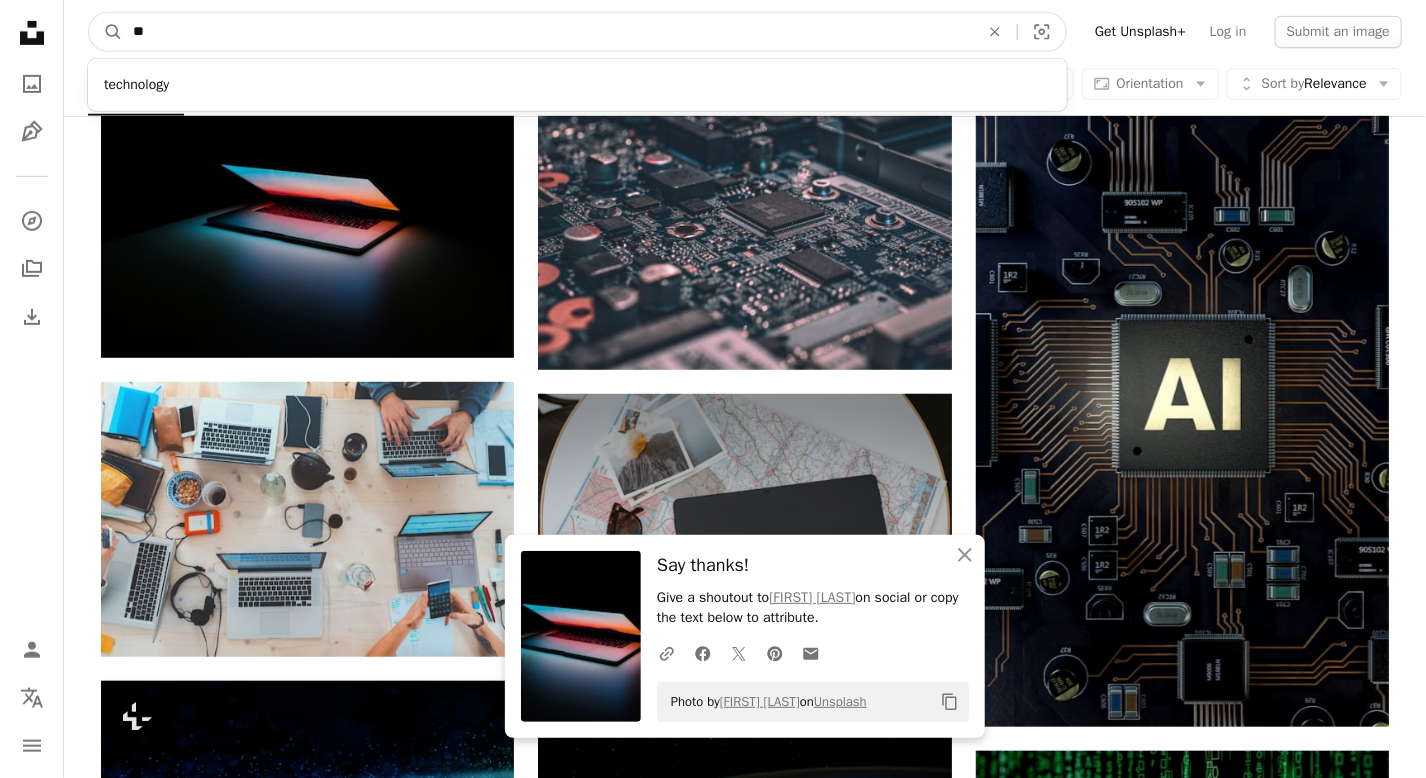 type on "***" 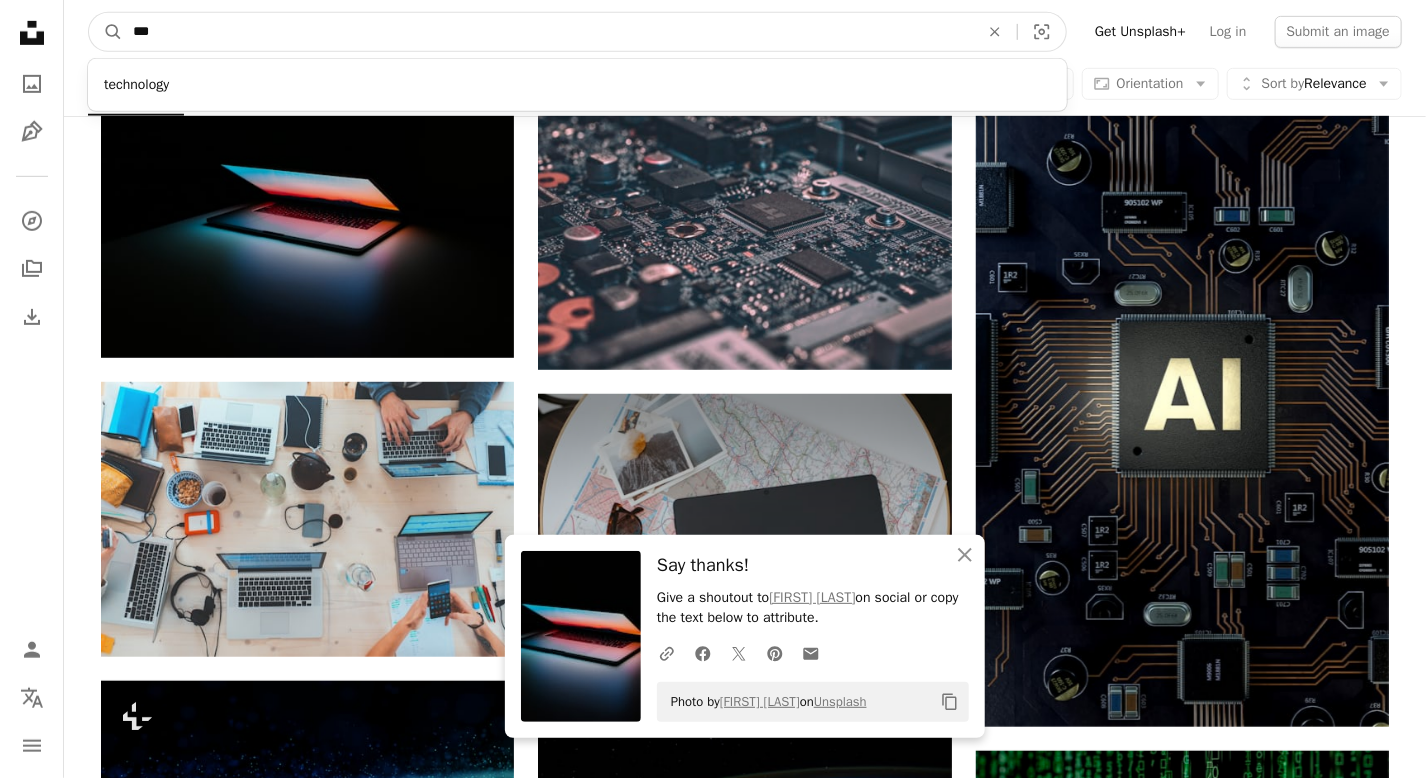 click on "A magnifying glass" at bounding box center [106, 32] 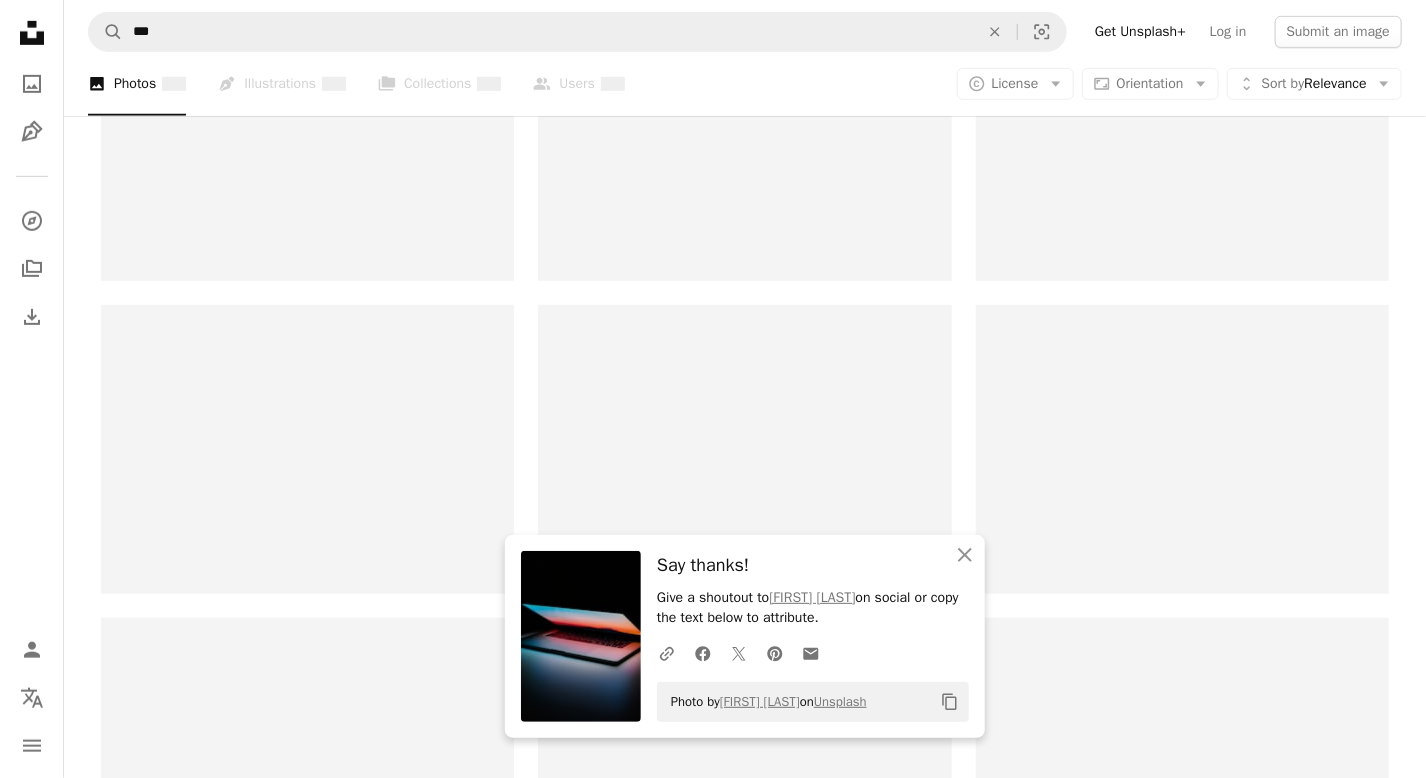 scroll, scrollTop: 0, scrollLeft: 0, axis: both 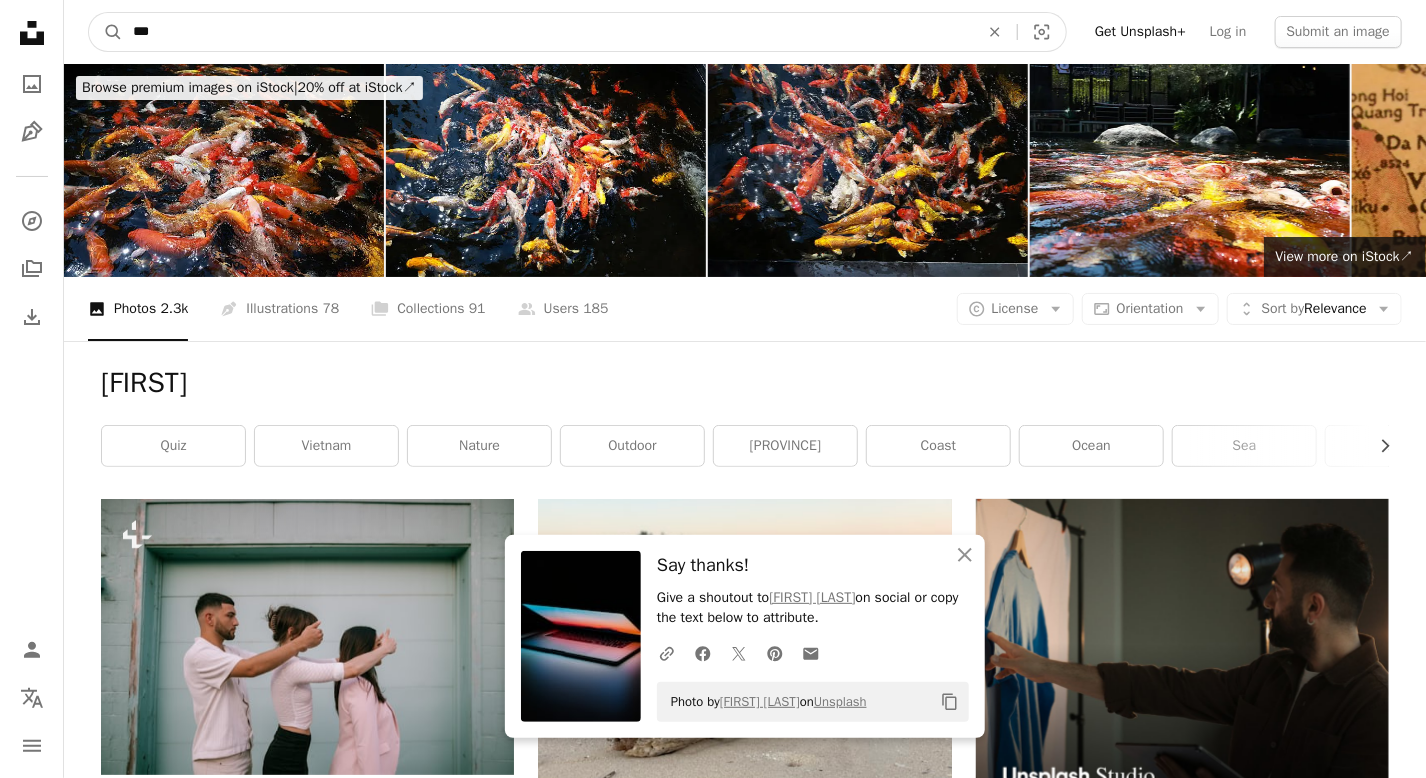 click on "***" at bounding box center [548, 32] 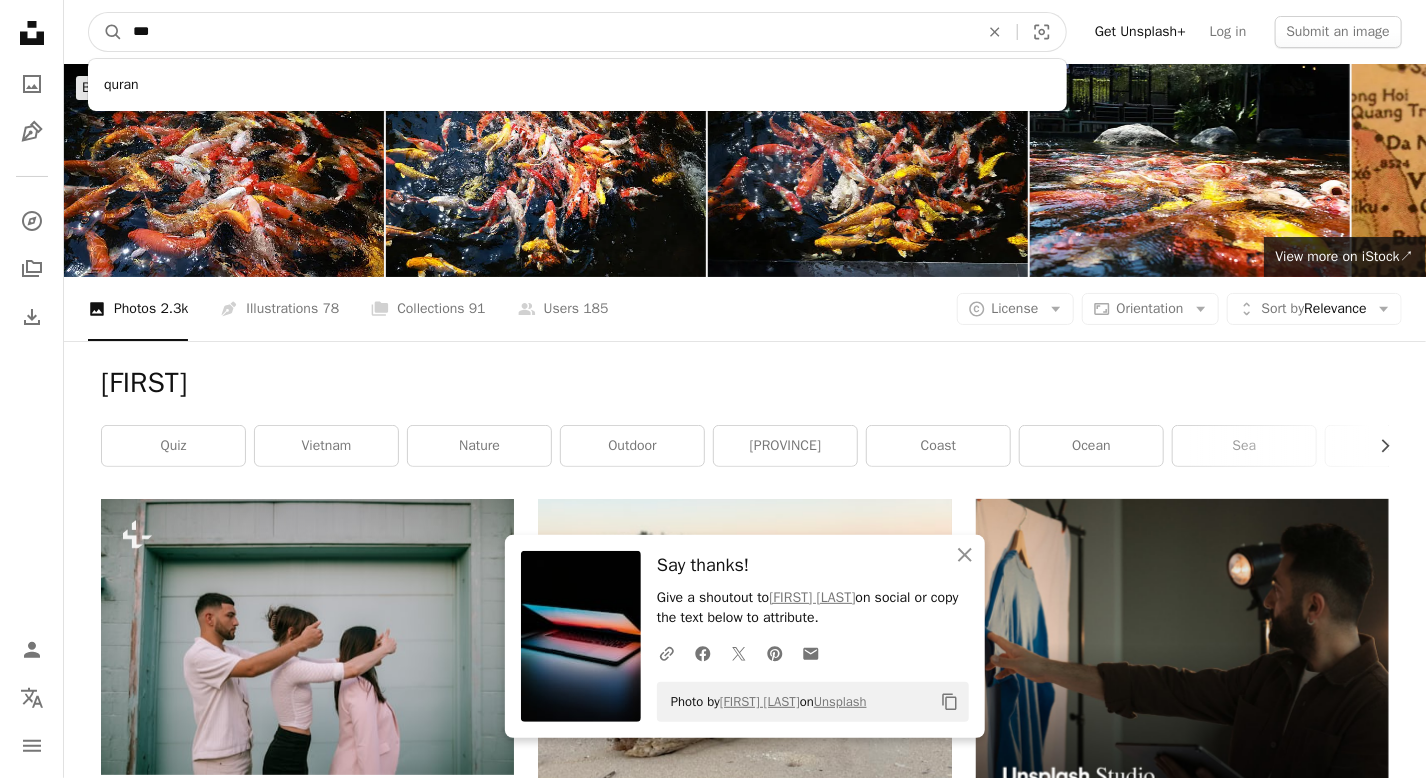 click on "A magnifying glass" at bounding box center (106, 32) 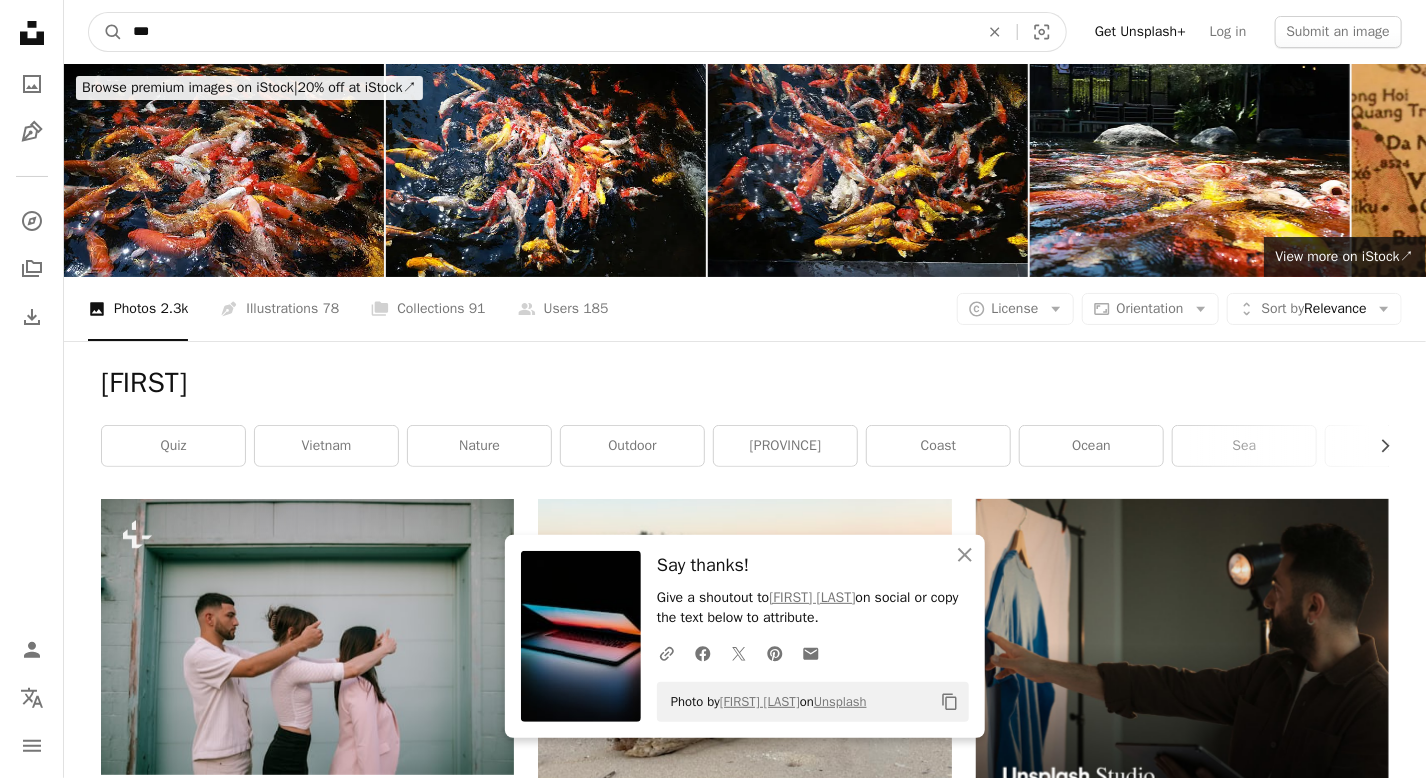 click on "***" at bounding box center [548, 32] 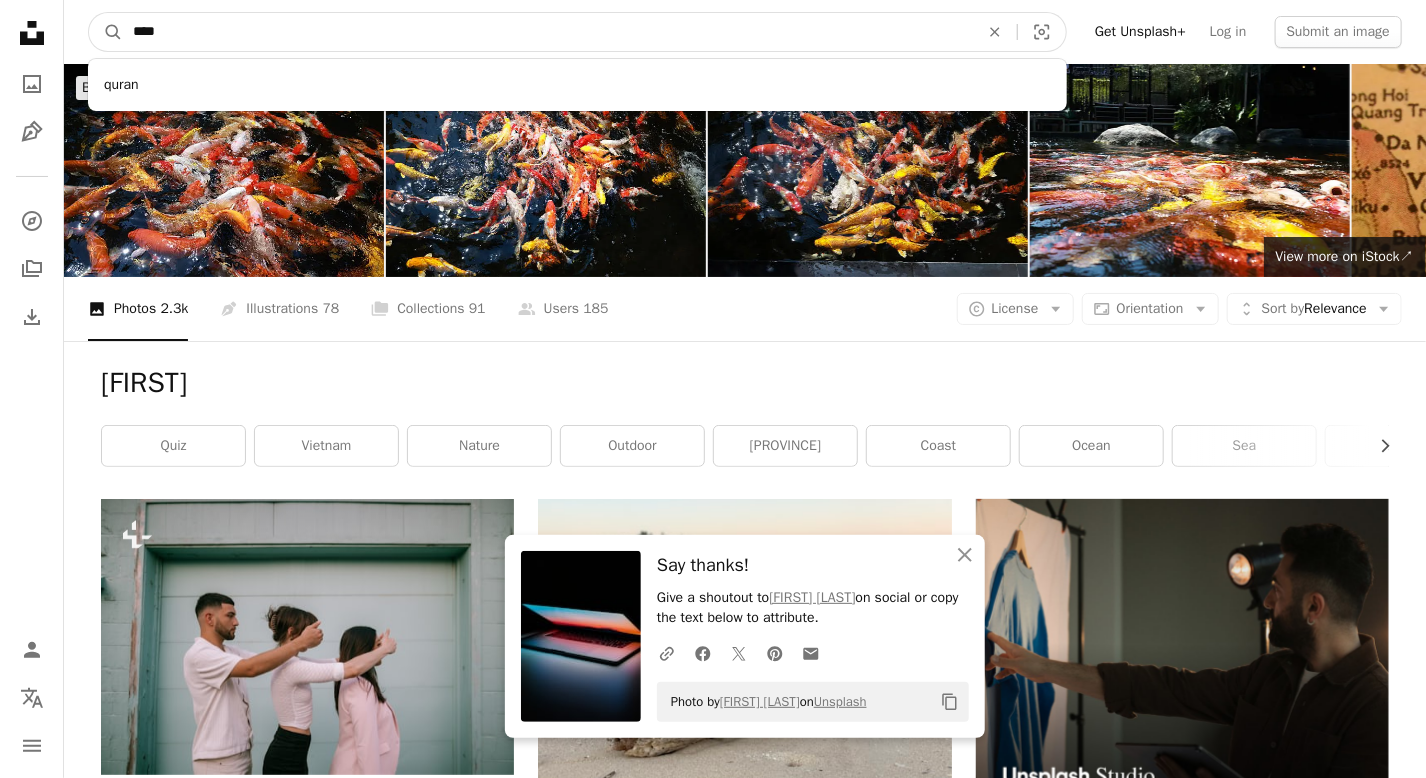 click on "A magnifying glass" at bounding box center [106, 32] 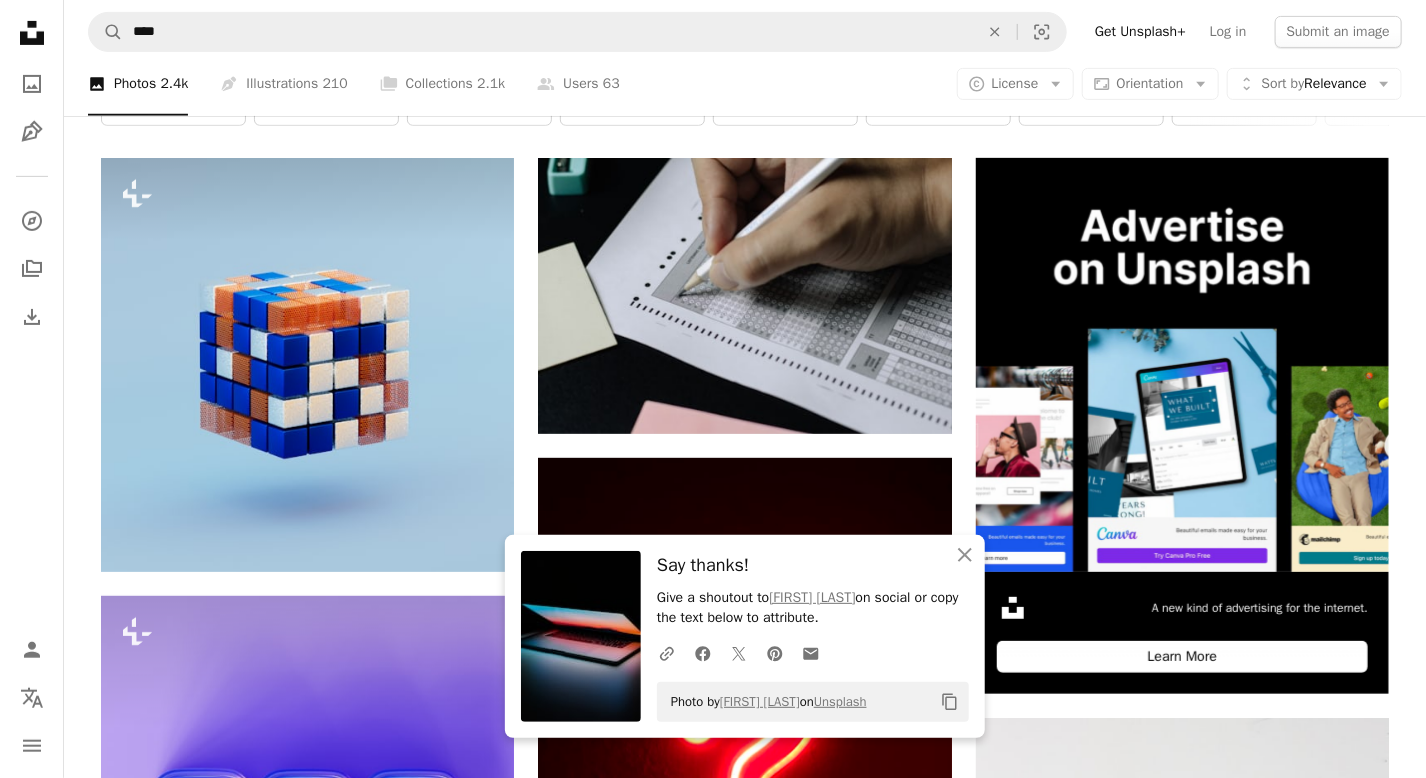 scroll, scrollTop: 345, scrollLeft: 0, axis: vertical 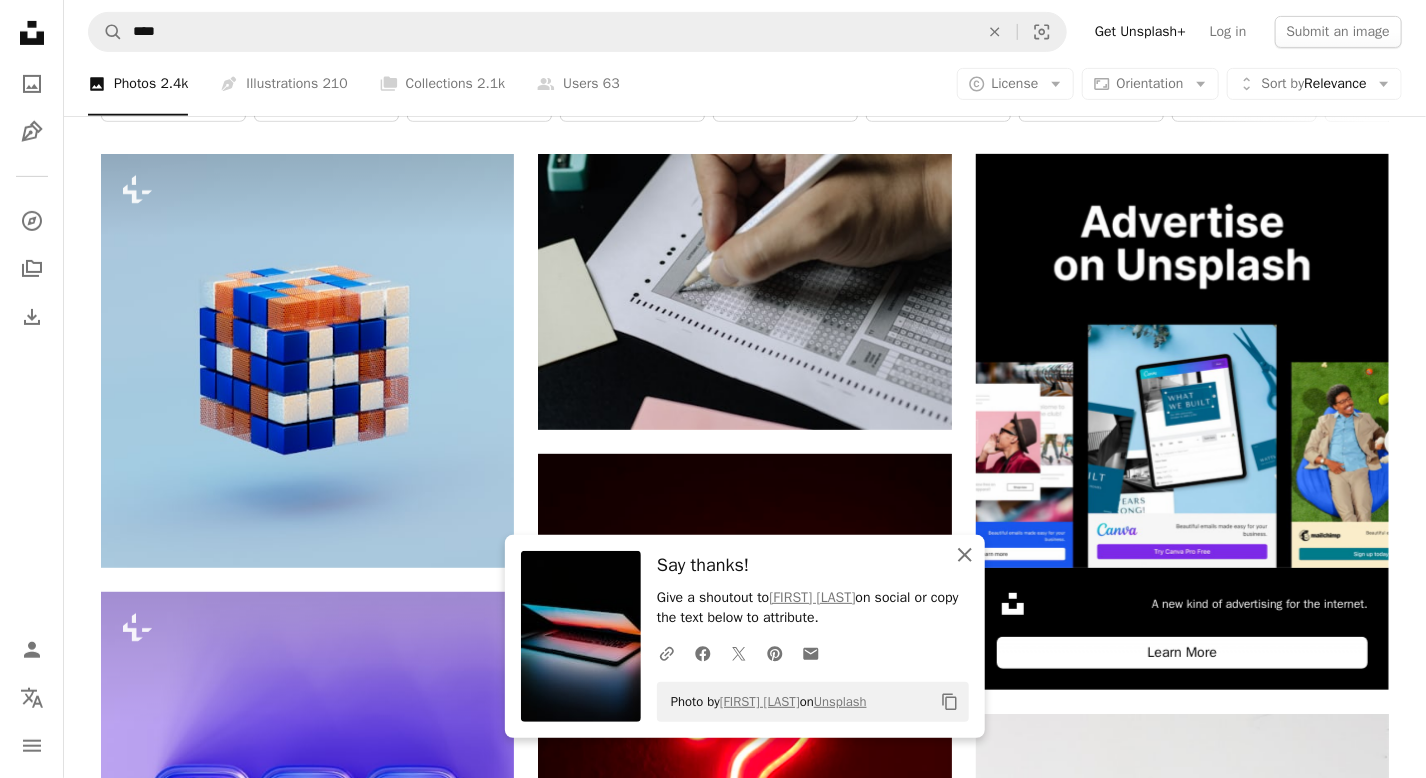 click 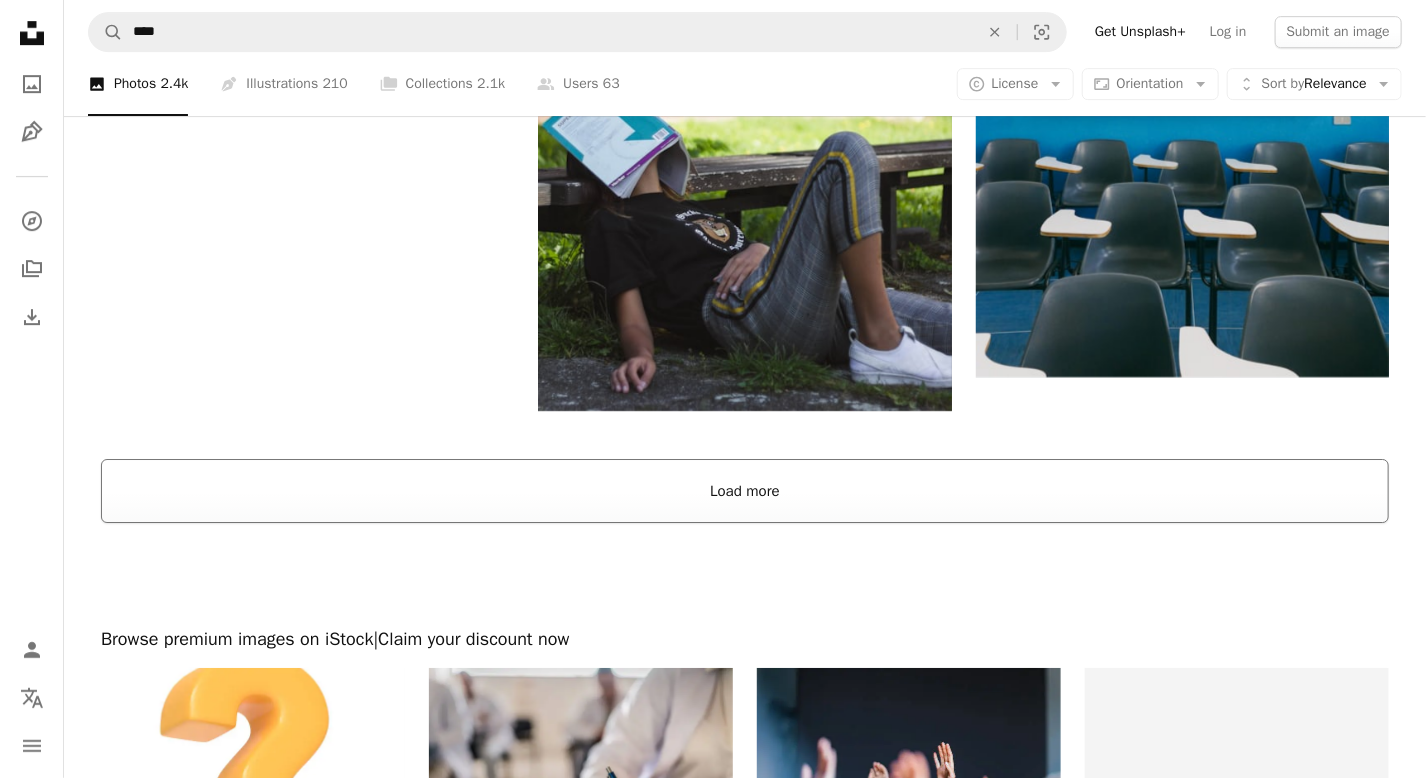 scroll, scrollTop: 3038, scrollLeft: 0, axis: vertical 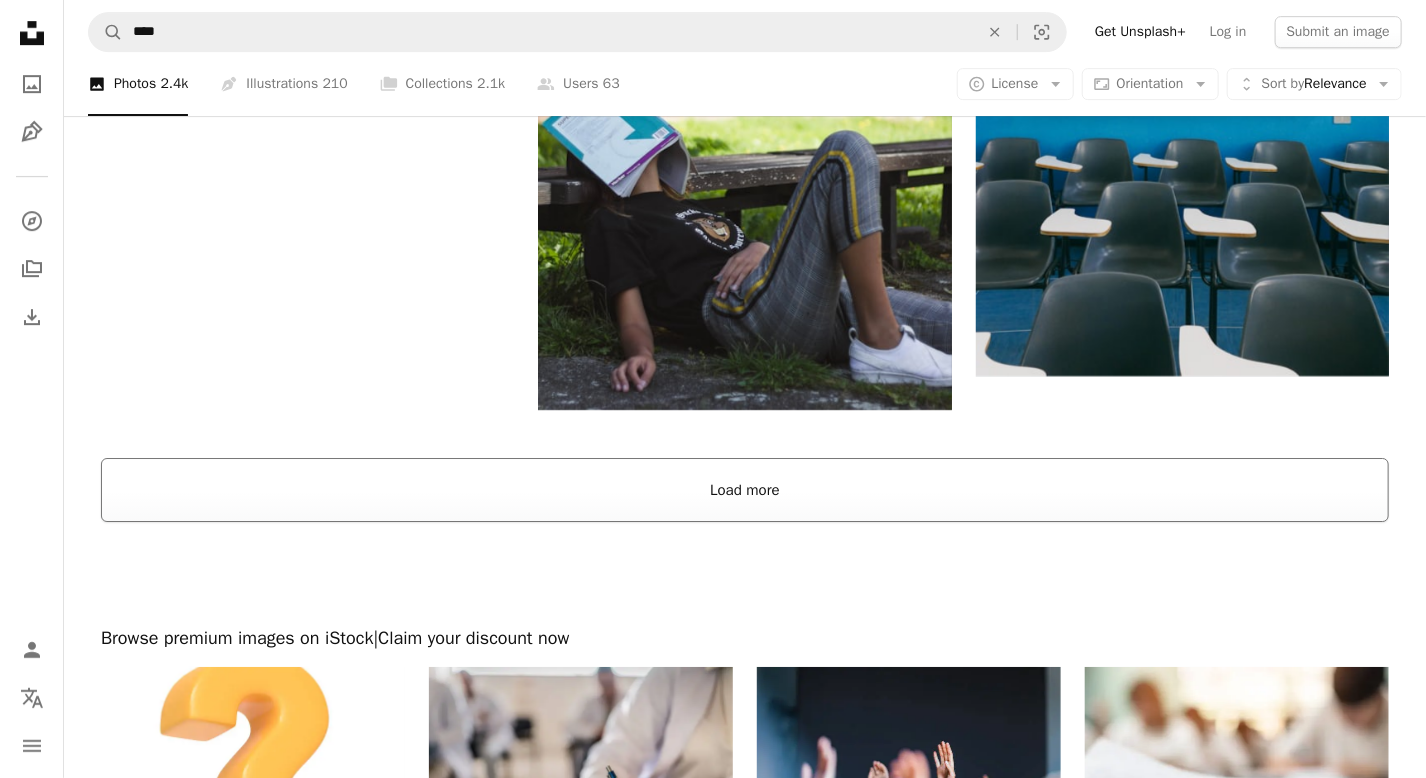 click on "Load more" at bounding box center [745, 490] 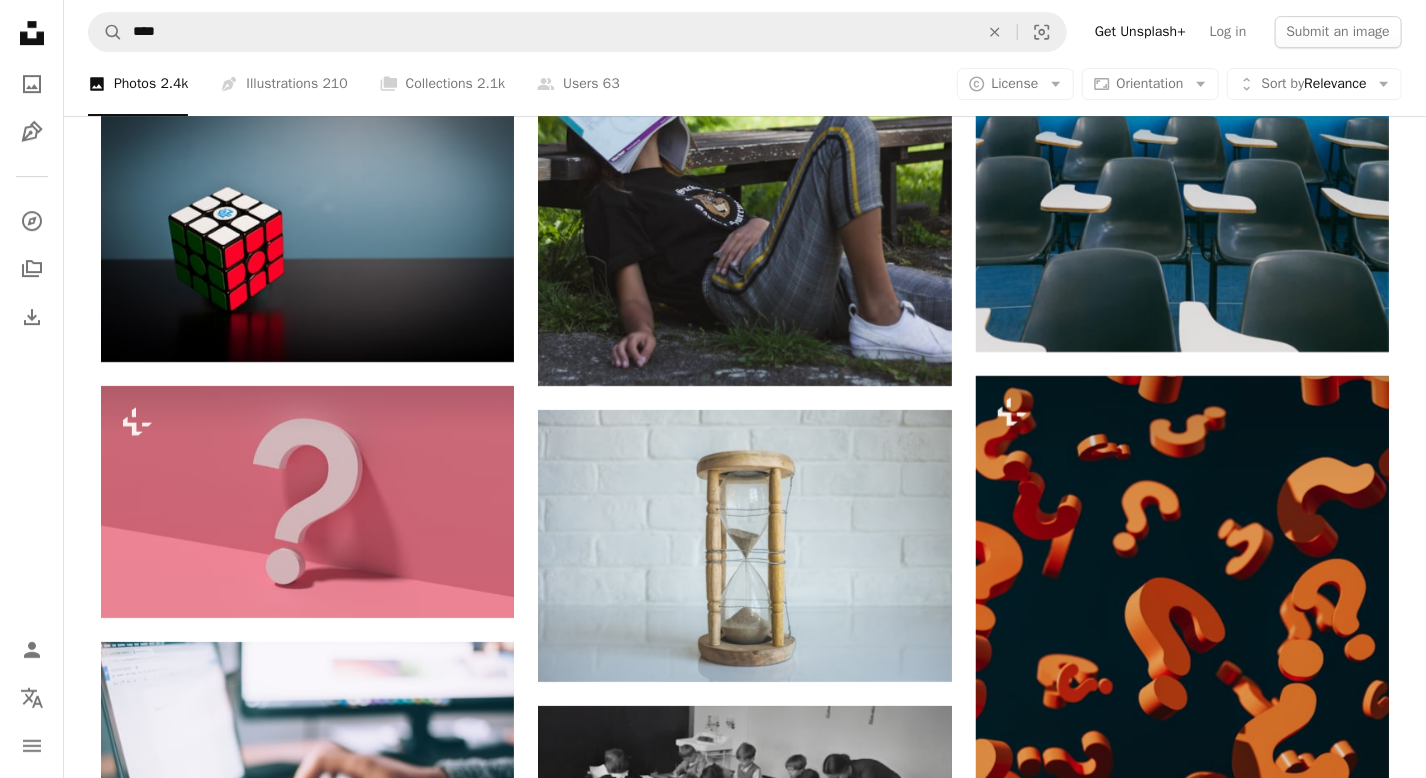 scroll, scrollTop: 3063, scrollLeft: 0, axis: vertical 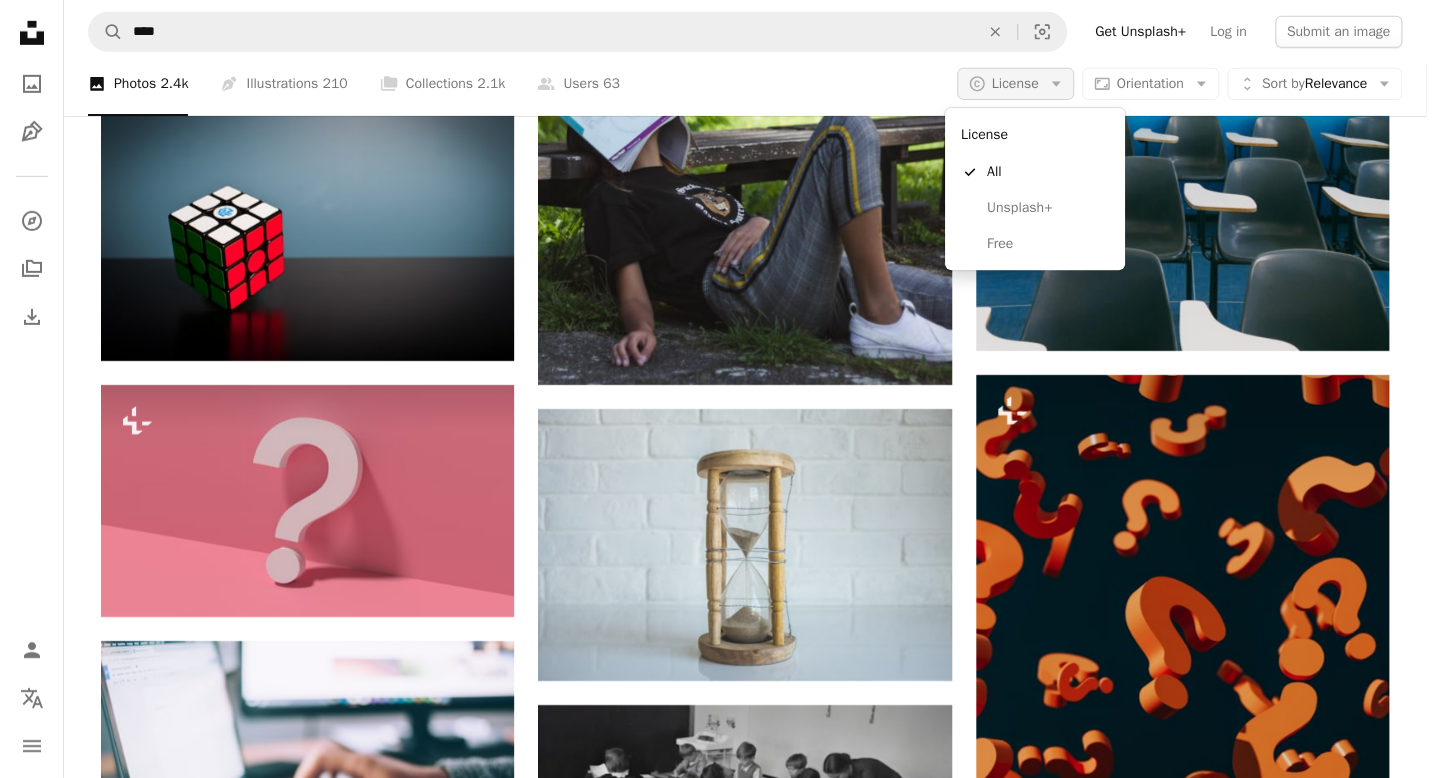 click on "License" at bounding box center [1015, 83] 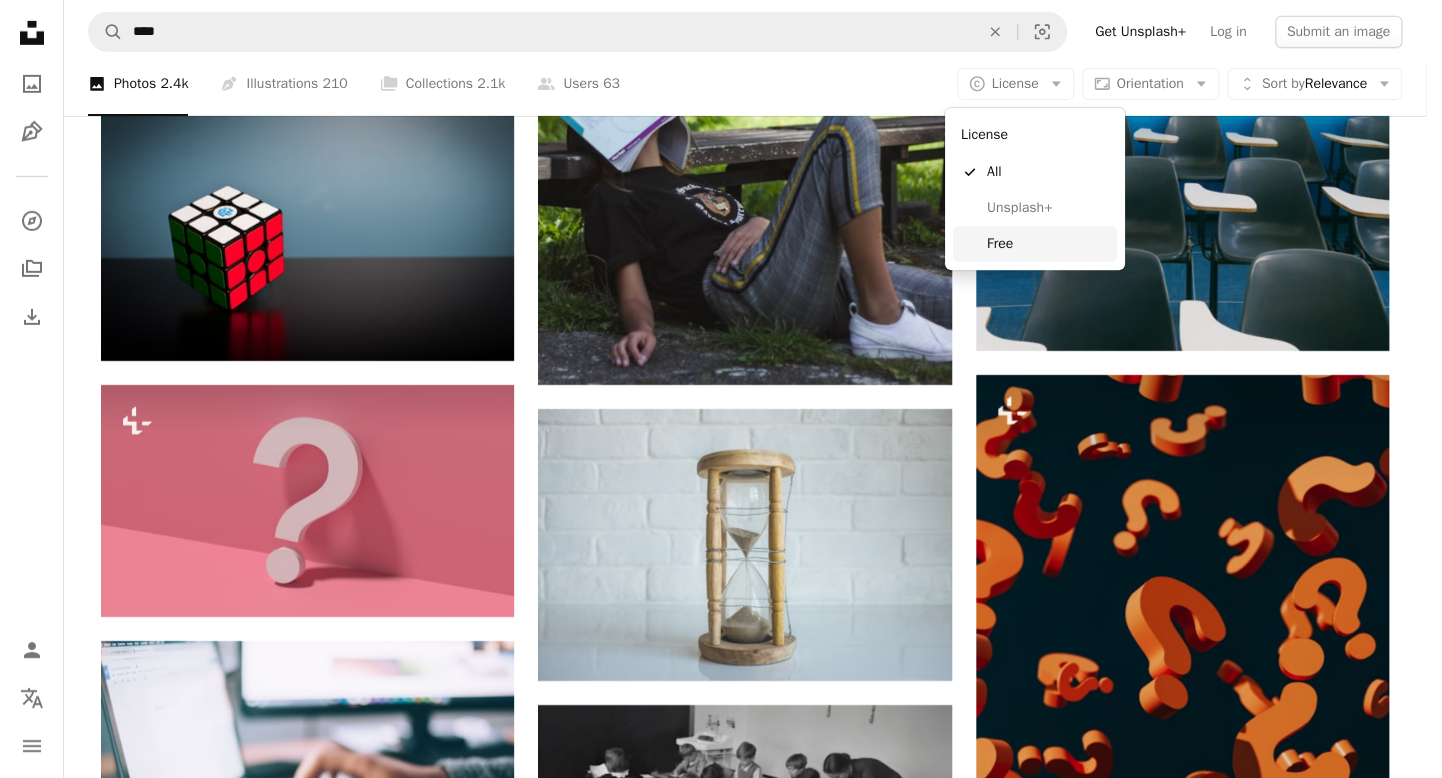 click on "Free" at bounding box center (1048, 244) 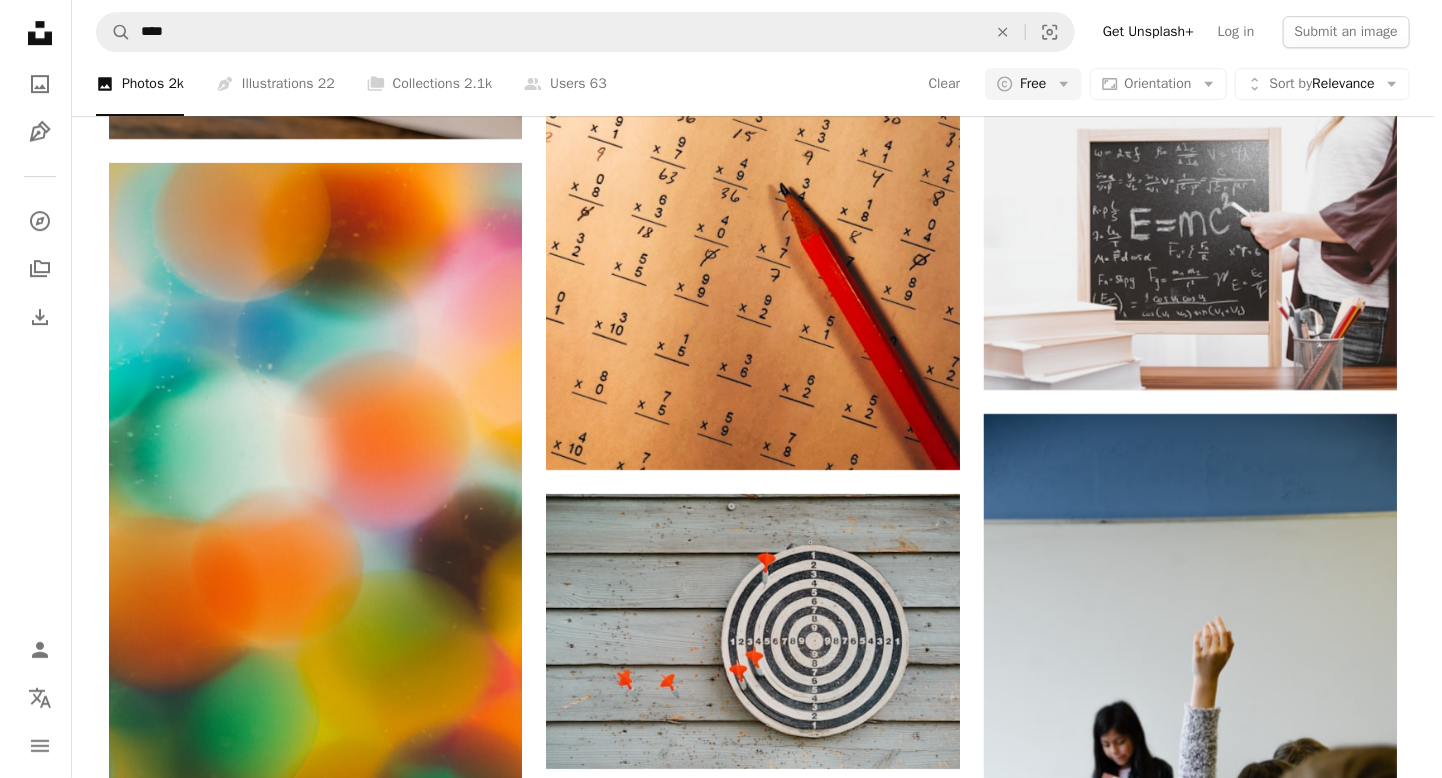 scroll, scrollTop: 2544, scrollLeft: 0, axis: vertical 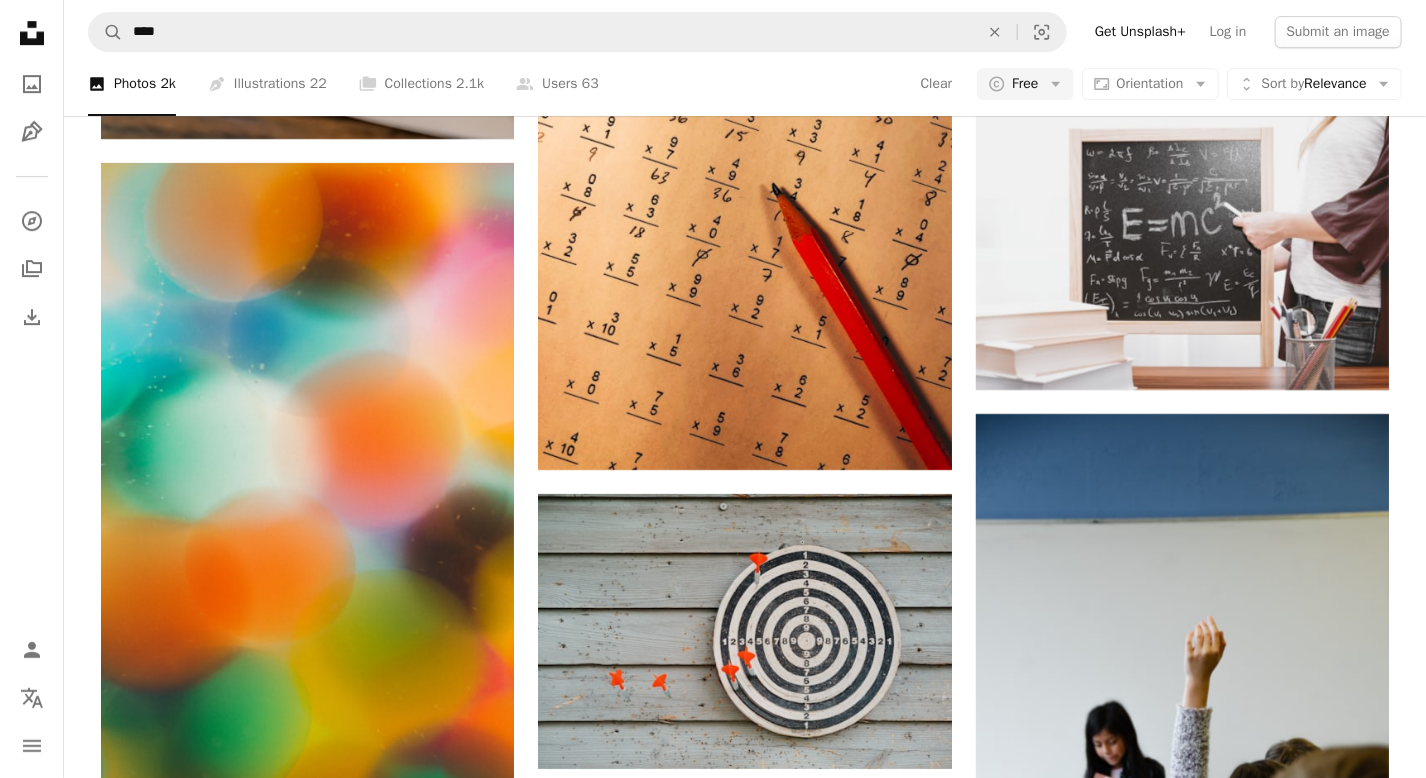 click at bounding box center [307, -298] 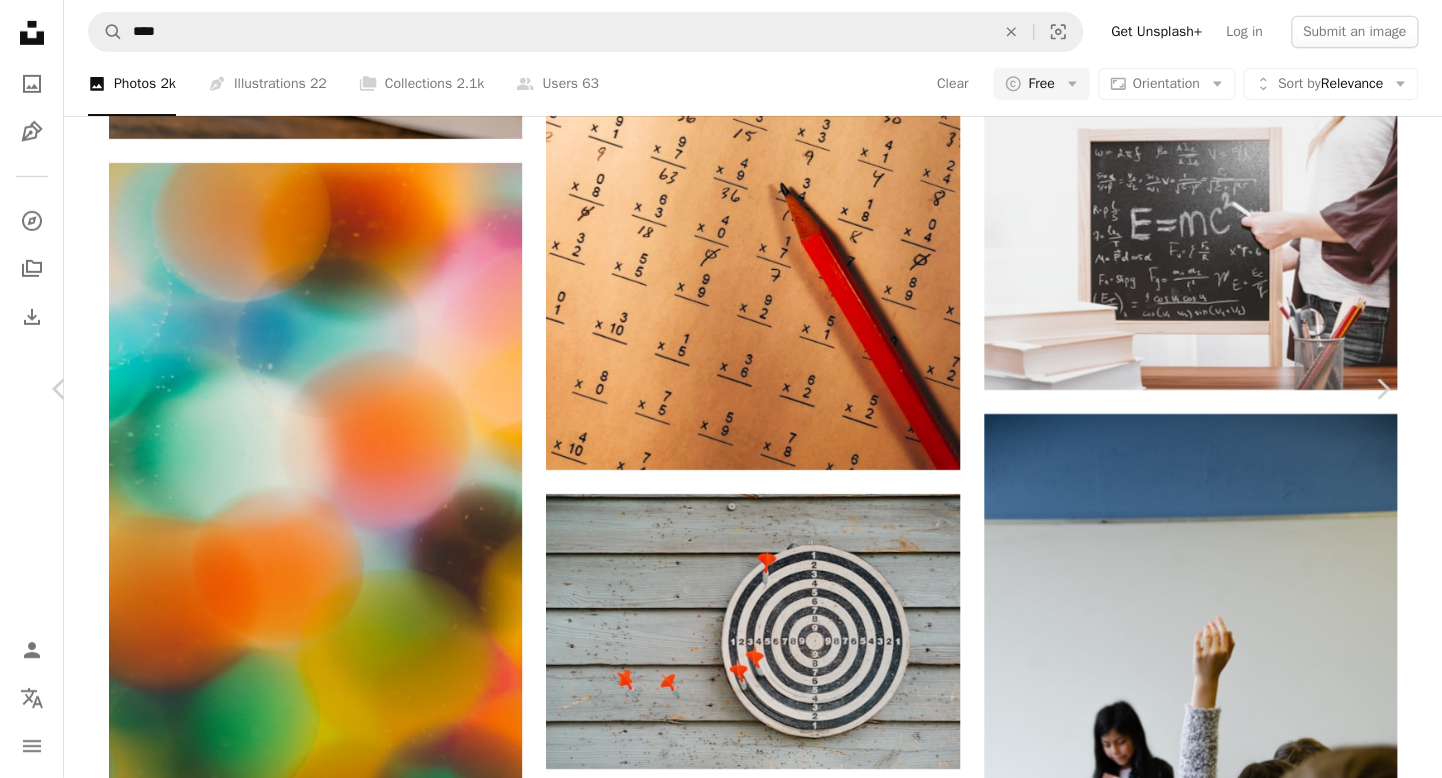 click on "Download free" at bounding box center (1193, 6118) 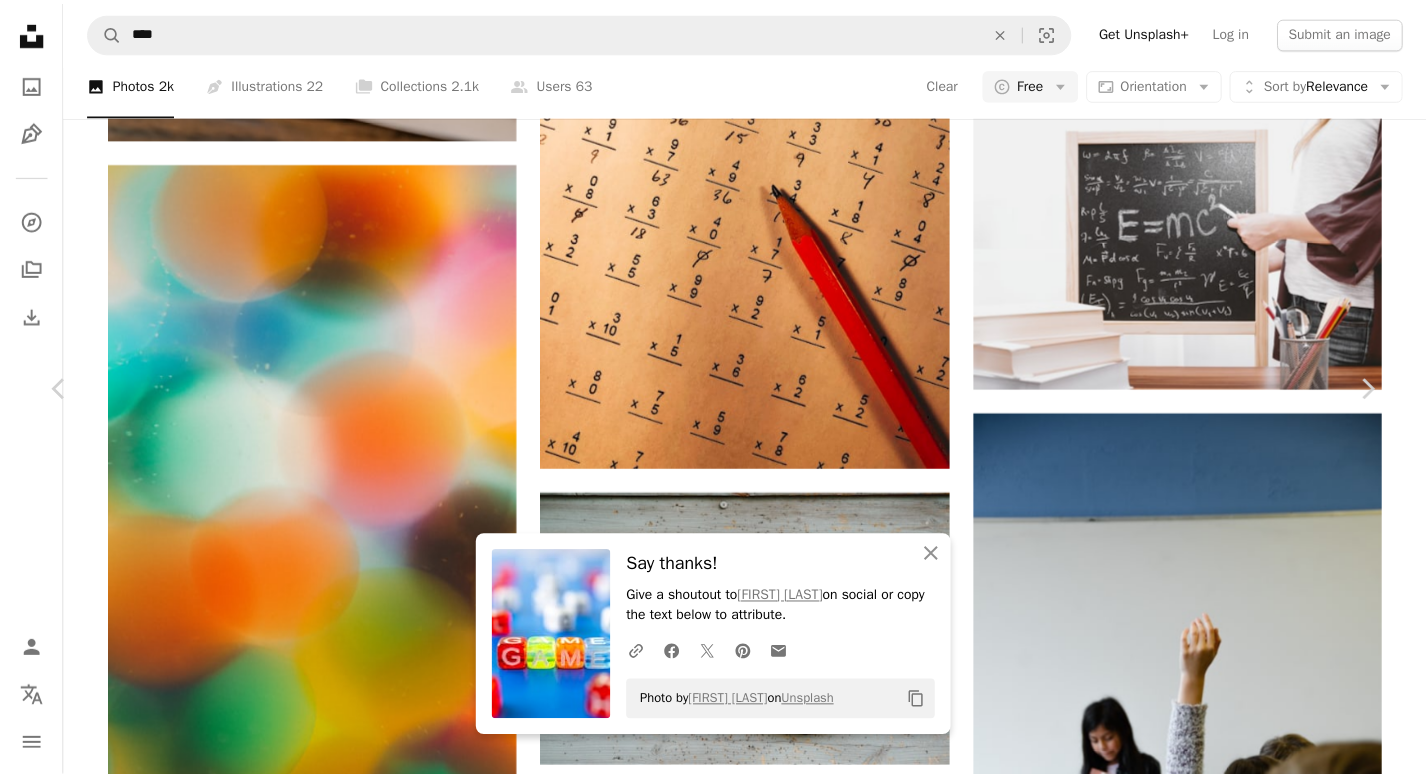 scroll, scrollTop: 1402, scrollLeft: 0, axis: vertical 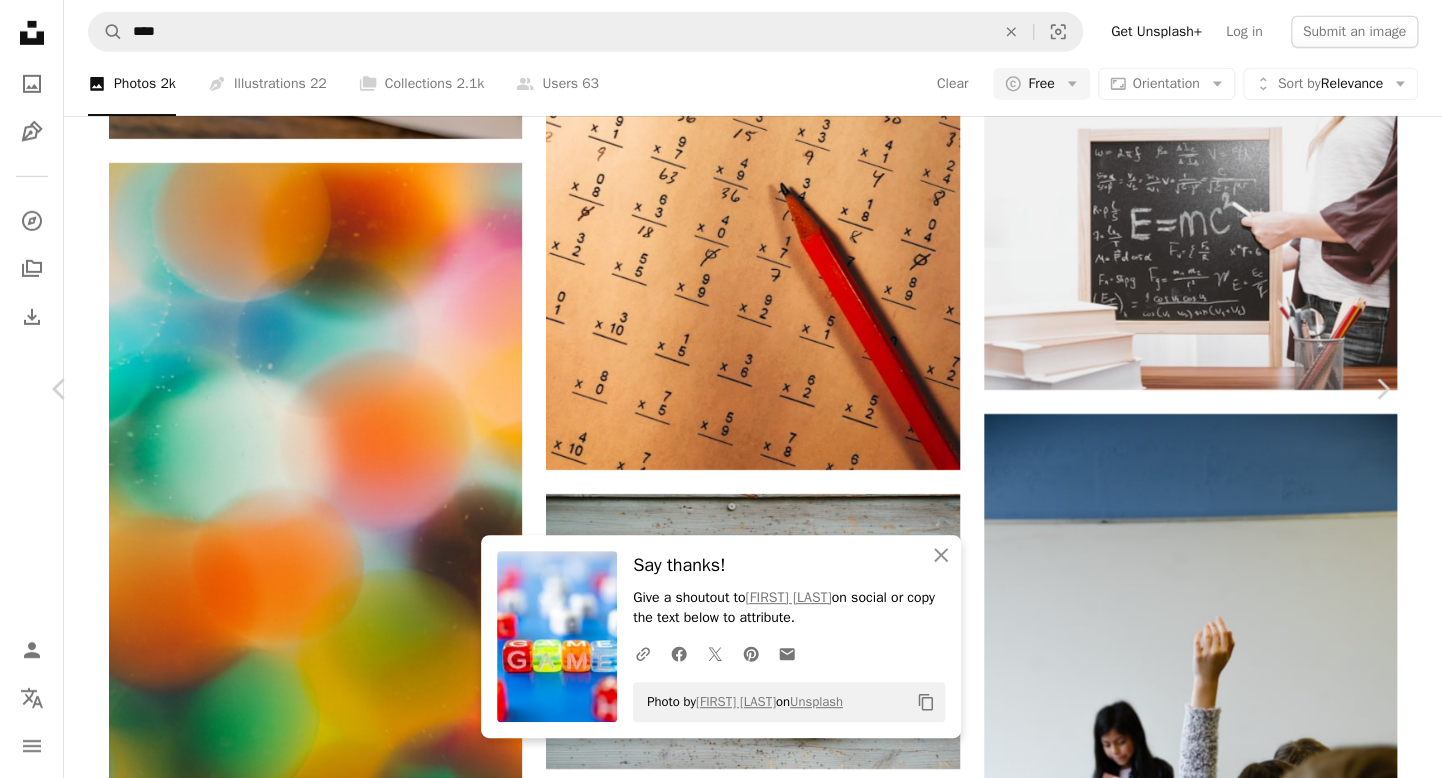 click on "An X shape" at bounding box center [20, 20] 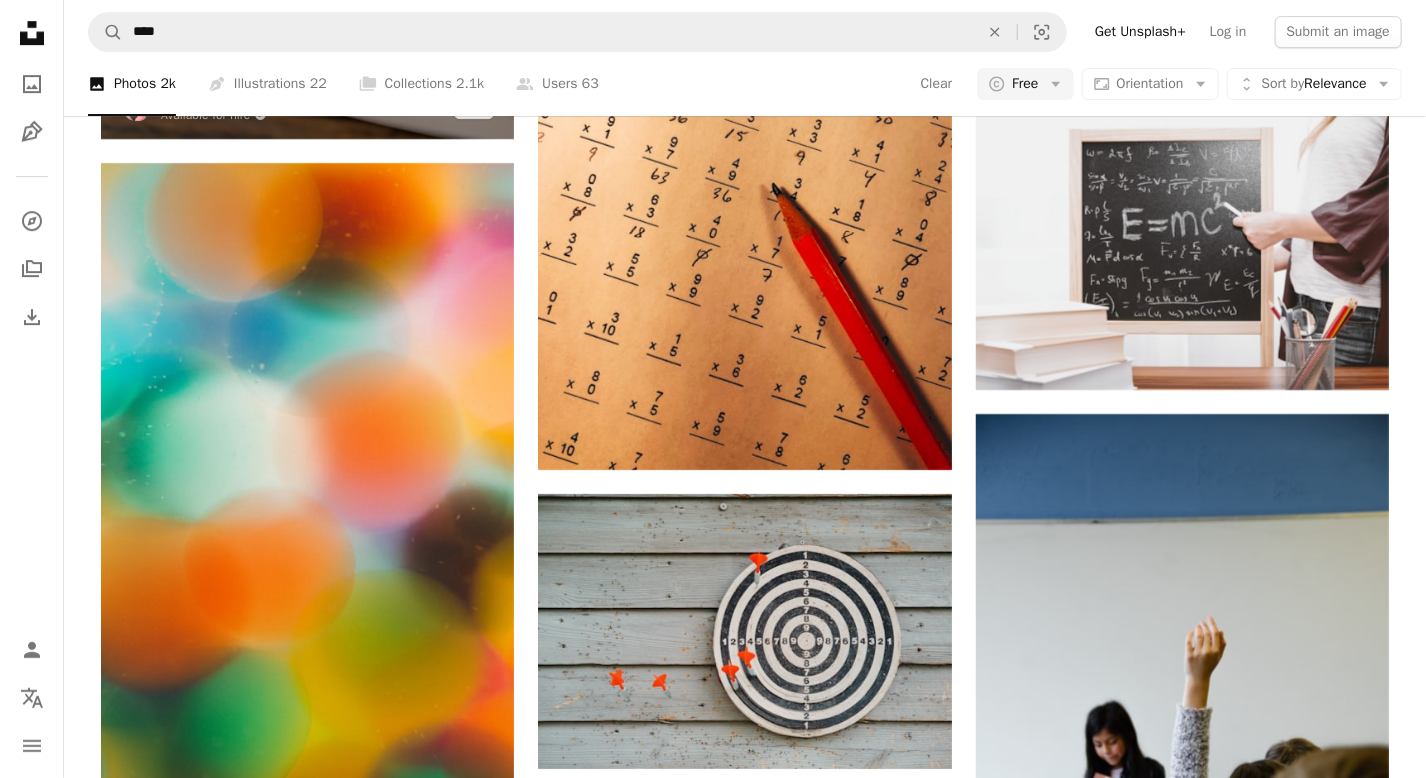scroll, scrollTop: 5544, scrollLeft: 0, axis: vertical 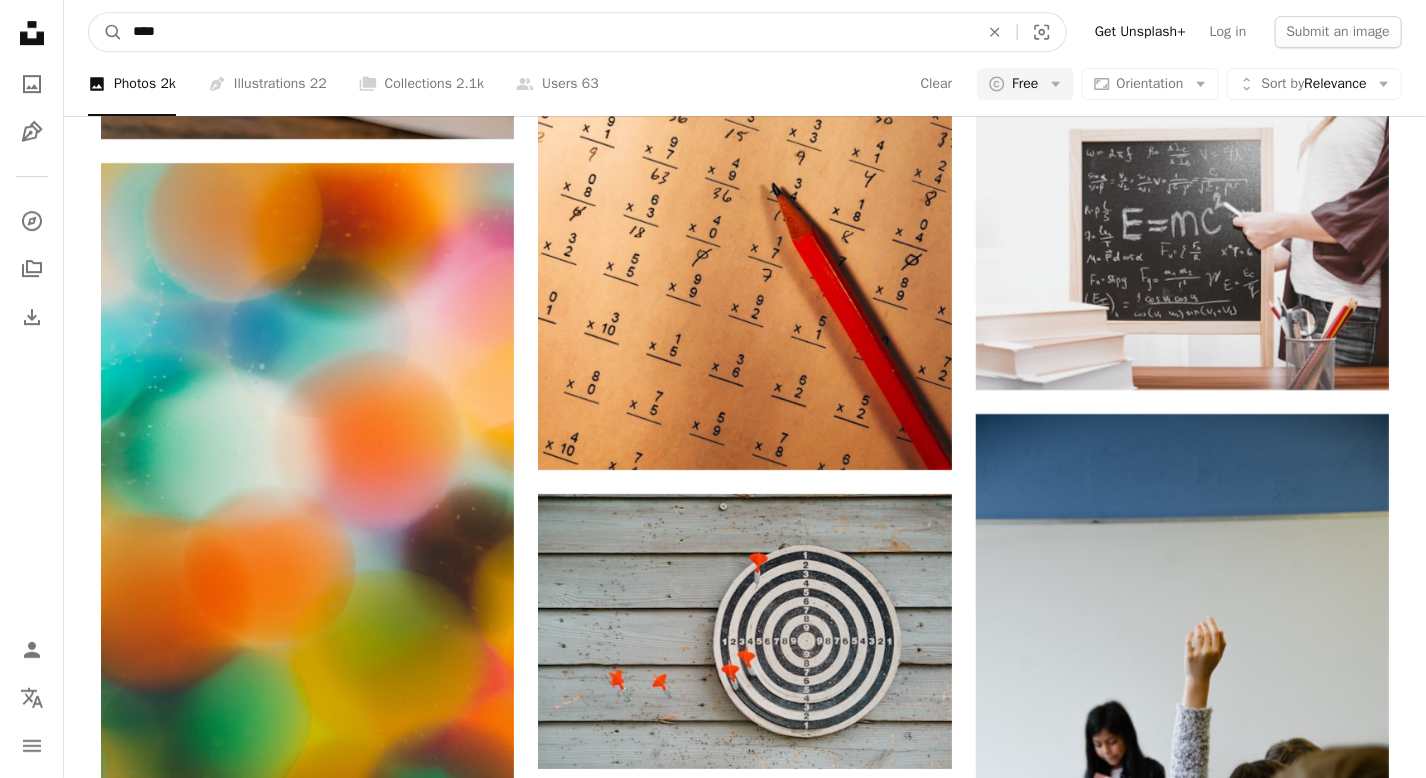 click on "****" at bounding box center [548, 32] 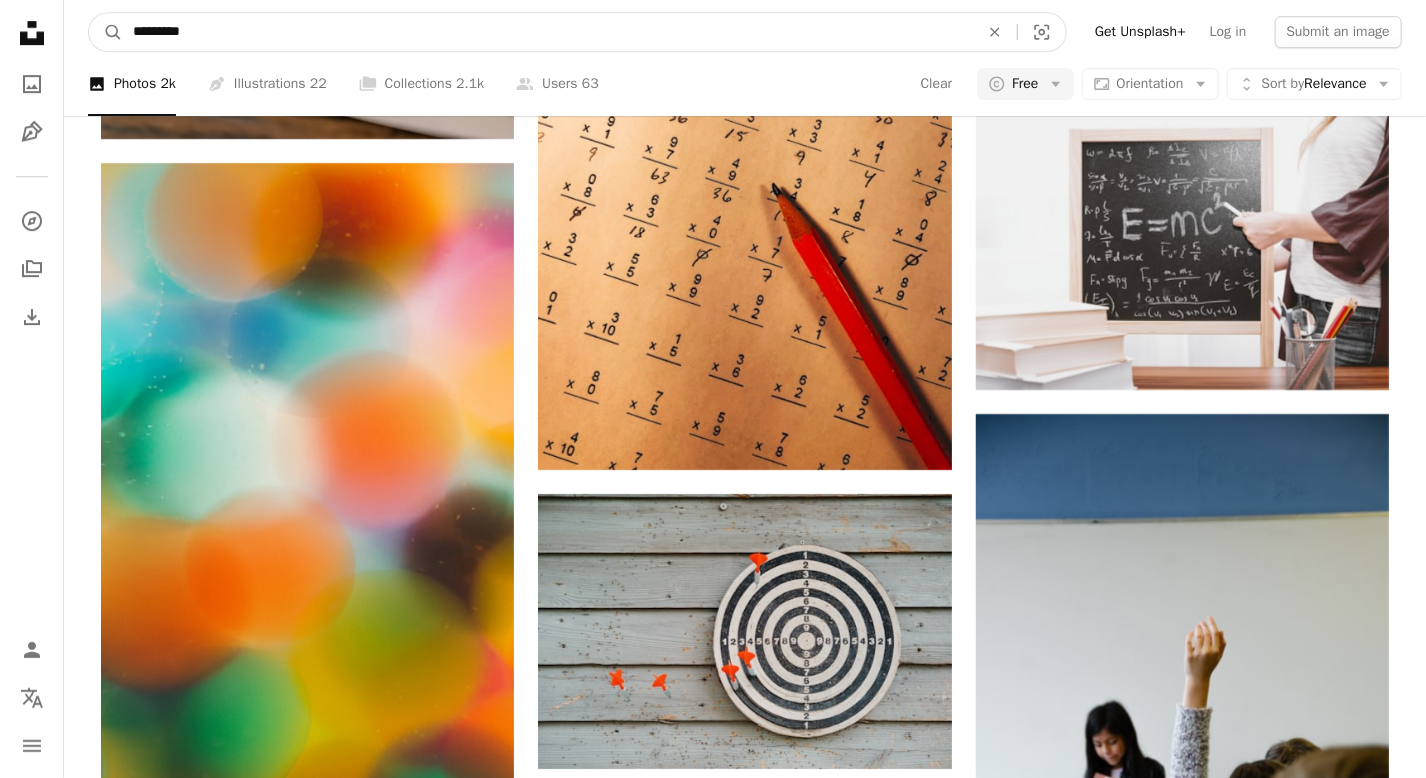 type on "*********" 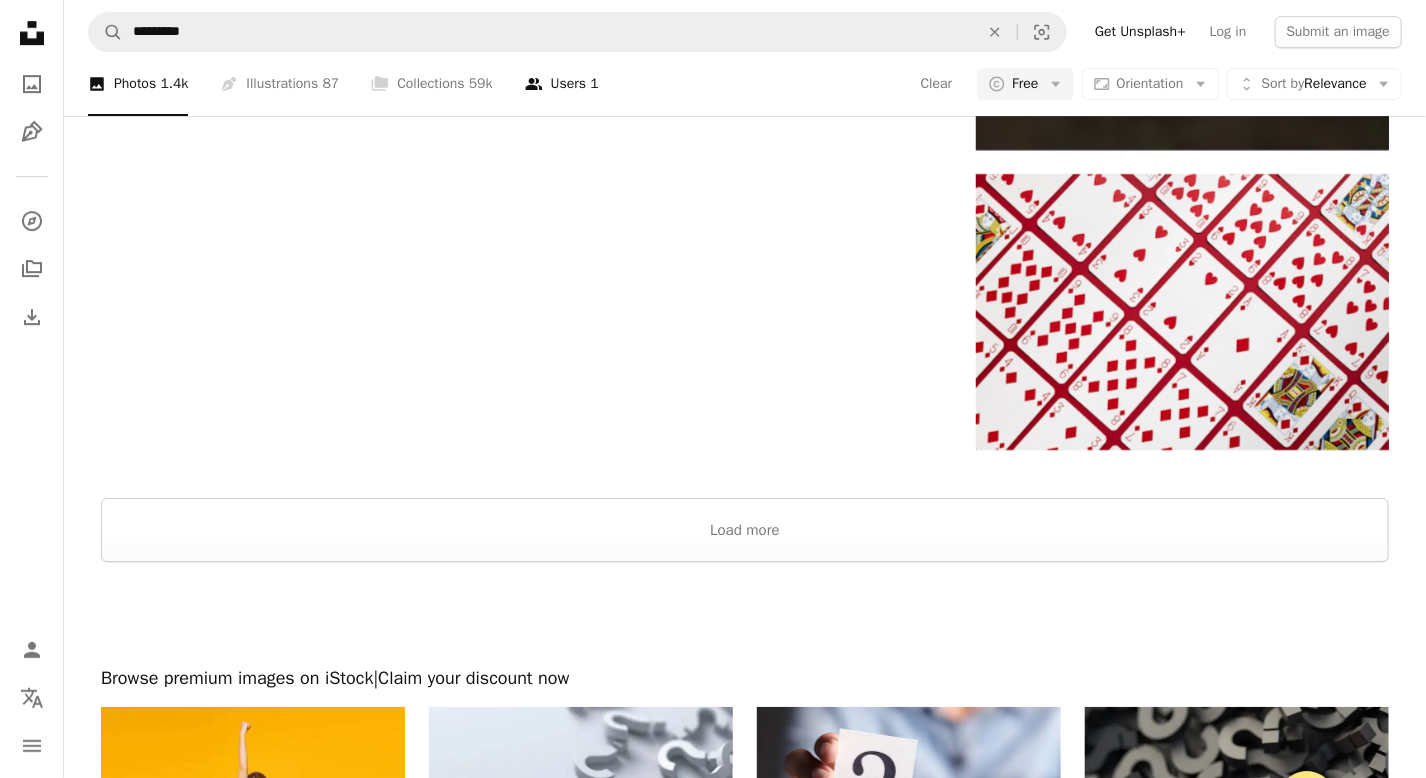 scroll, scrollTop: 2172, scrollLeft: 0, axis: vertical 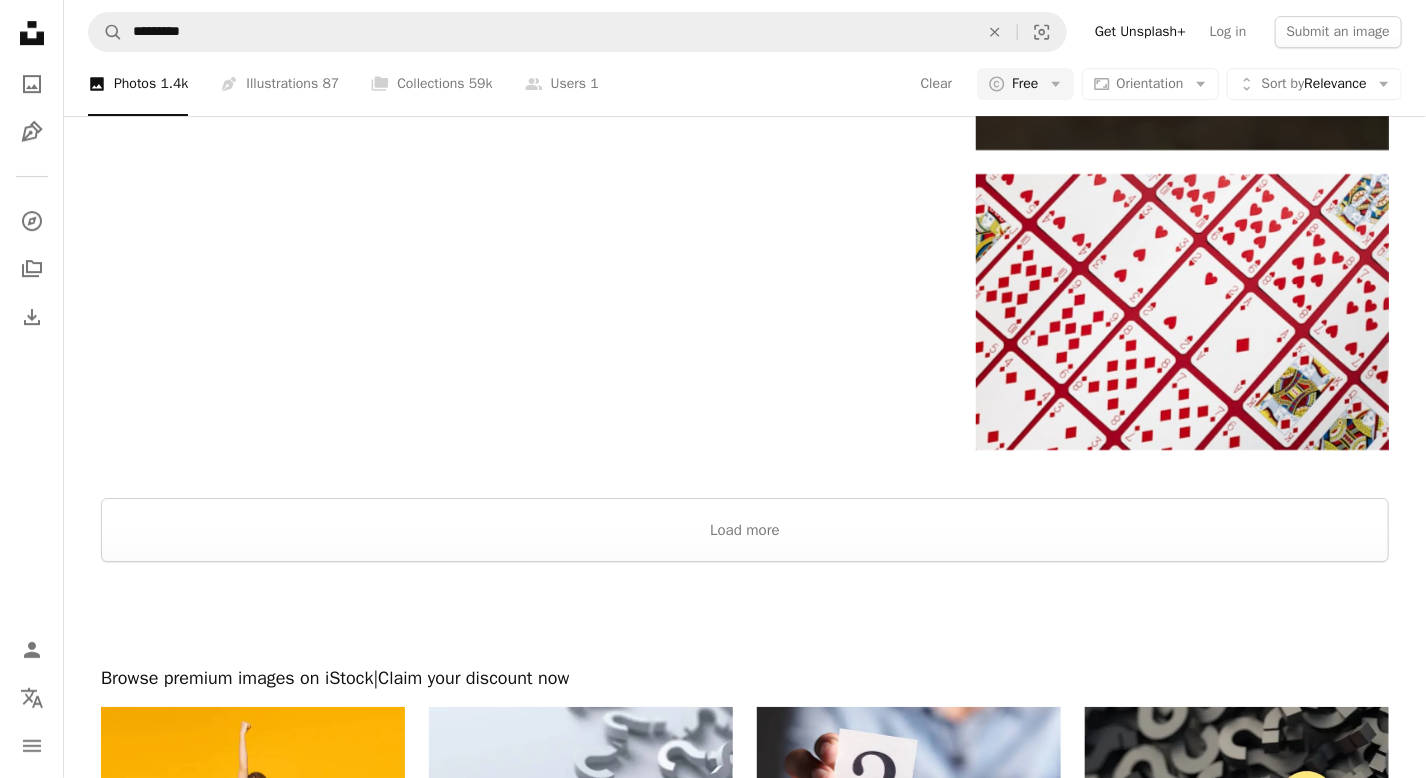 click at bounding box center [744, -468] 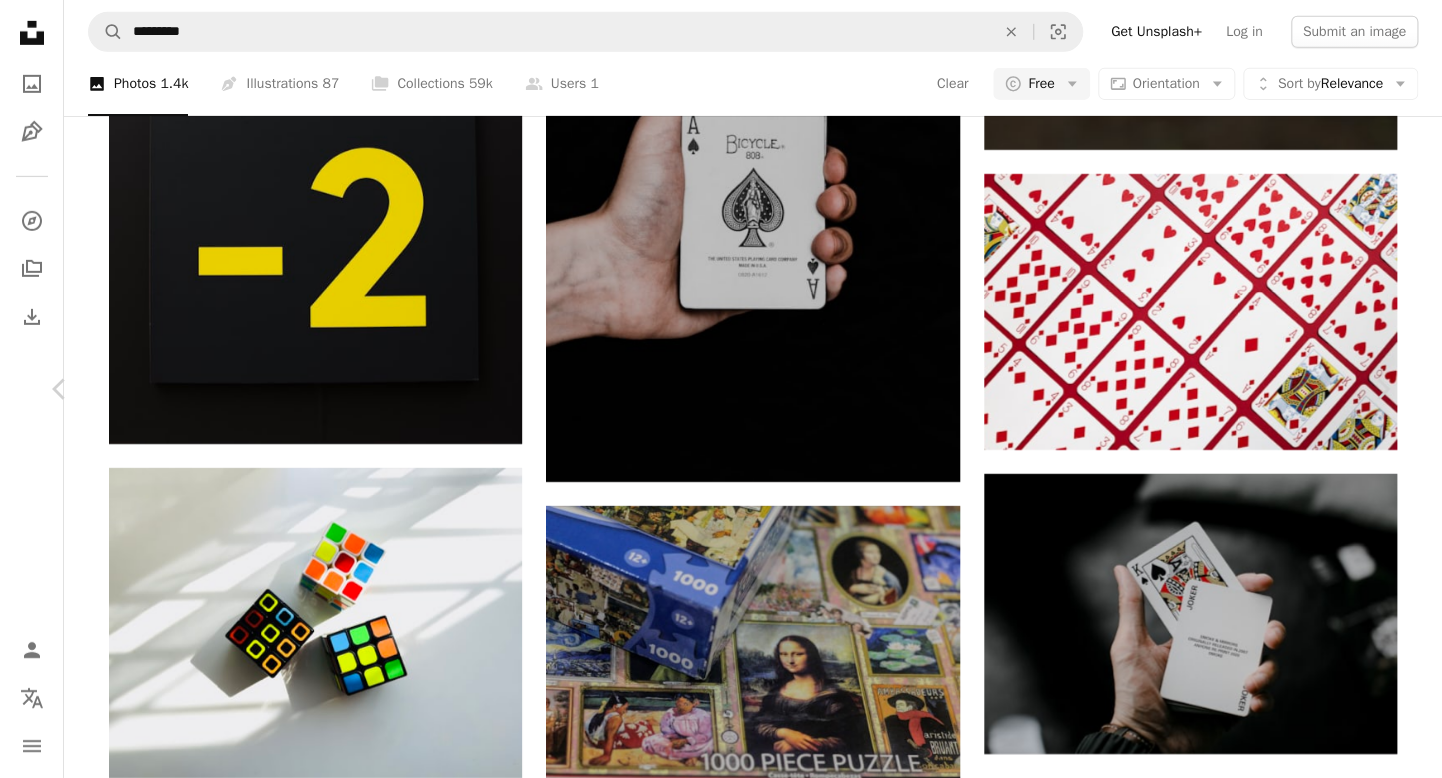 click on "An X shape" at bounding box center [20, 20] 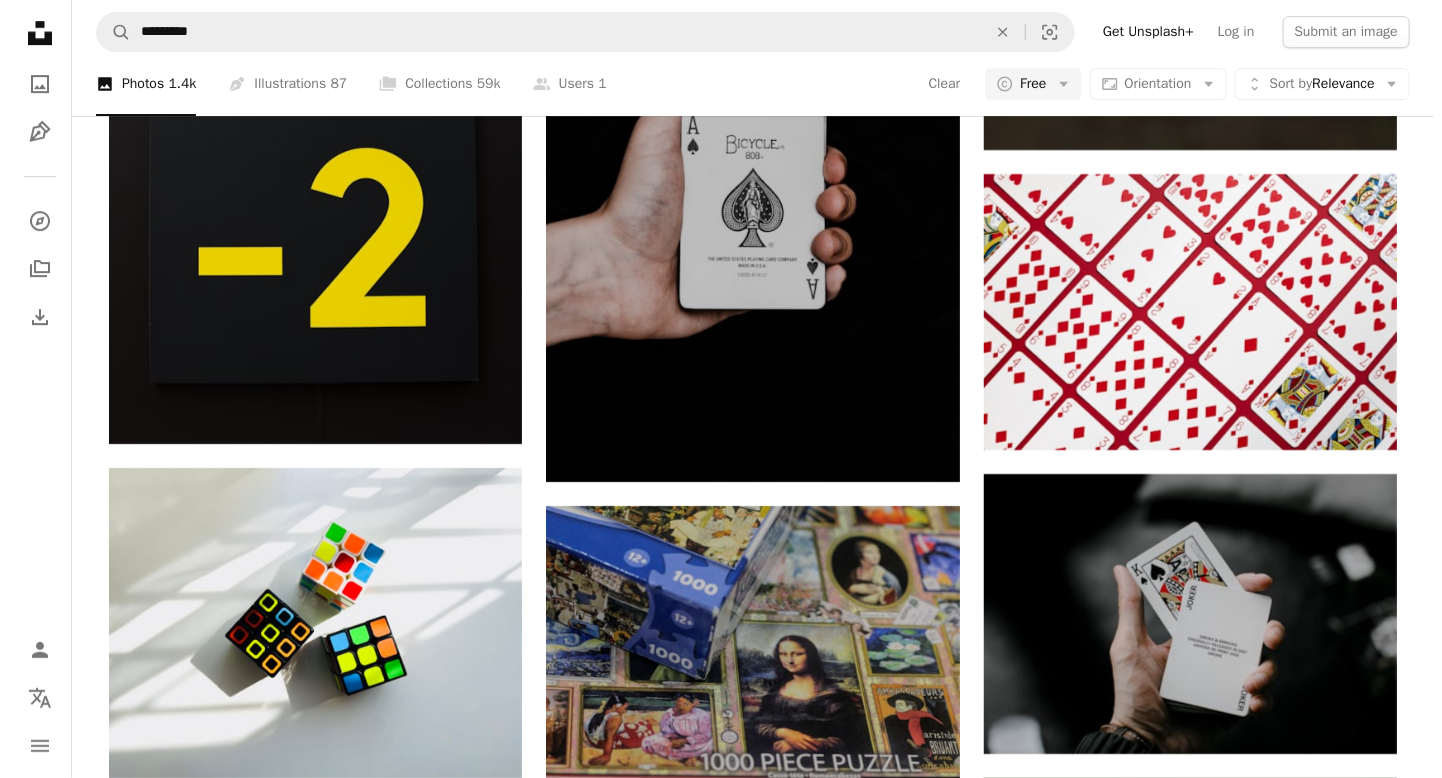 scroll, scrollTop: 3700, scrollLeft: 0, axis: vertical 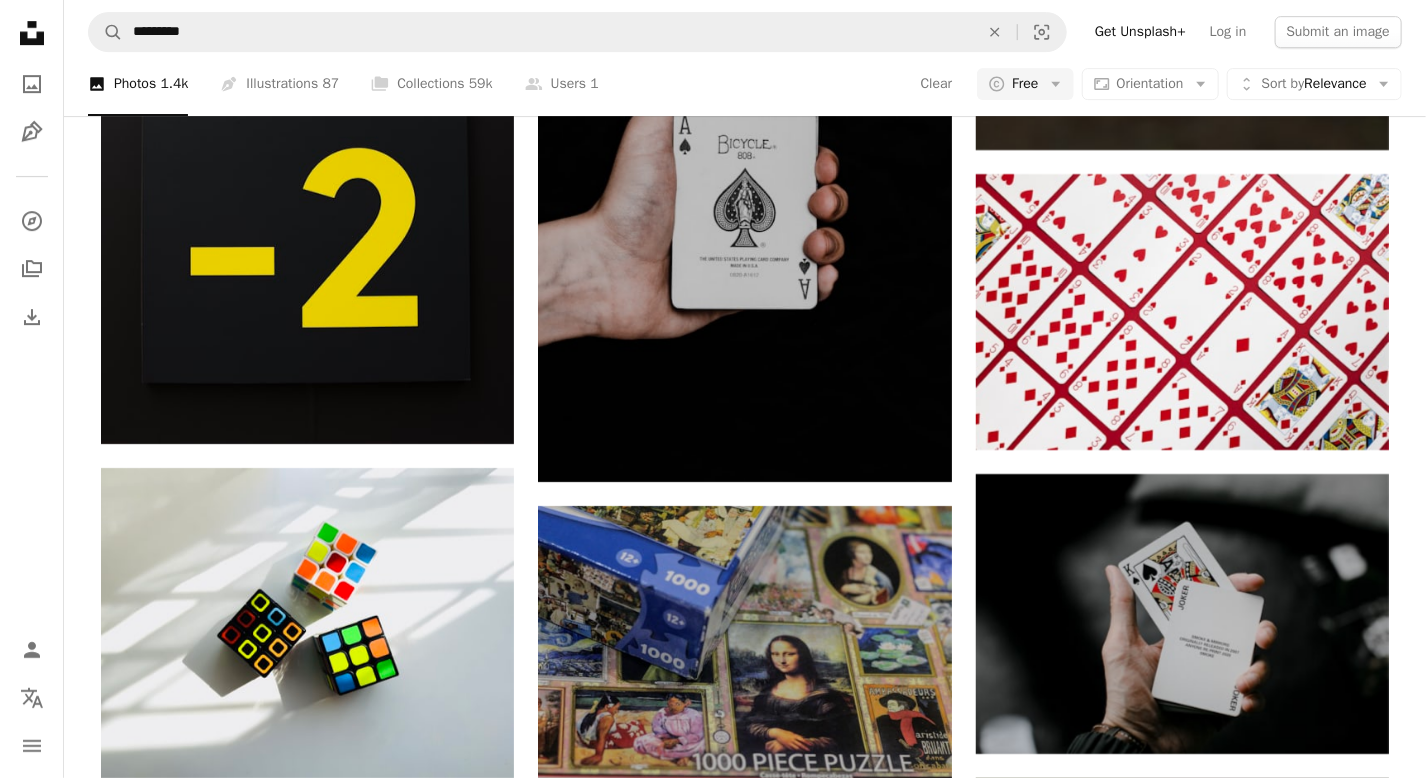 click at bounding box center [744, 1115] 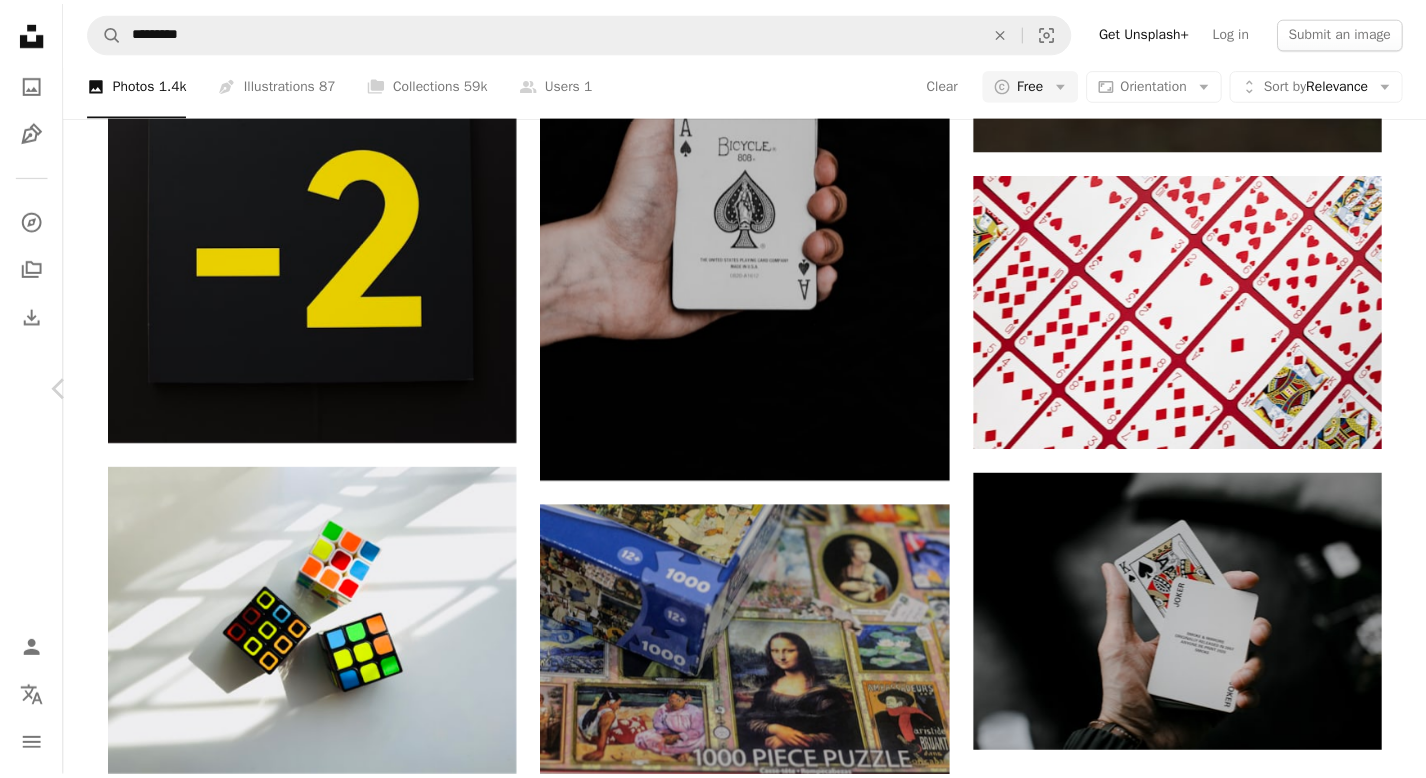 scroll, scrollTop: 10, scrollLeft: 0, axis: vertical 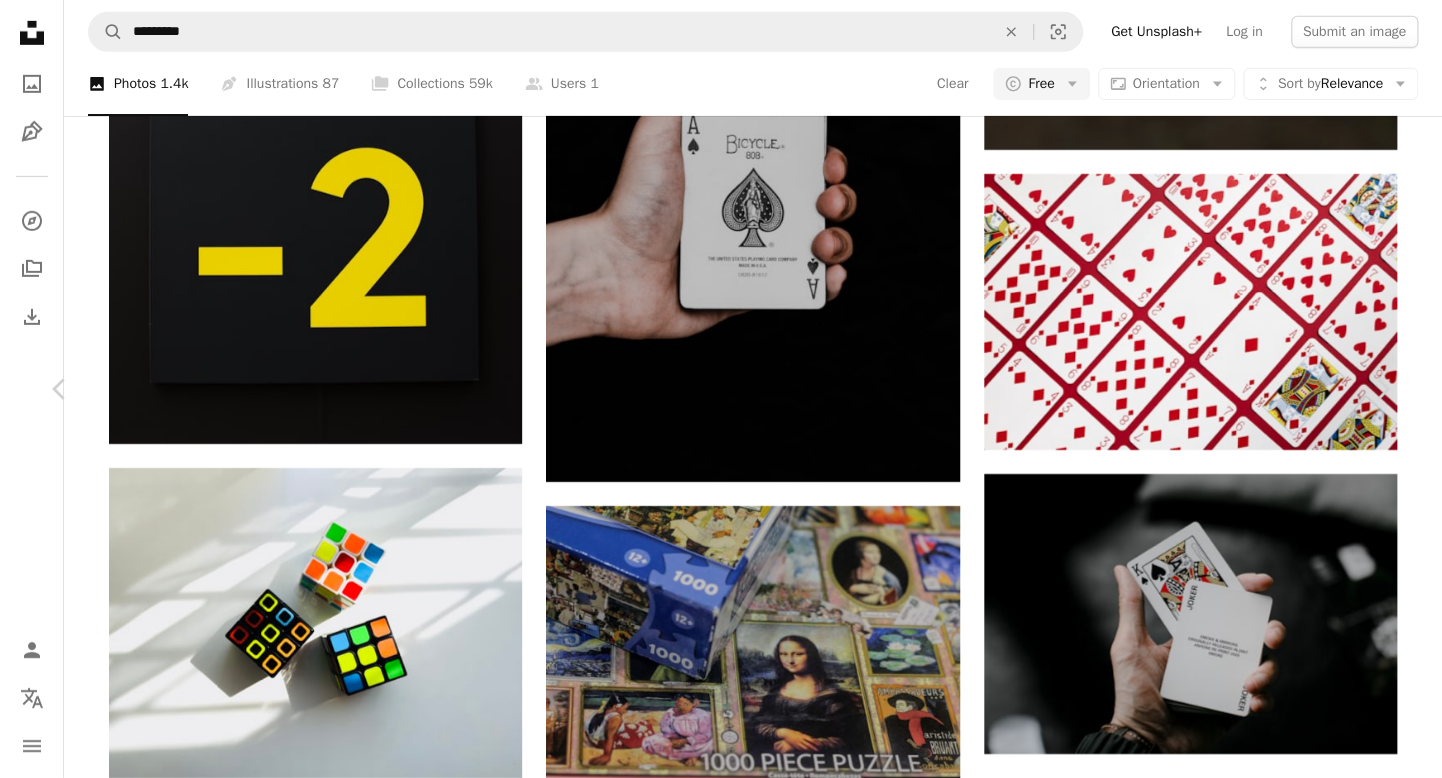 click on "Download free" at bounding box center [1193, 4581] 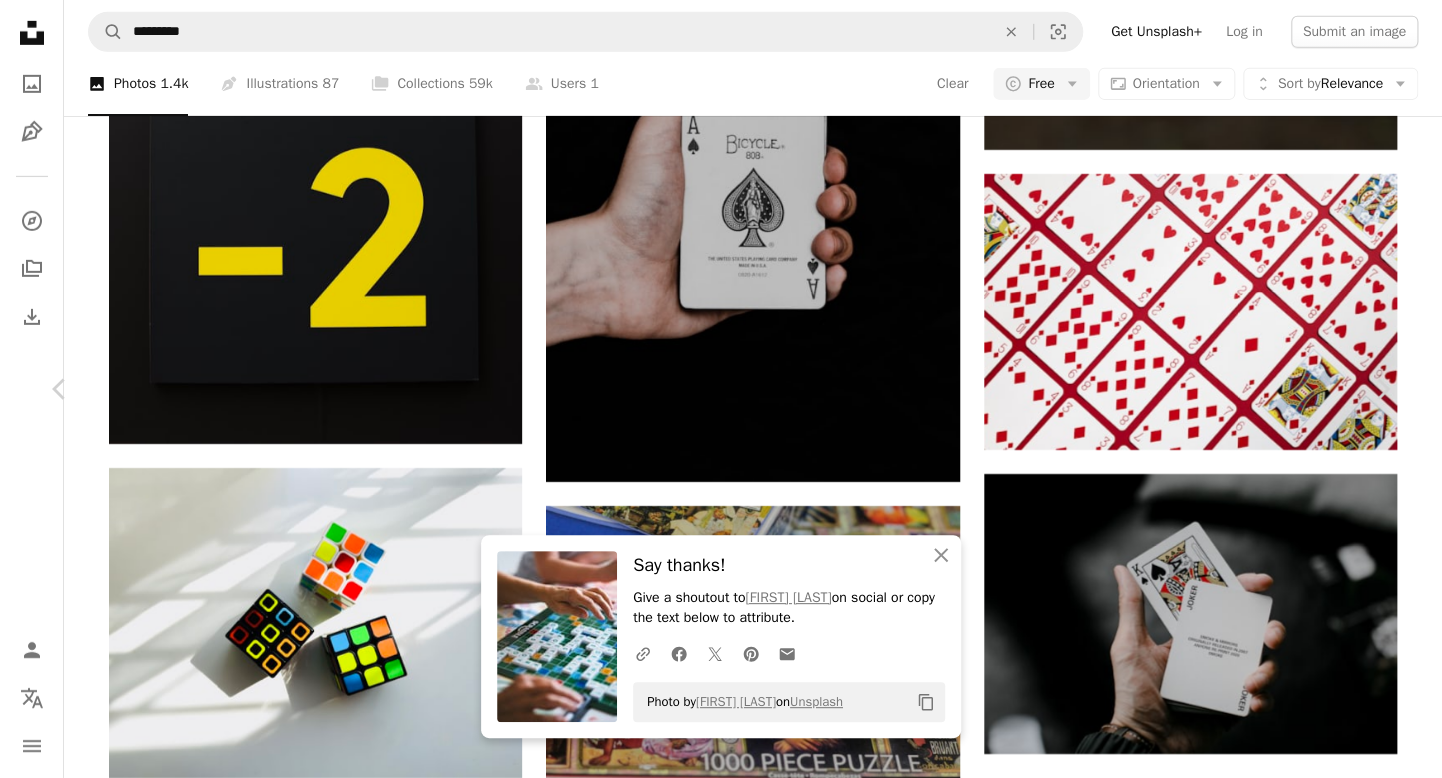 click on "An X shape" at bounding box center (20, 20) 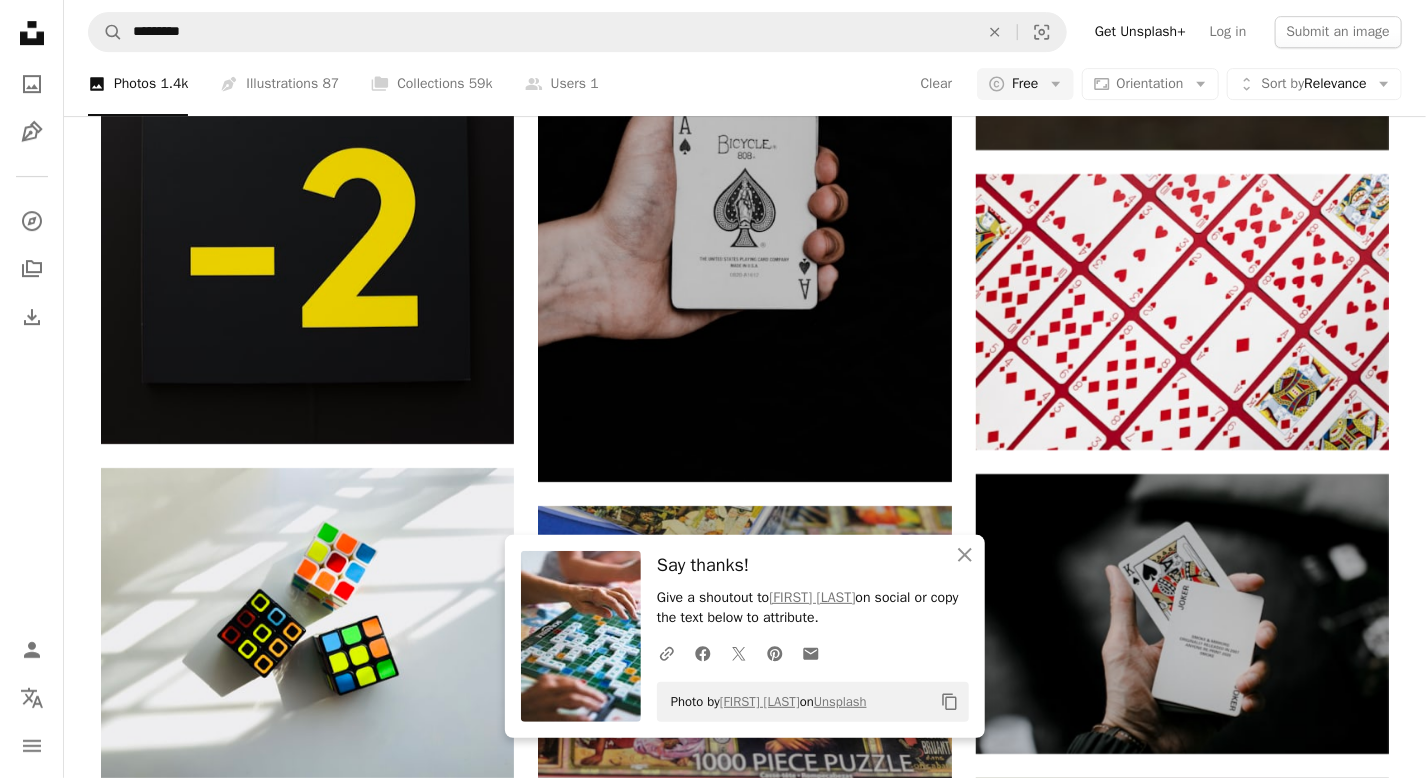click on "Unsplash logo Unsplash Home" 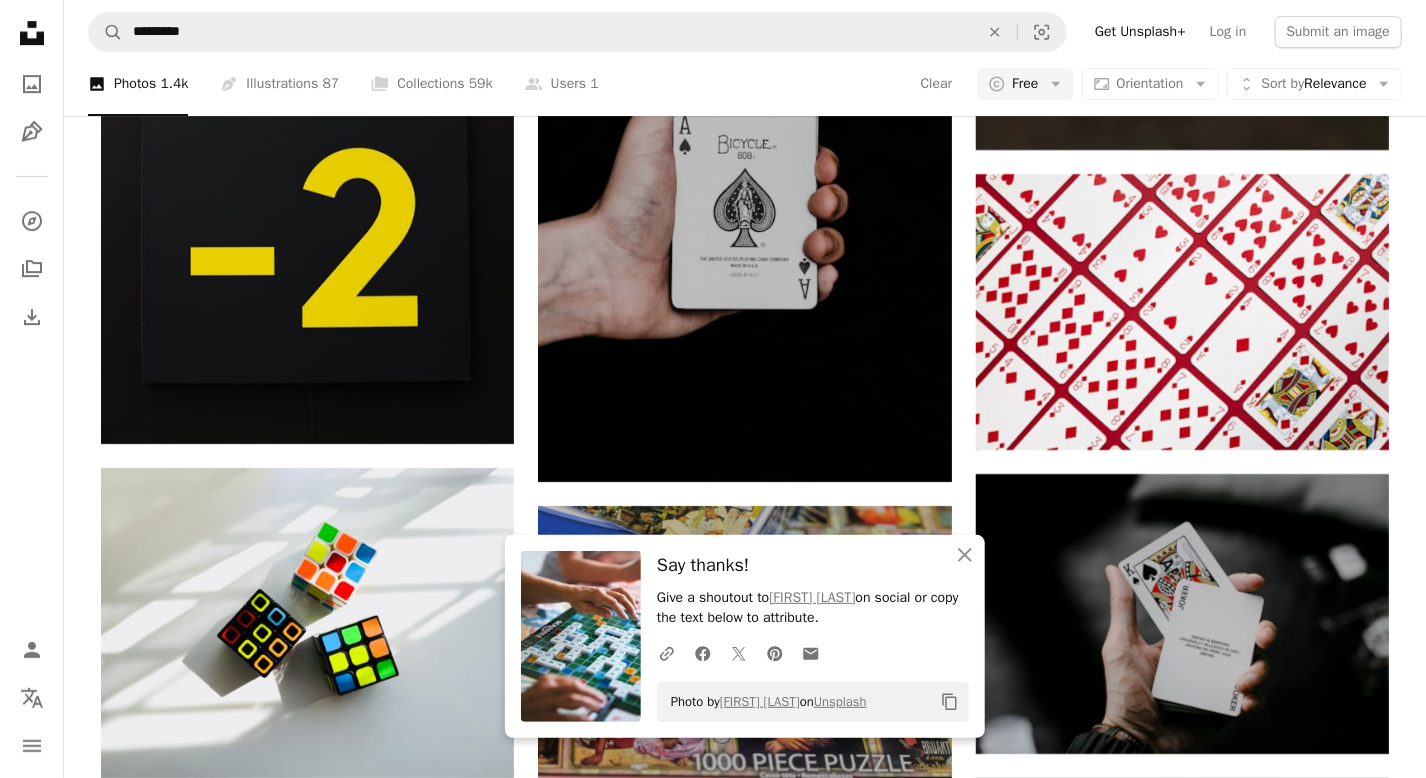 scroll, scrollTop: 0, scrollLeft: 0, axis: both 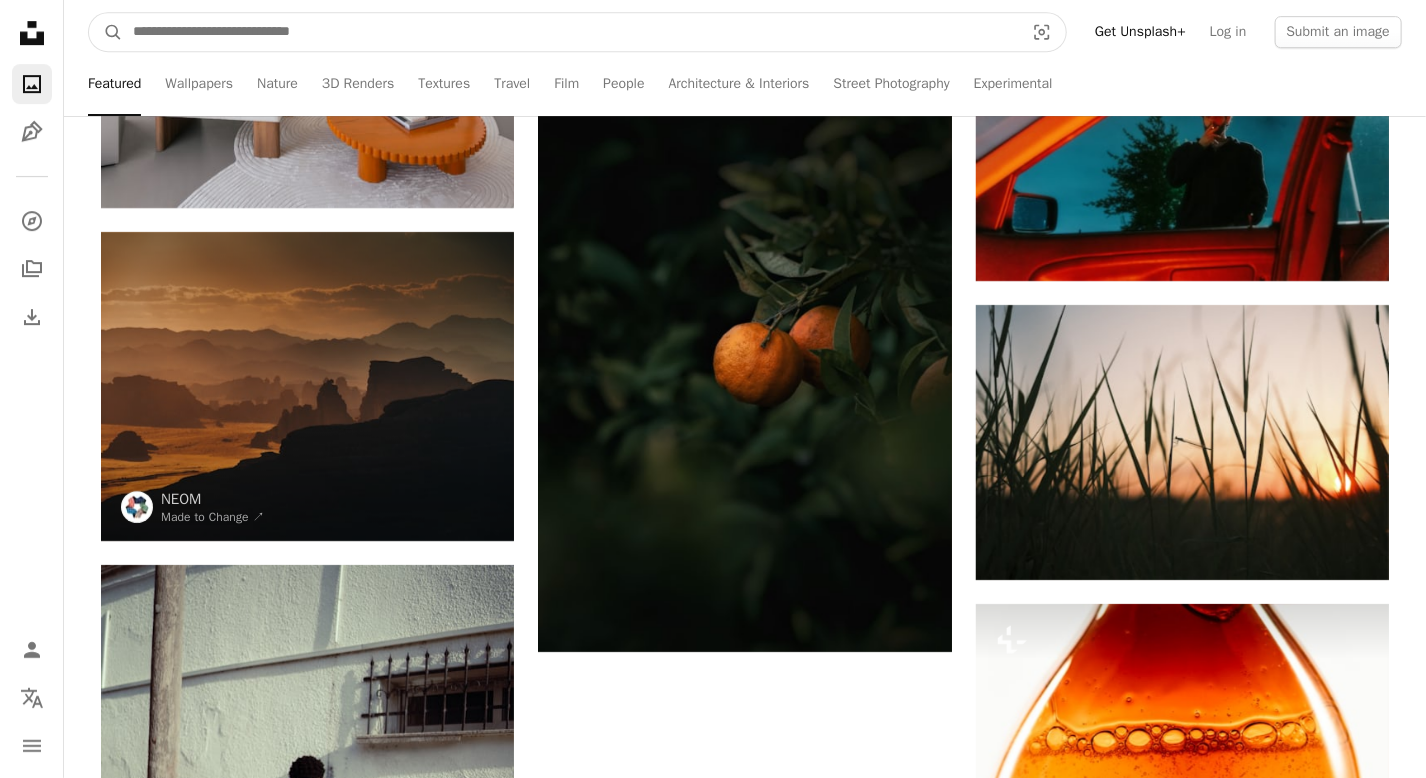click at bounding box center (570, 32) 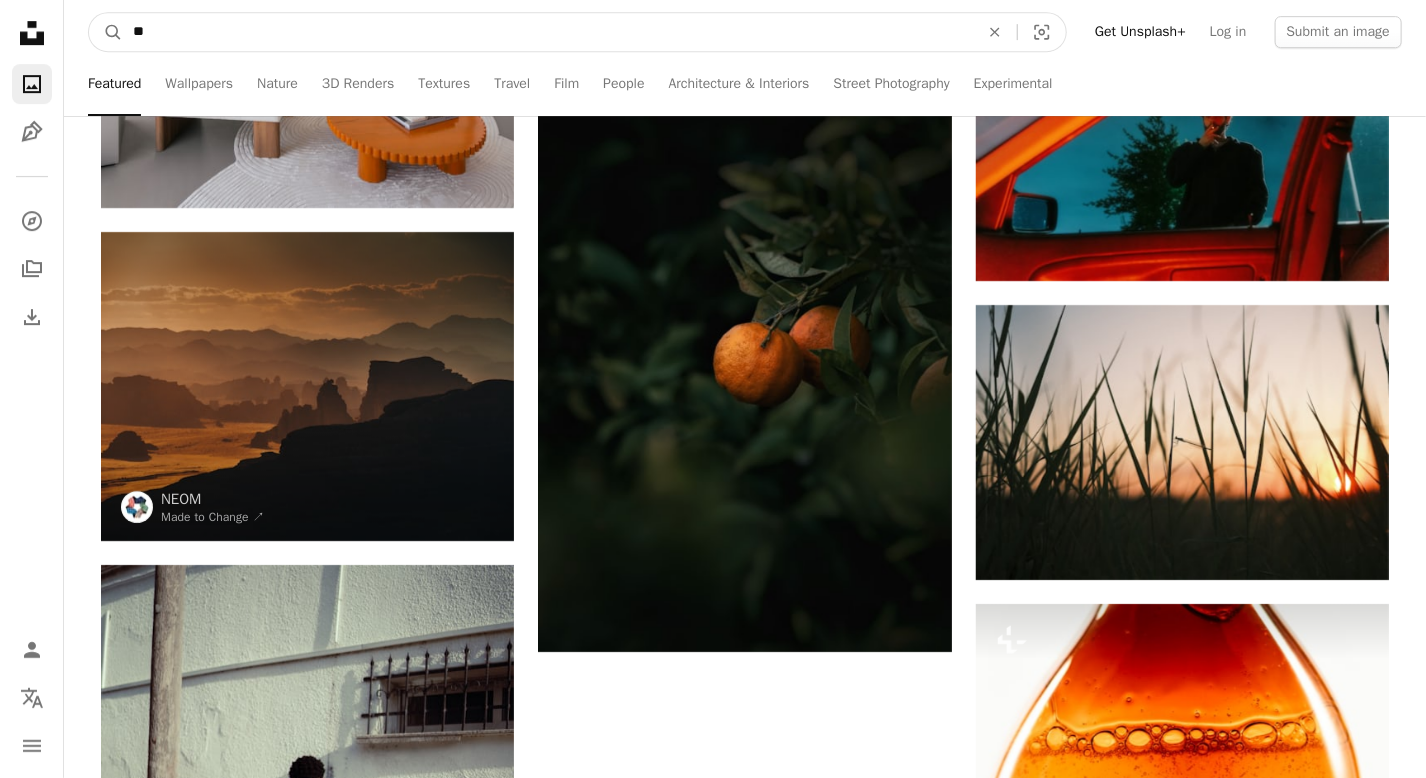 type on "*" 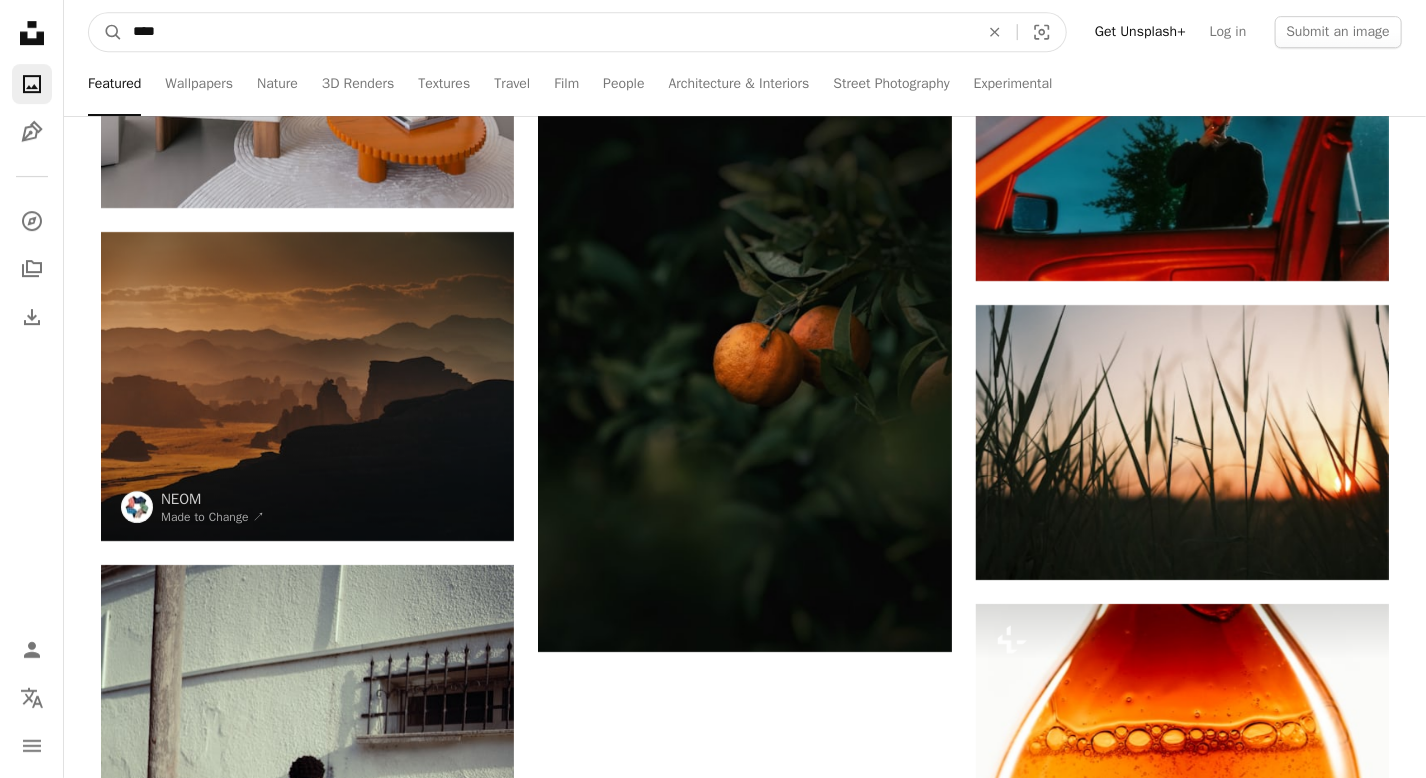type on "*****" 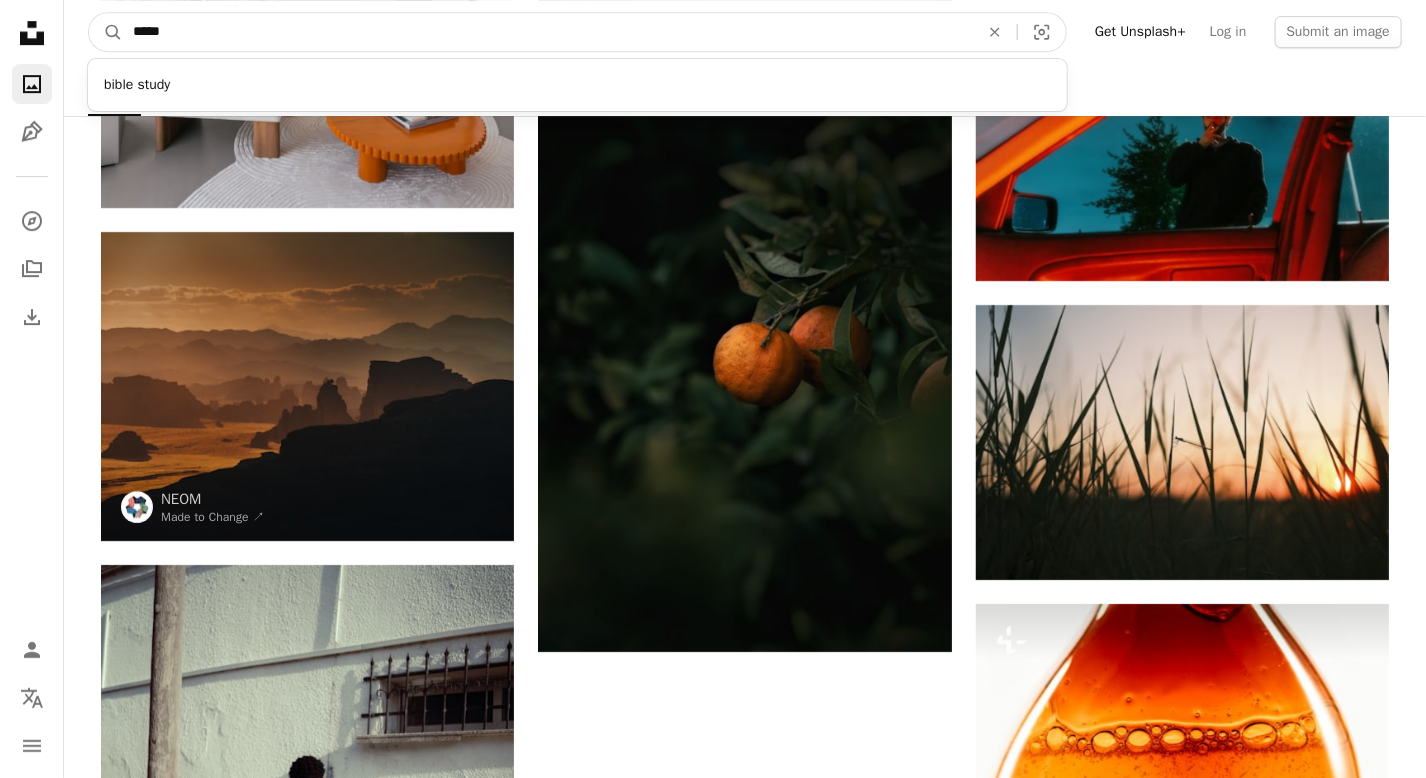 click on "A magnifying glass" at bounding box center (106, 32) 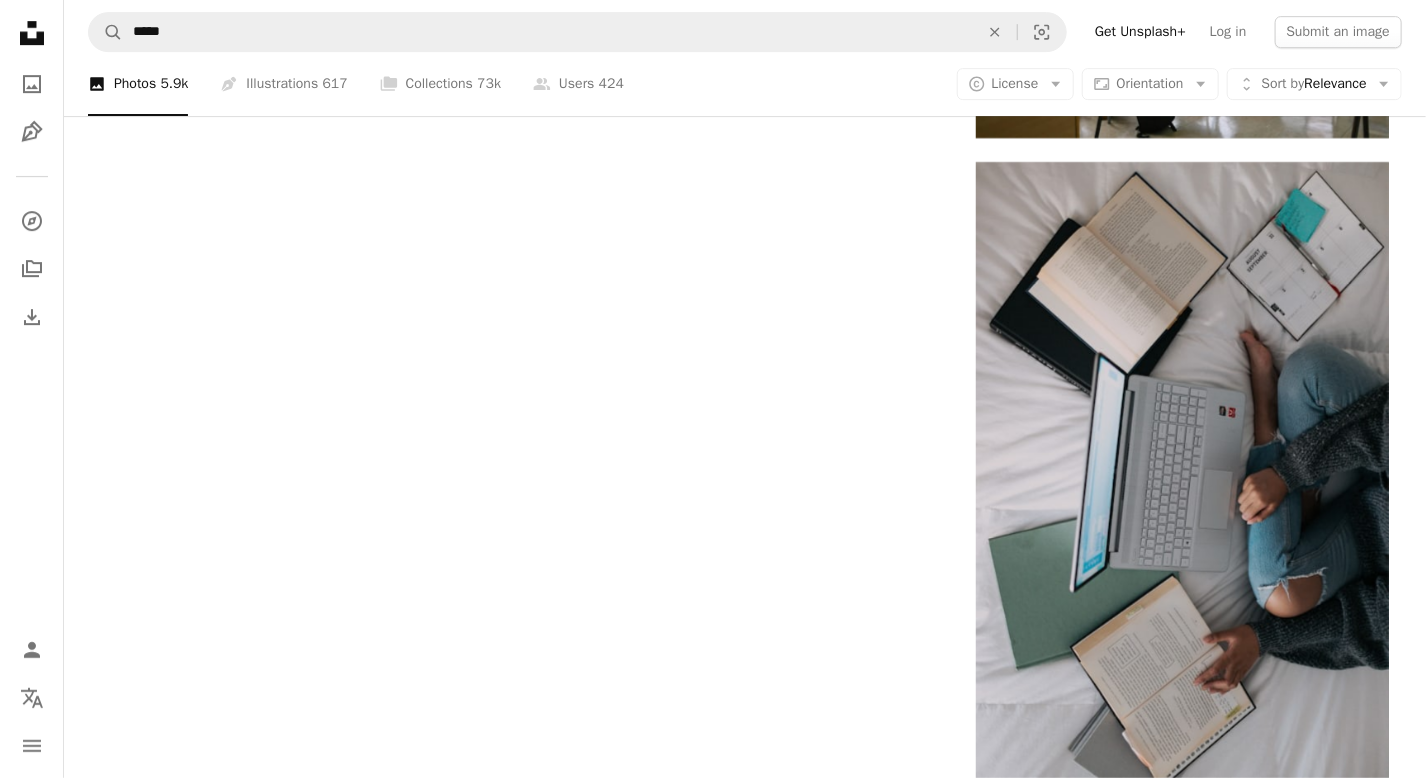 scroll, scrollTop: 0, scrollLeft: 0, axis: both 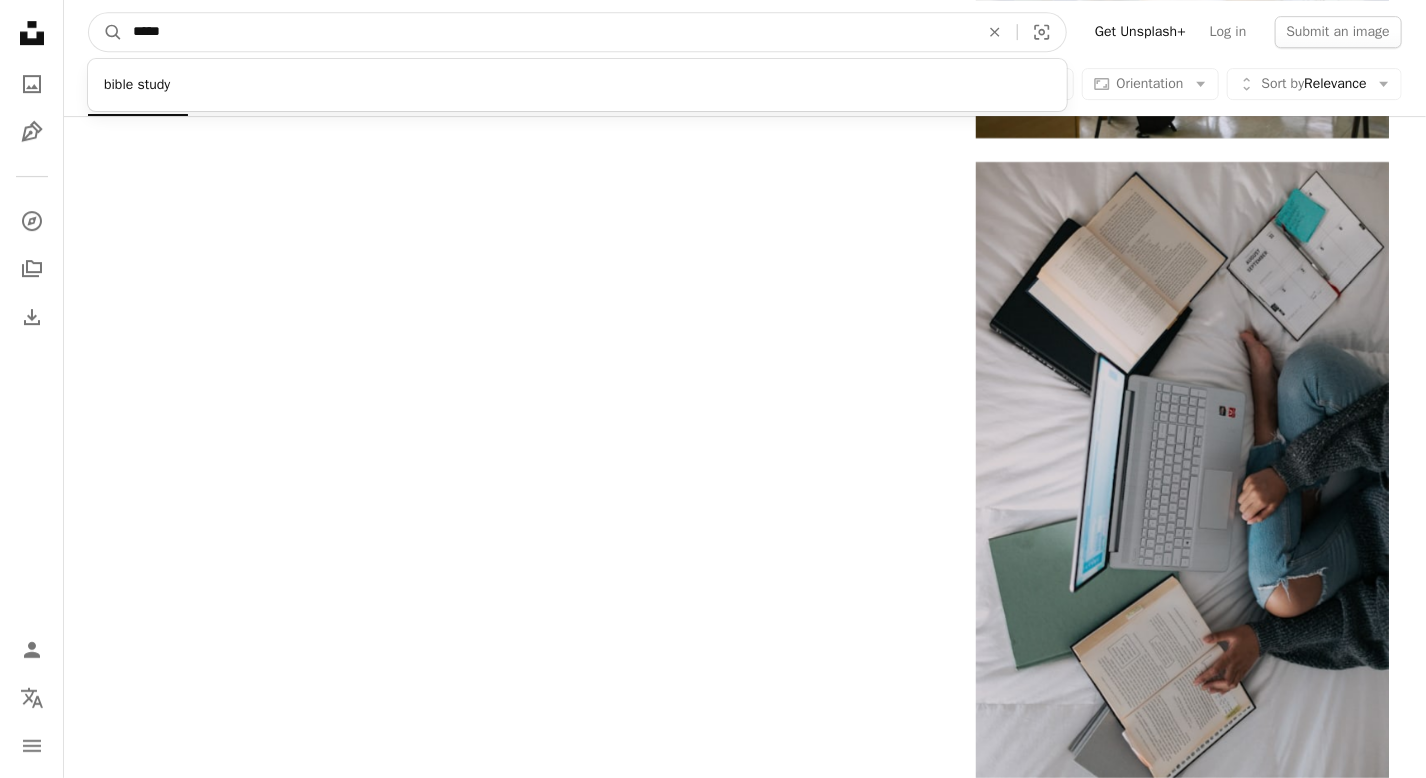 drag, startPoint x: 244, startPoint y: 31, endPoint x: 39, endPoint y: 36, distance: 205.06097 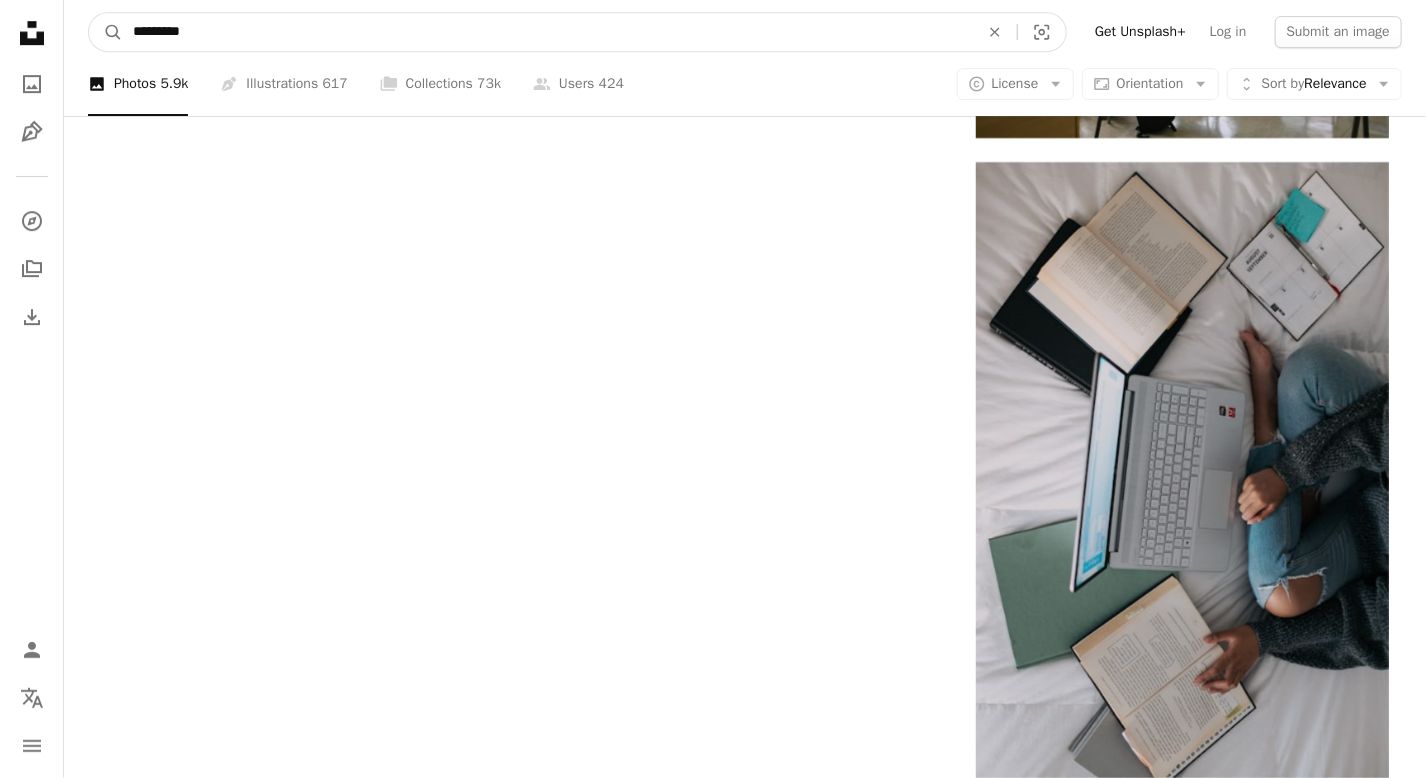 type on "**********" 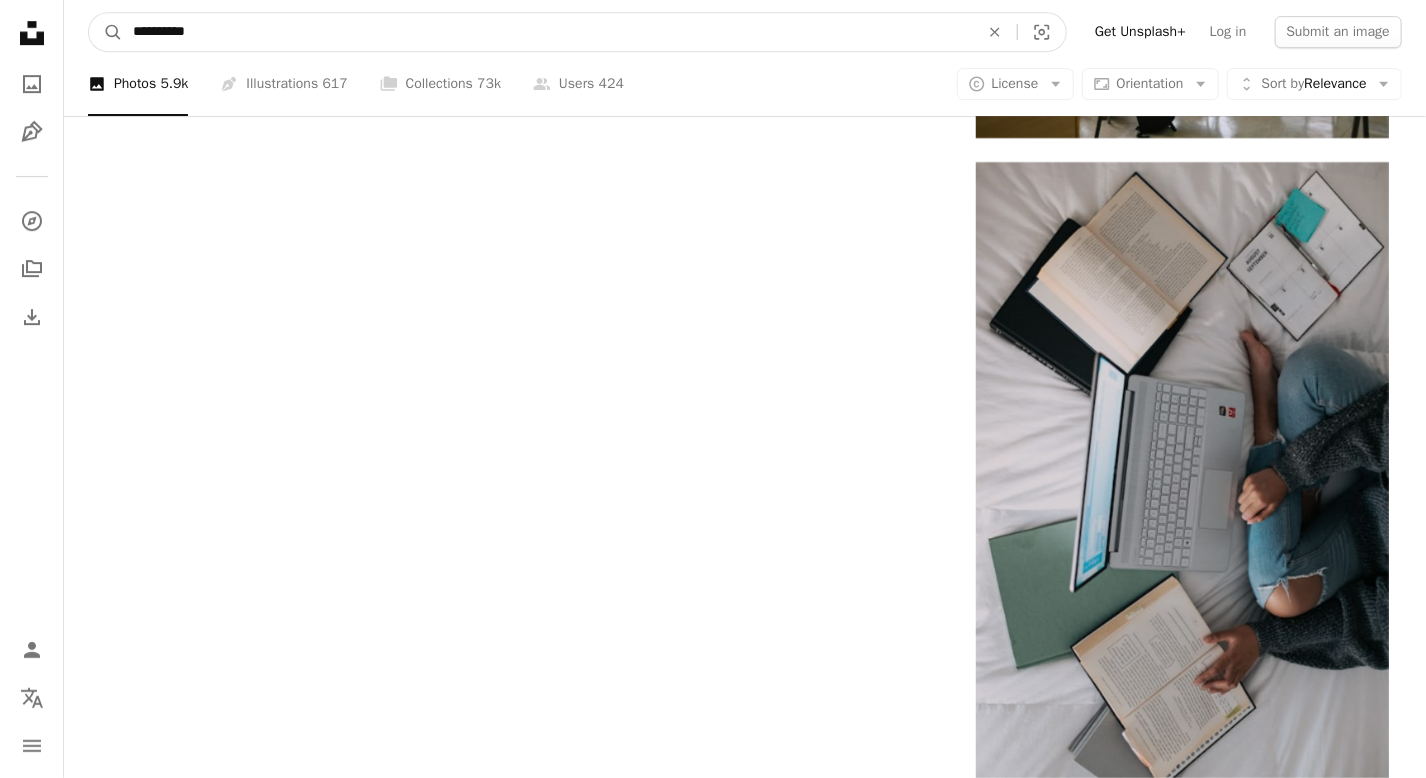 click on "A magnifying glass" at bounding box center (106, 32) 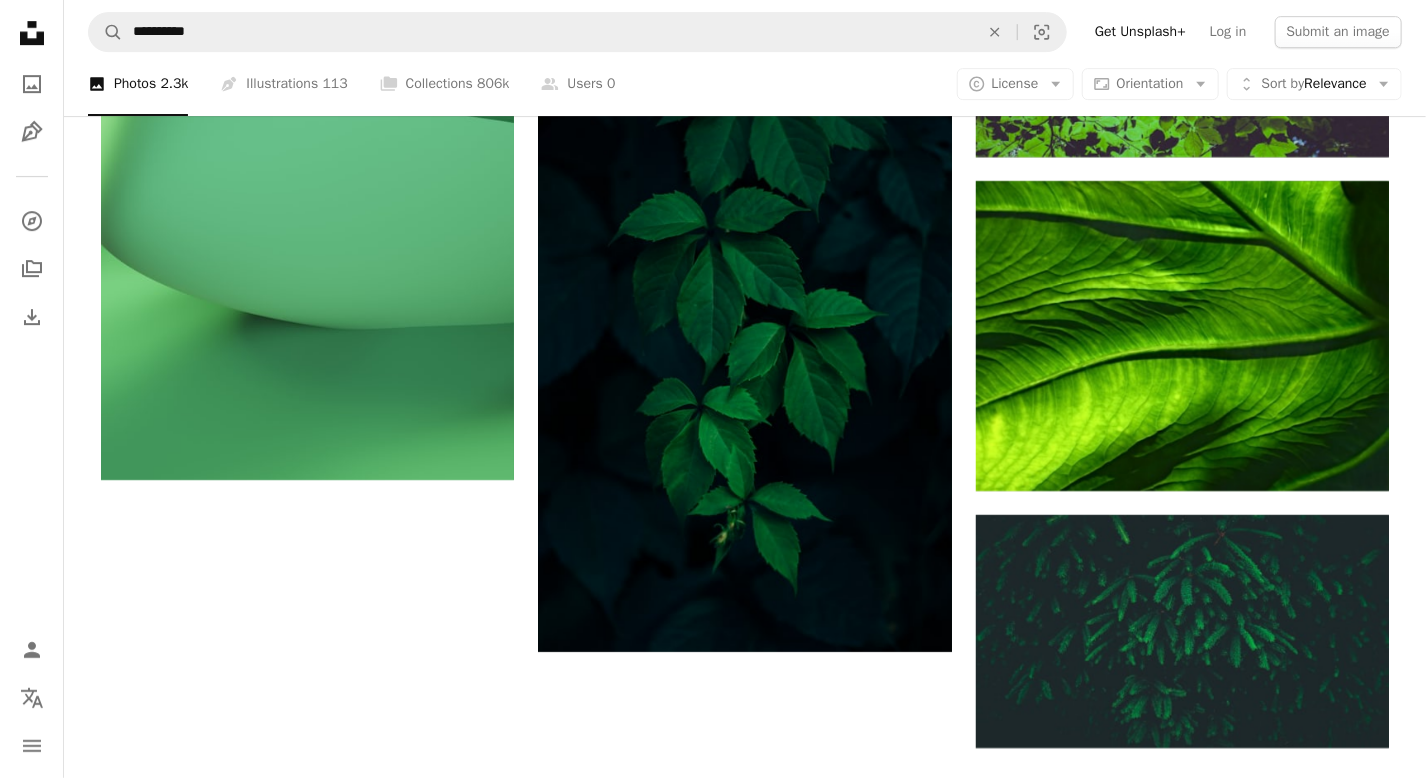 scroll, scrollTop: 1280, scrollLeft: 0, axis: vertical 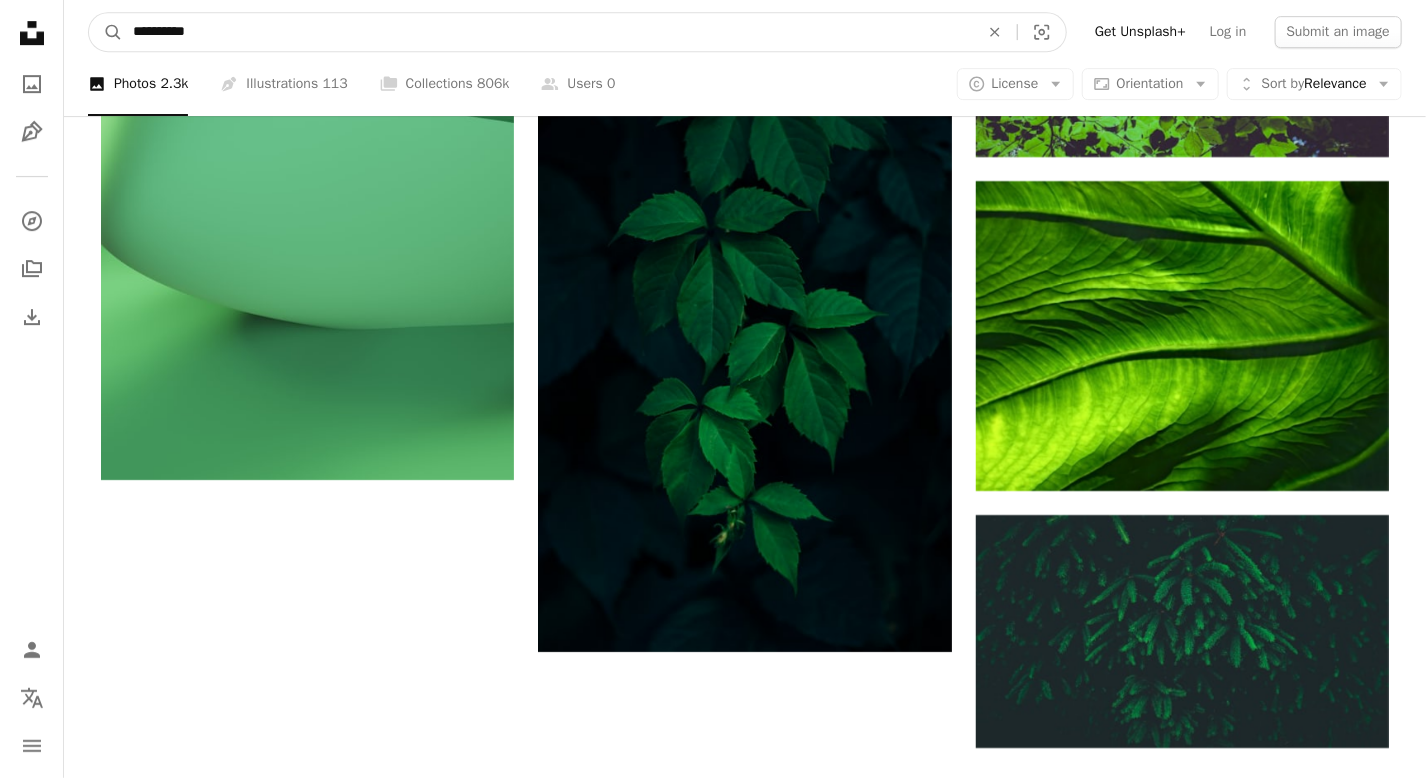 click on "**********" at bounding box center (548, 32) 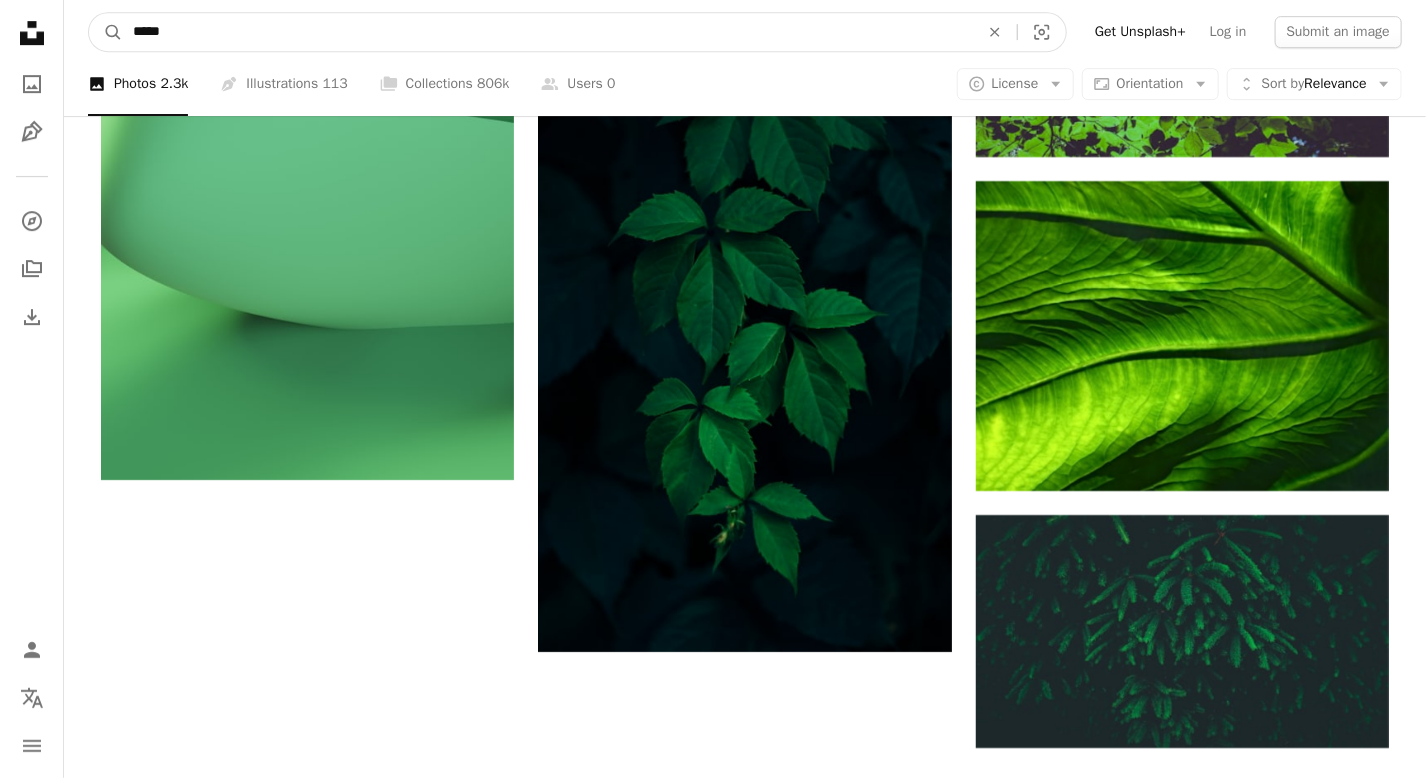 type on "****" 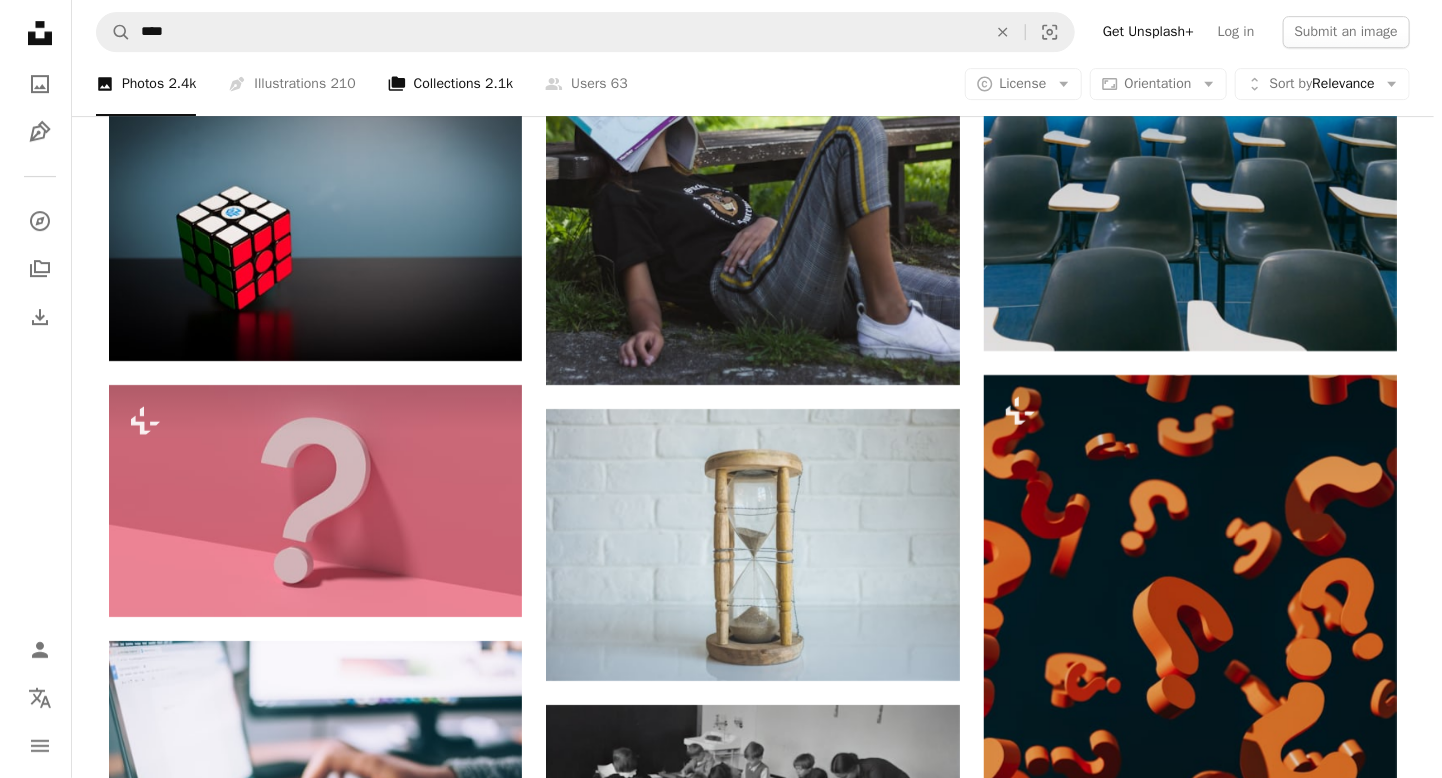 scroll, scrollTop: 4175, scrollLeft: 0, axis: vertical 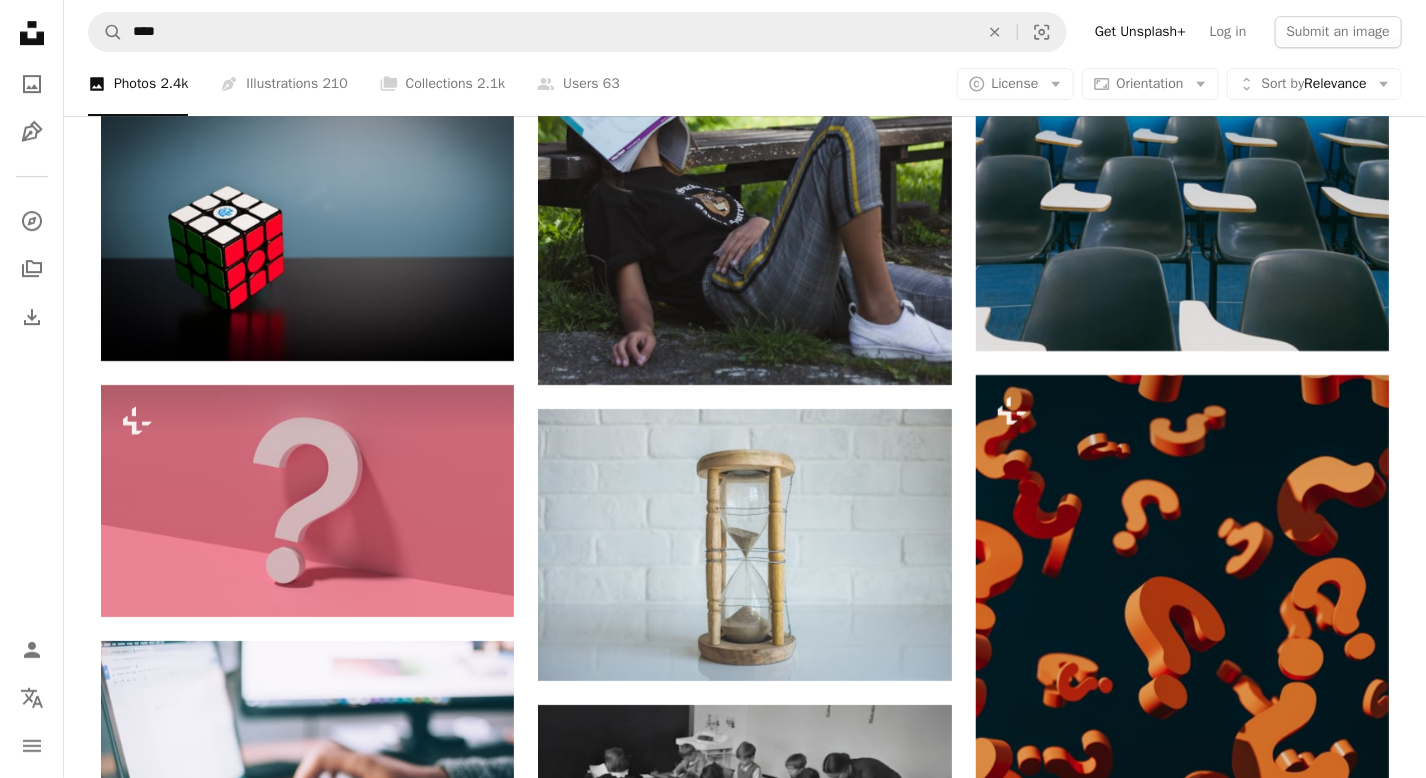 click at bounding box center (1182, 1411) 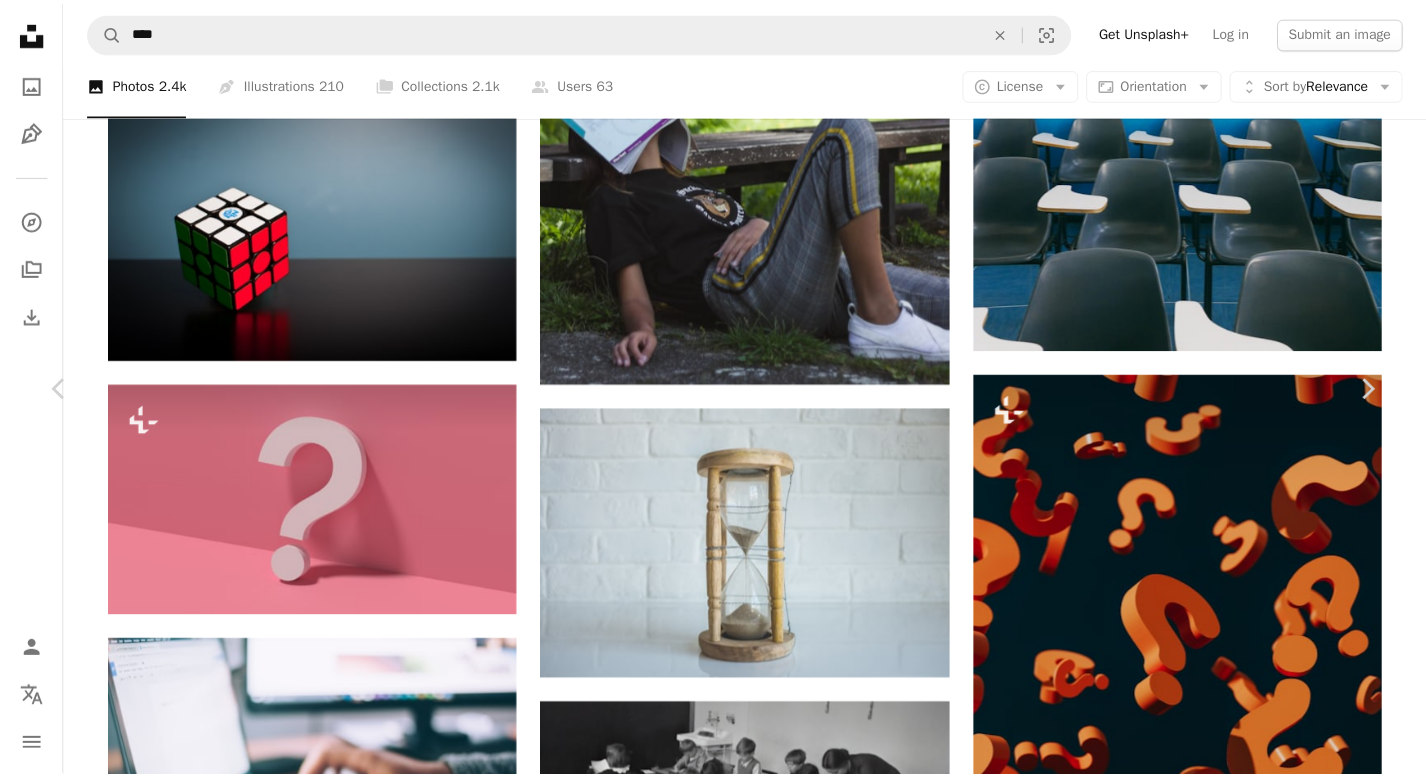 scroll, scrollTop: 2912, scrollLeft: 0, axis: vertical 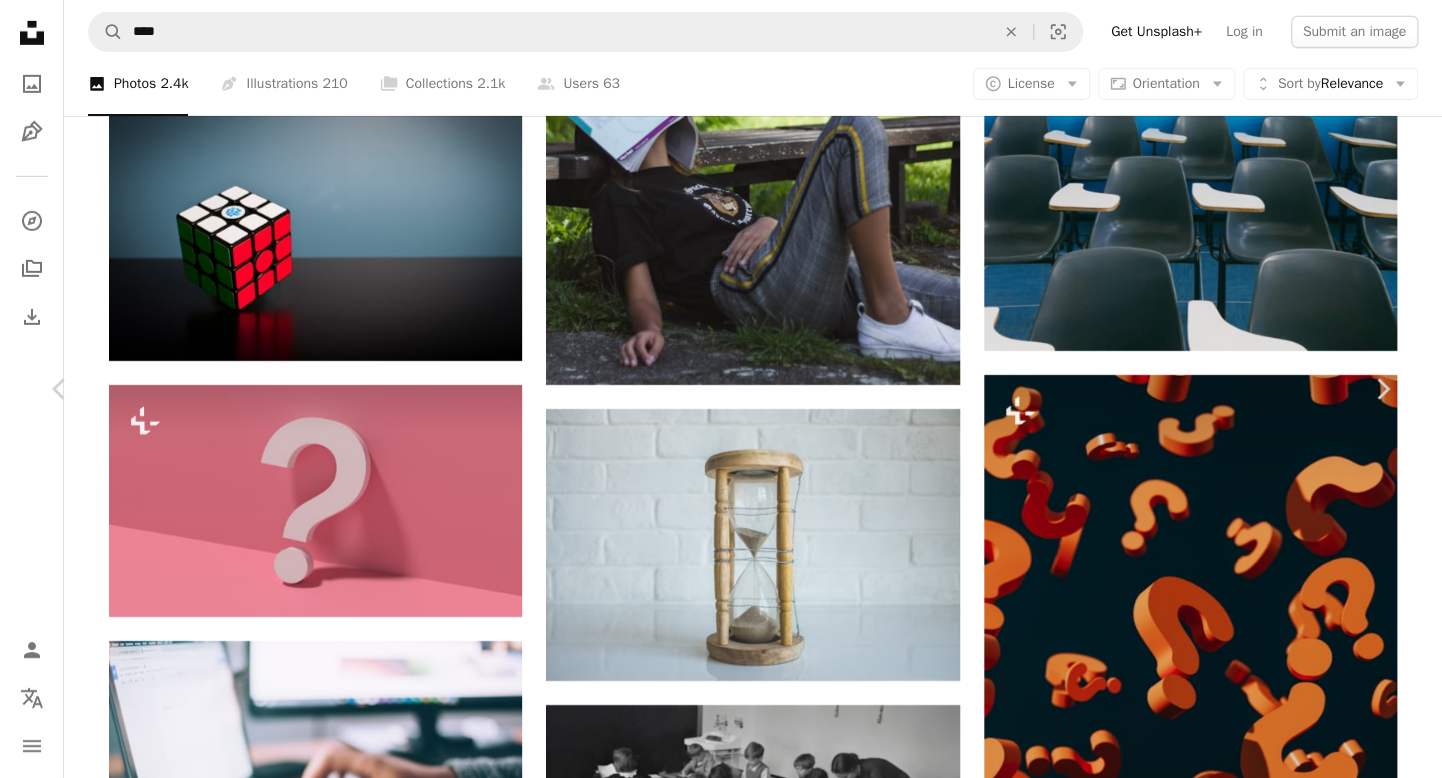 click on "An X shape" at bounding box center (20, 20) 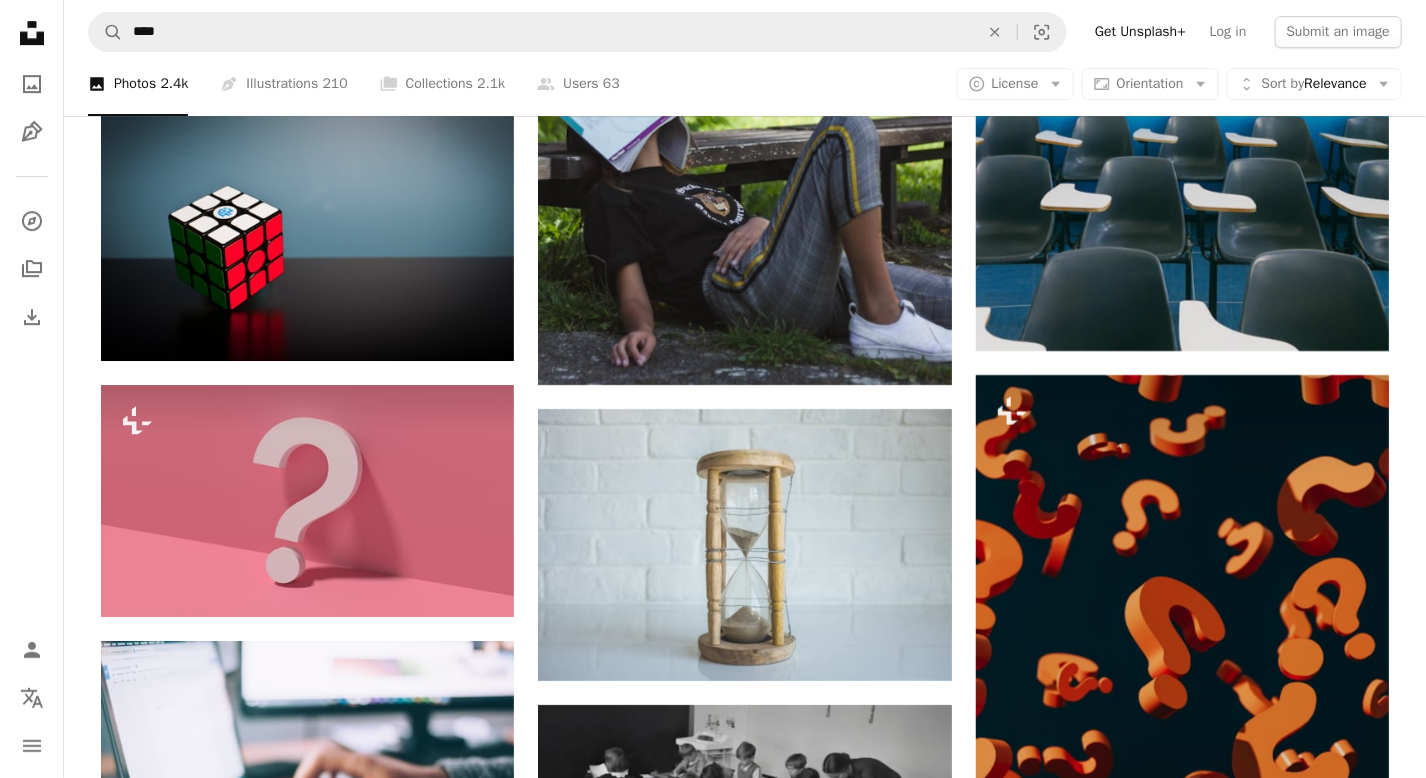 scroll, scrollTop: 5681, scrollLeft: 0, axis: vertical 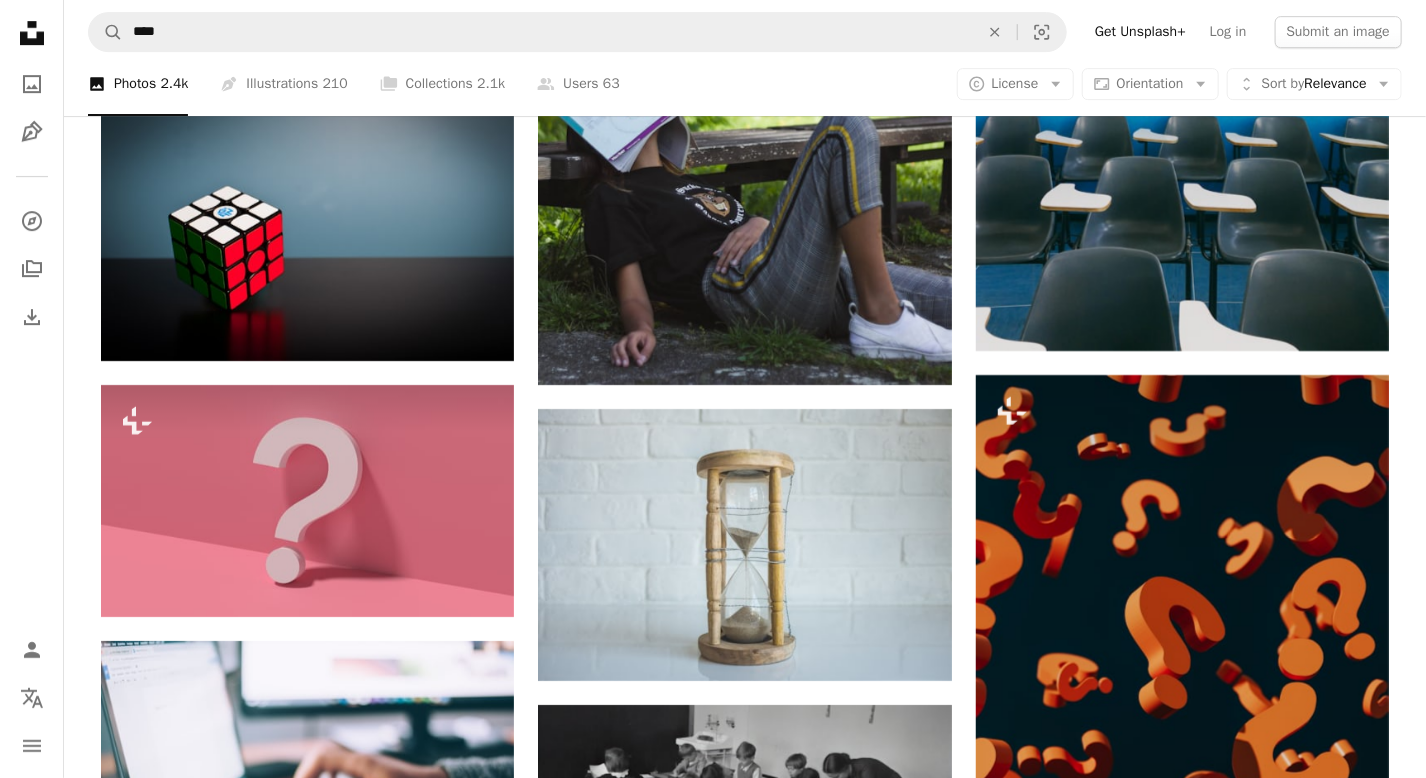 click on "A heart A plus sign [FIRST] [LAST] Available for hire A checkmark inside of a circle Arrow pointing down A heart A plus sign [FIRST] [LAST] Arrow pointing down A heart A plus sign [FIRST] [LAST] Available for hire A checkmark inside of a circle Arrow pointing down A heart A plus sign [FIRST] Available for hire A checkmark inside of a circle Arrow pointing down Plus sign for Unsplash+ A heart A plus sign Getty Images For Unsplash+ A lock Download A heart A plus sign [BRAND] Arrow pointing down A heart A plus sign [FIRST] [LAST] 🦋 [USERNAME] Available for hire A checkmark inside of a circle Arrow pointing down A heart A plus sign [FIRST] [LAST] Arrow pointing down A heart A plus sign [FIRST] [LAST] Arrow pointing down A heart A plus sign [BRAND] Arrow pointing down A heart A plus sign [FIRST] [LAST] 🦋 [USERNAME] Available for hire A checkmark inside of a circle Arrow pointing down A heart A plus sign [FIRST] [LAST] A heart" at bounding box center [744, 2644] 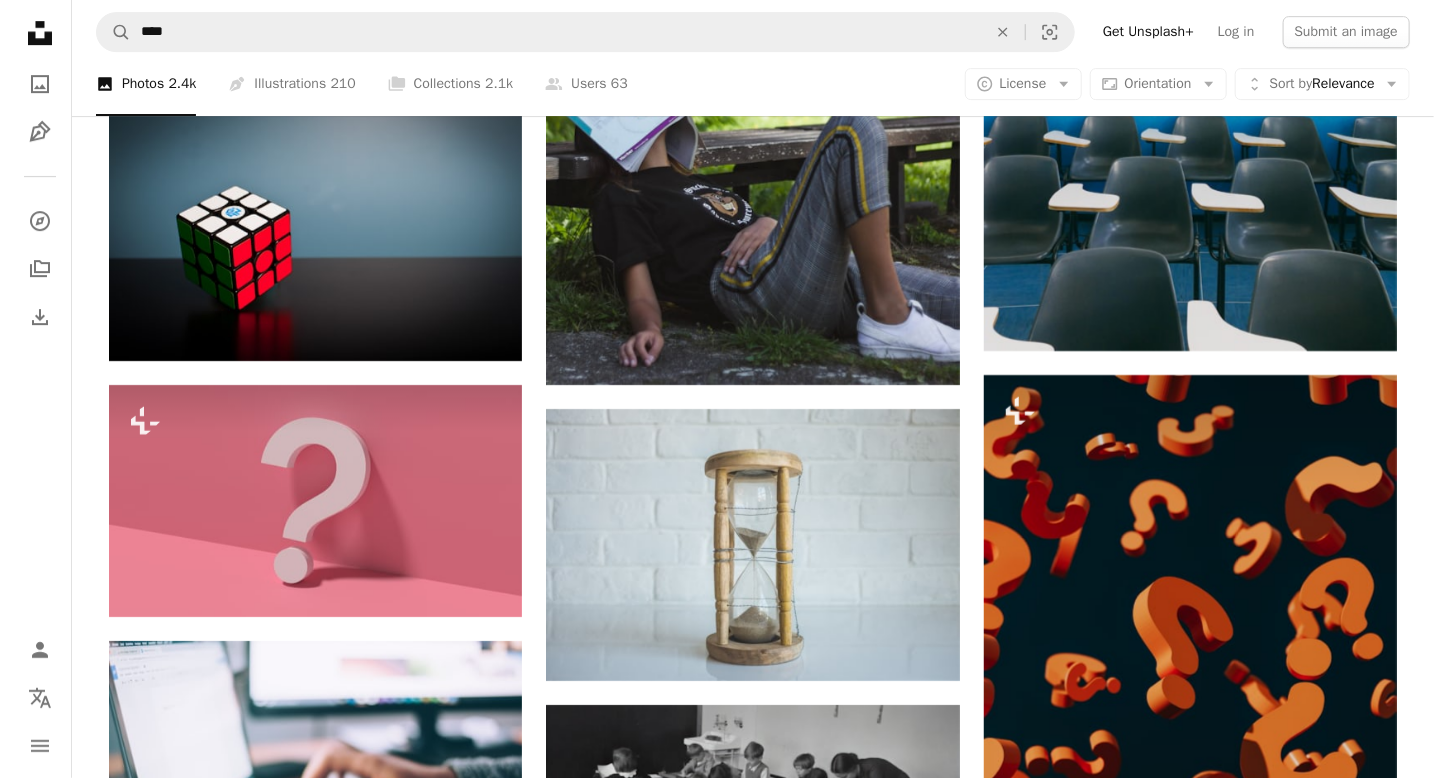 scroll, scrollTop: 9544, scrollLeft: 0, axis: vertical 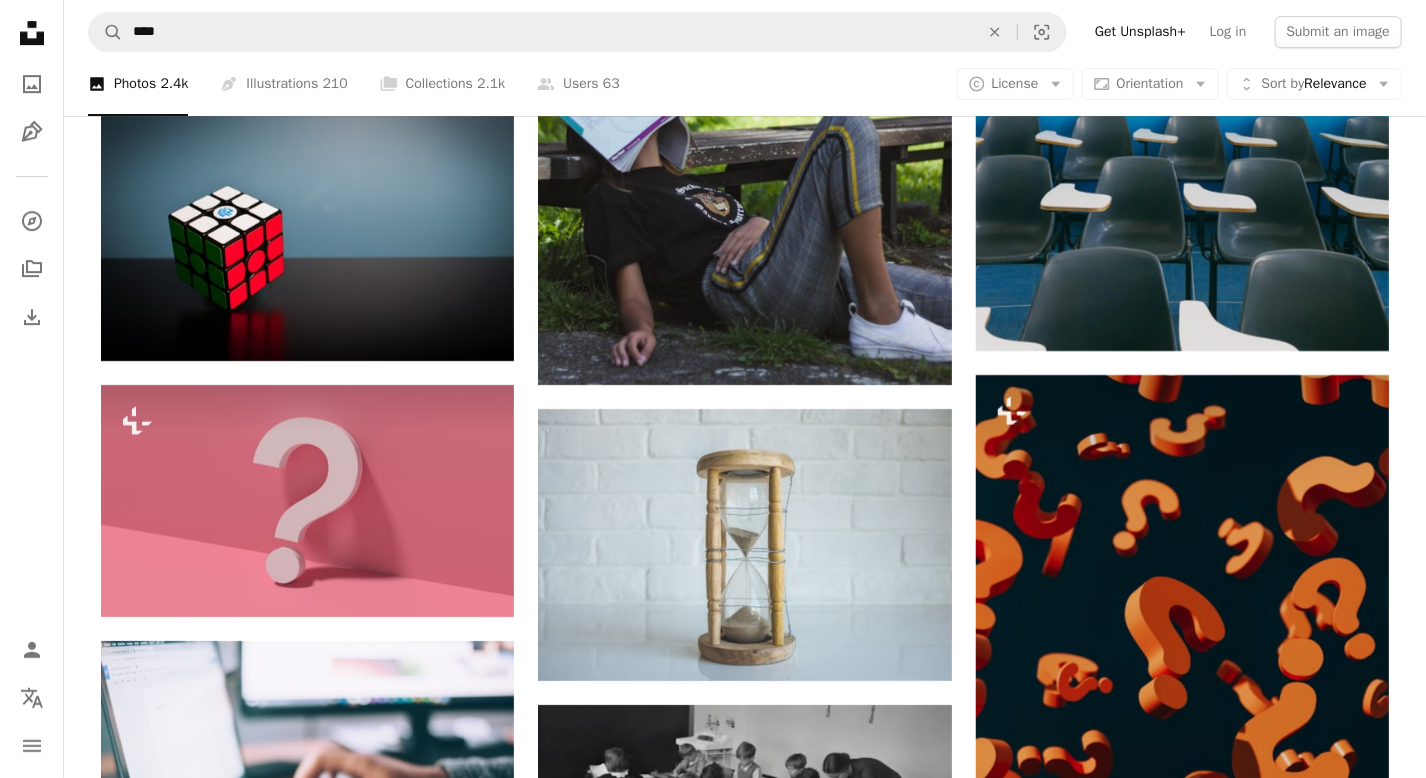 click at bounding box center (744, 6900) 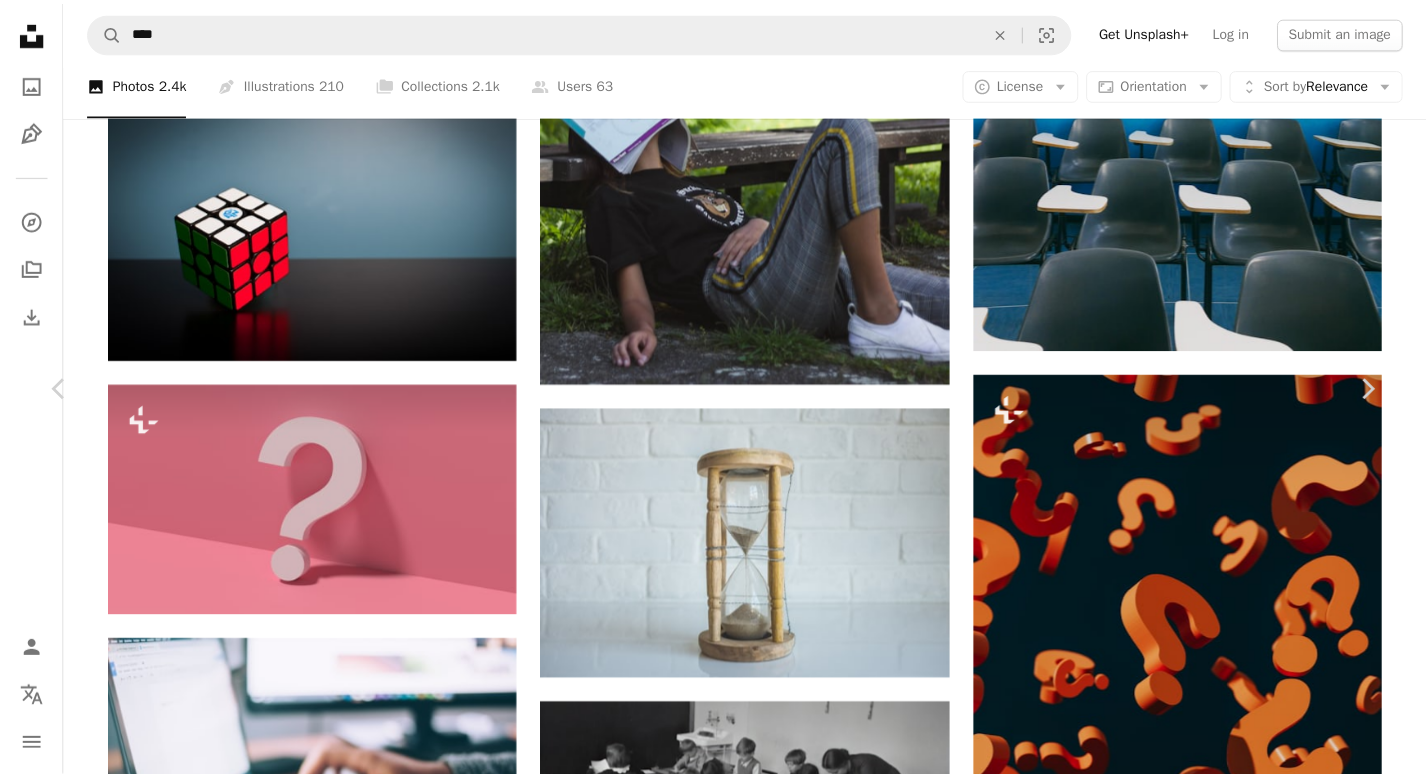 scroll, scrollTop: 103, scrollLeft: 0, axis: vertical 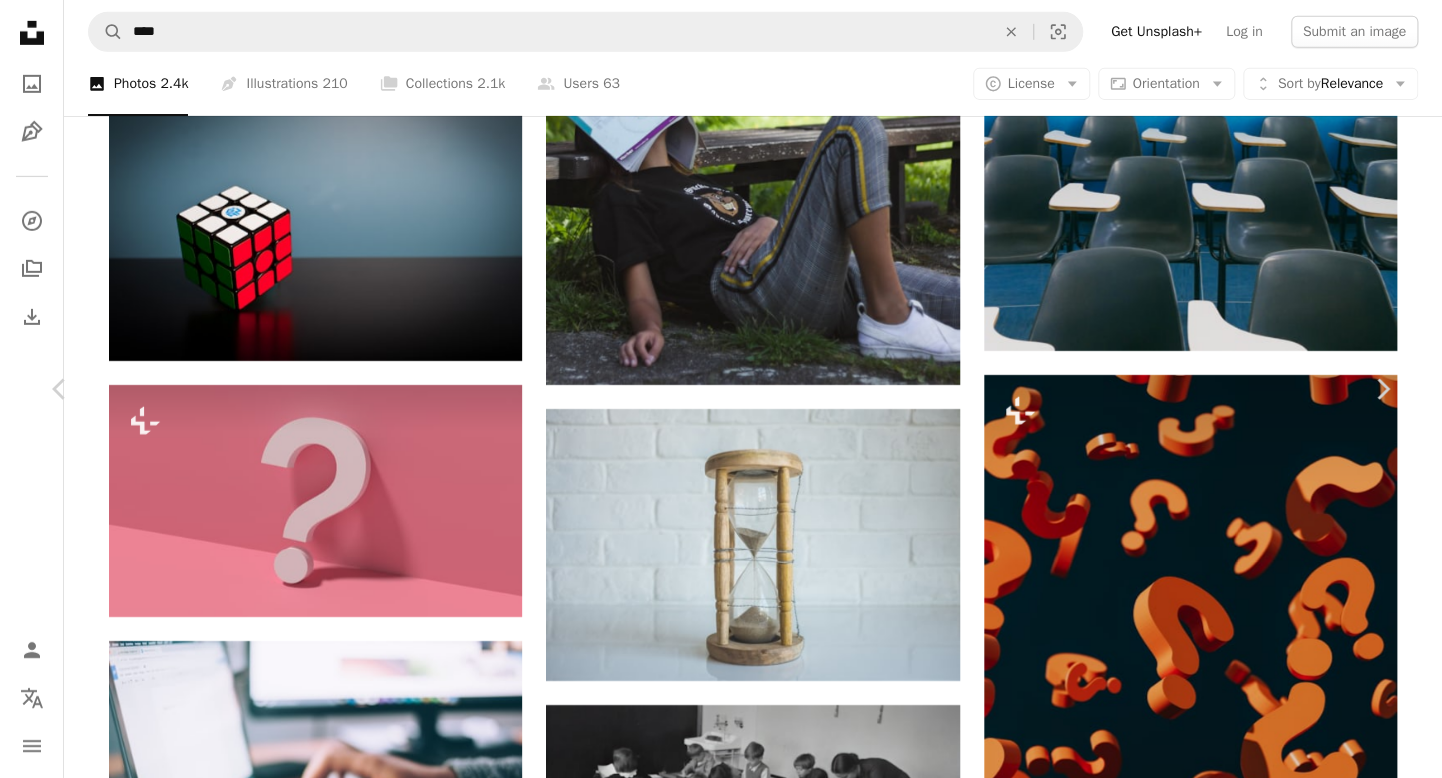 click on "An X shape" at bounding box center [20, 20] 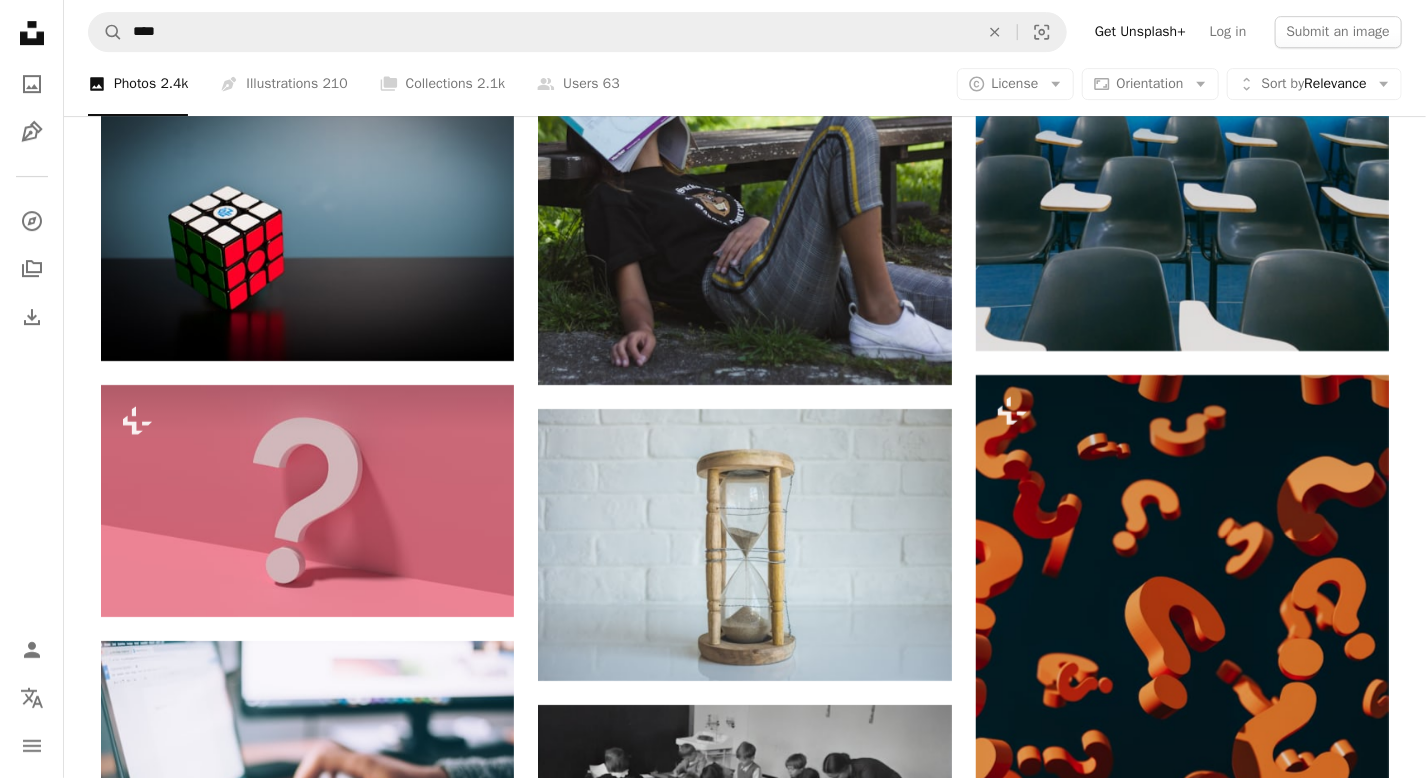 scroll, scrollTop: 11350, scrollLeft: 0, axis: vertical 